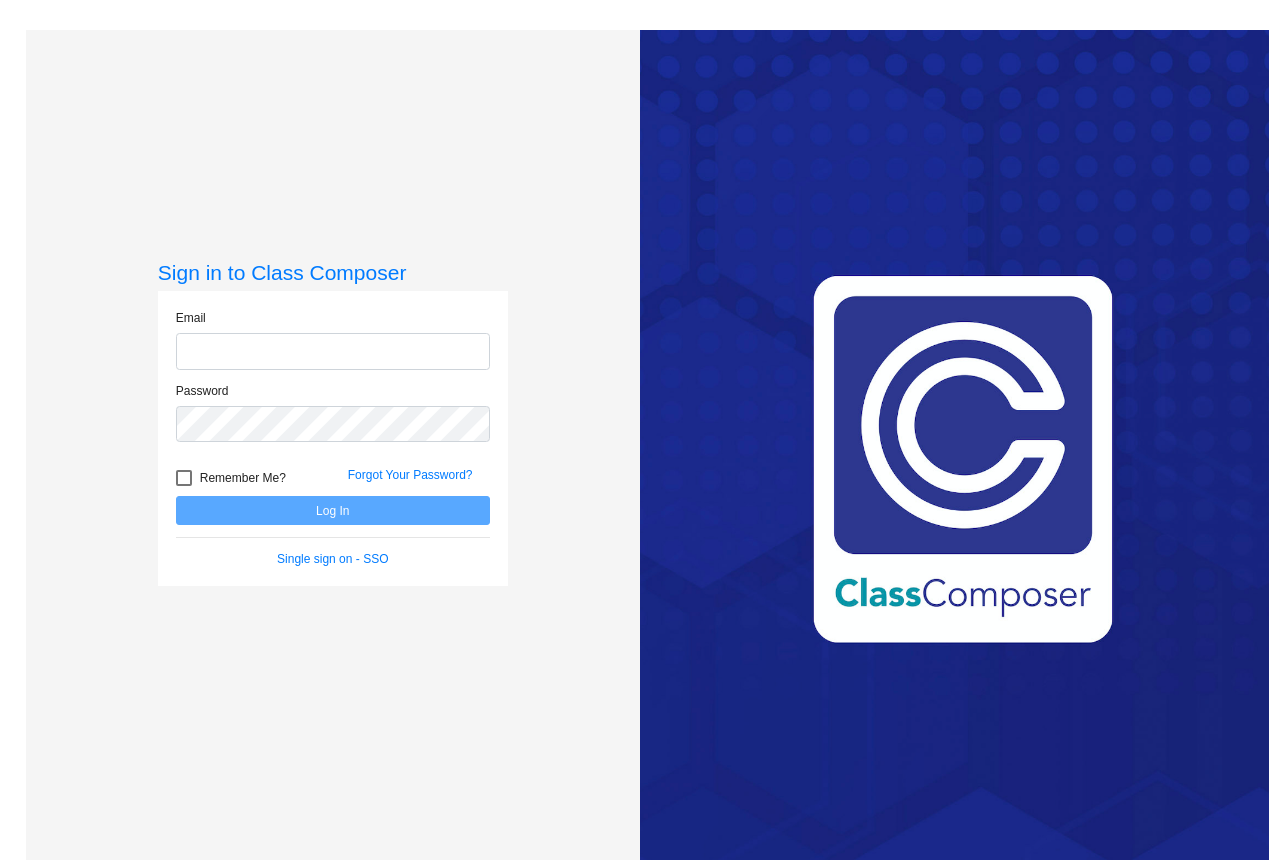 scroll, scrollTop: 0, scrollLeft: 0, axis: both 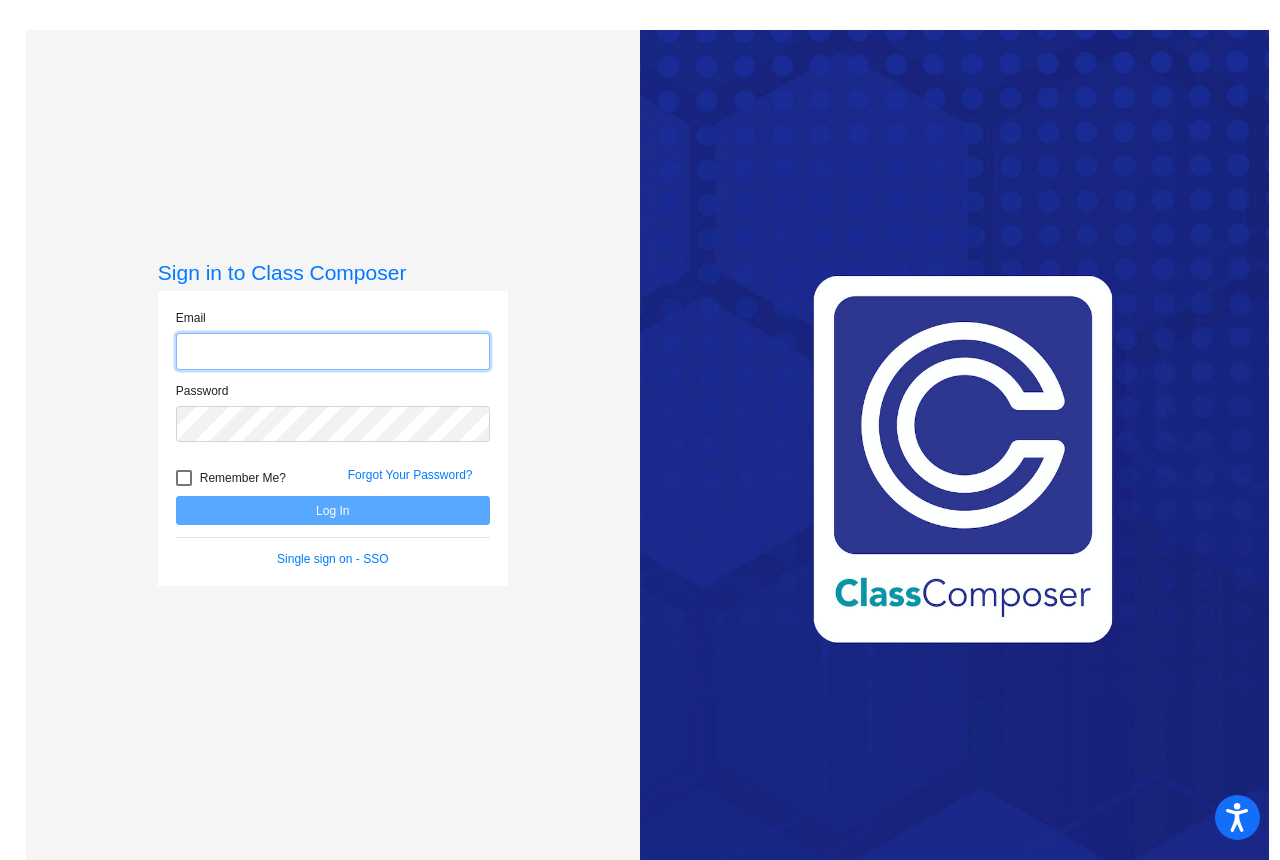 type on "heenanl@harrisontwp.k12.nj.us" 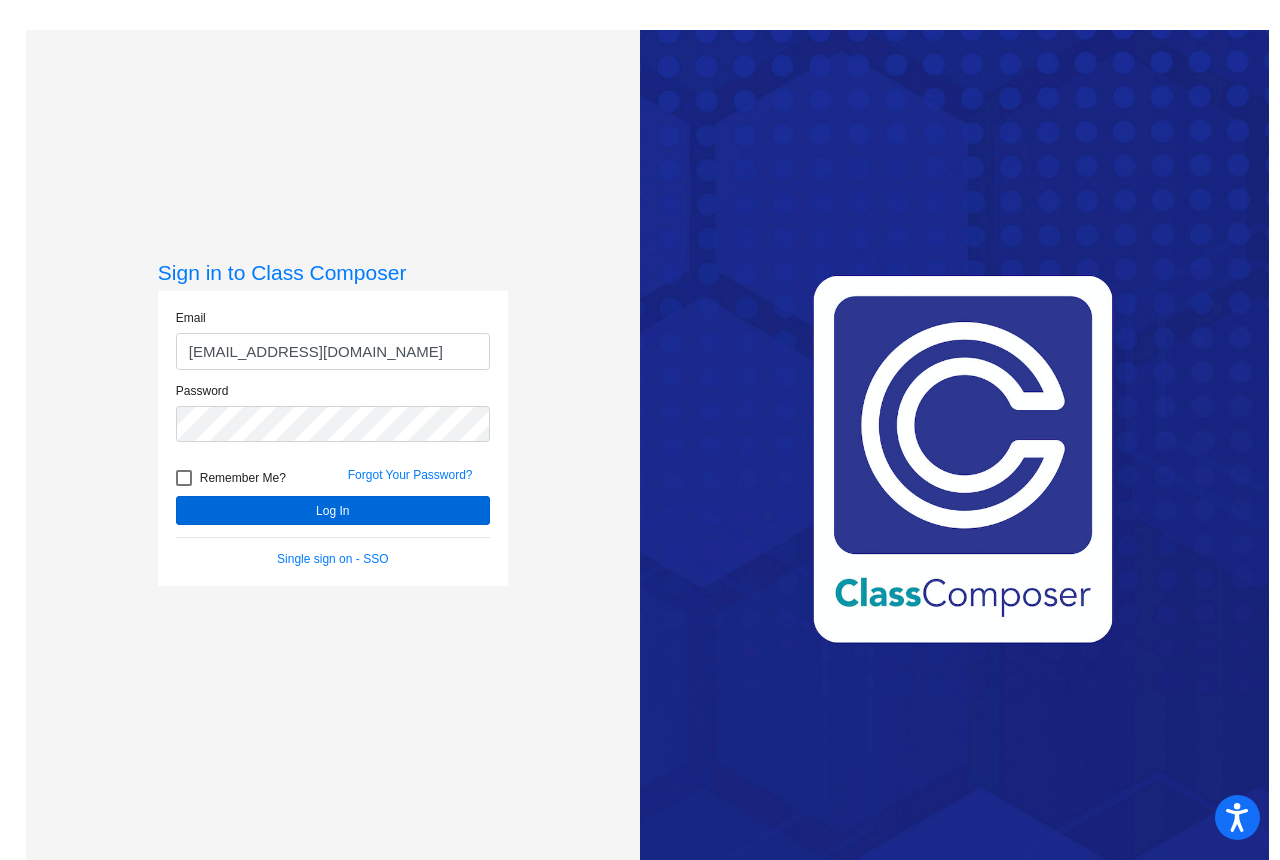 click on "Log In" 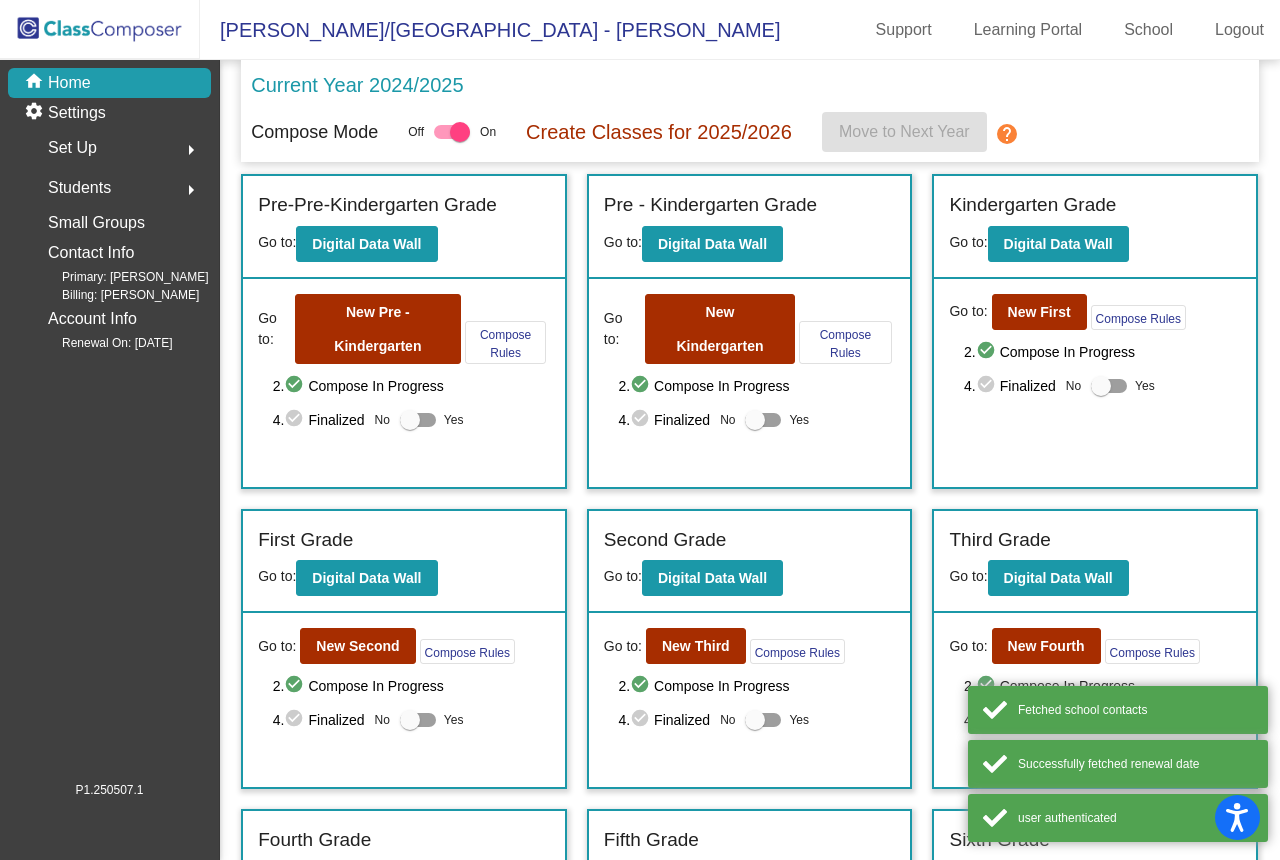 scroll, scrollTop: 229, scrollLeft: 0, axis: vertical 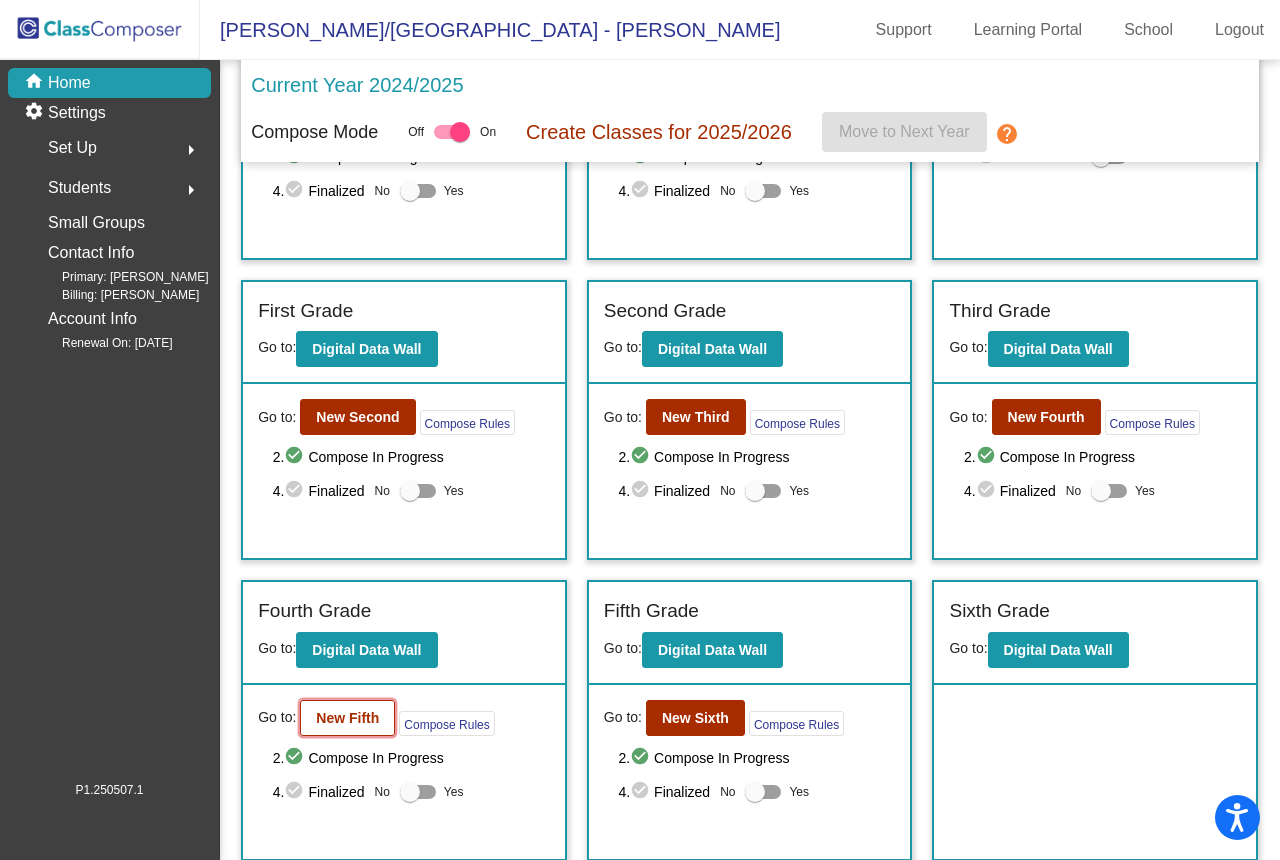 click on "New Fifth" 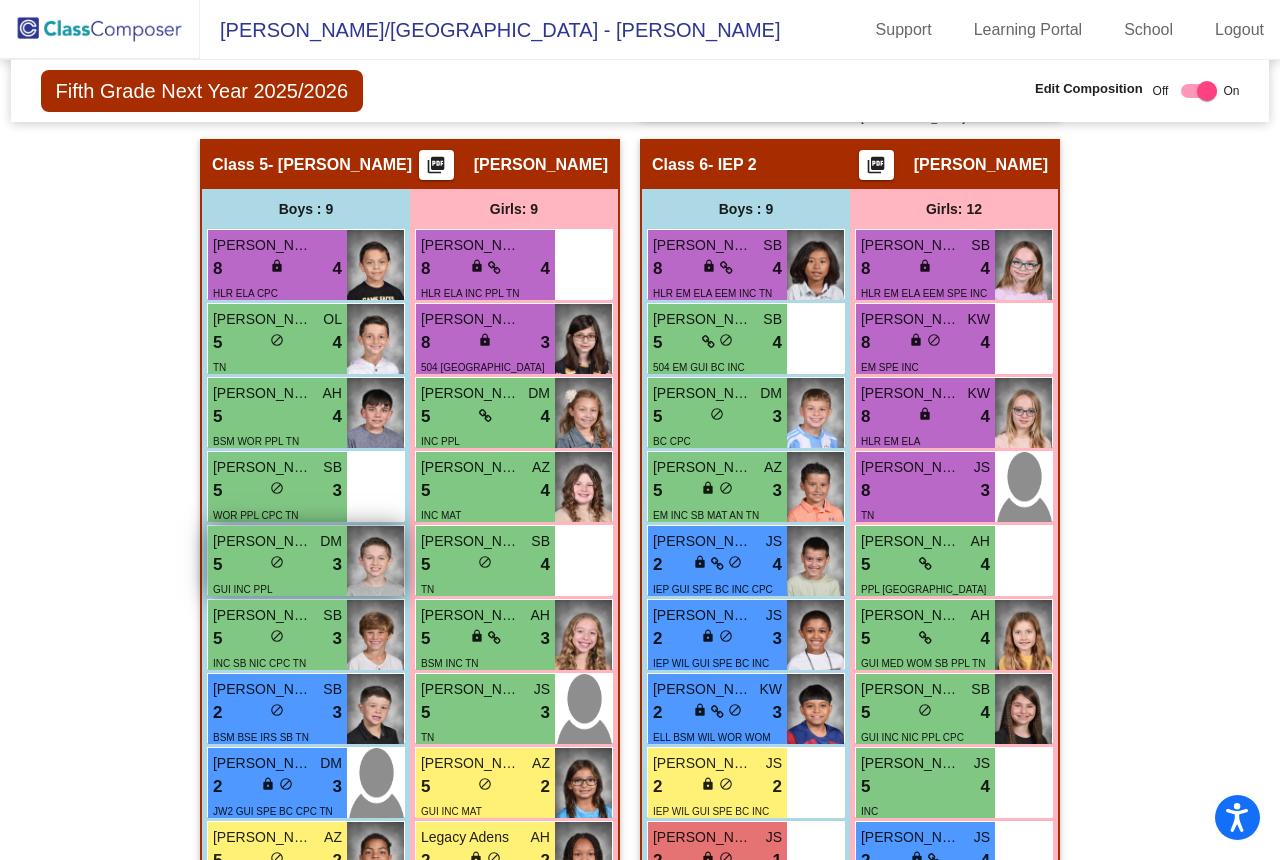 scroll, scrollTop: 2837, scrollLeft: 0, axis: vertical 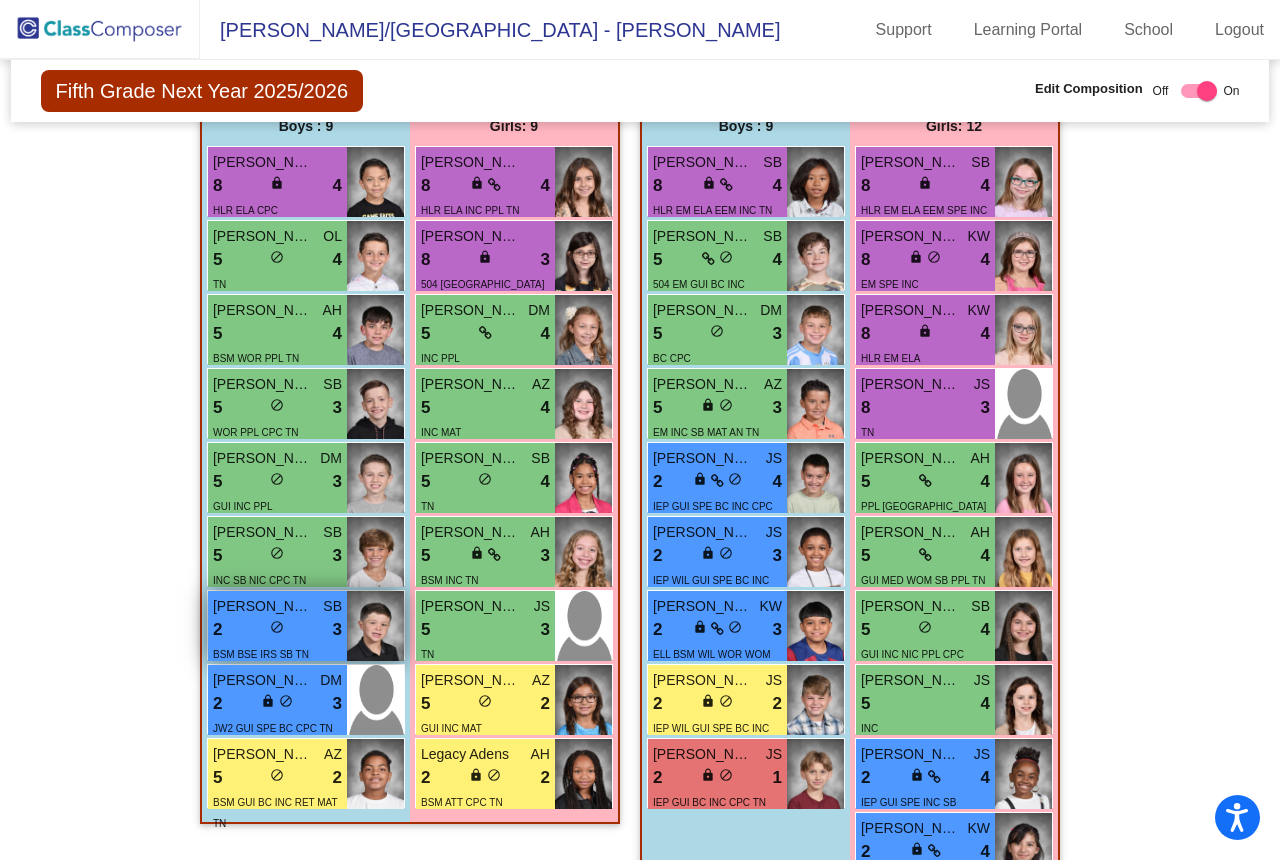 click on "2 lock do_not_disturb_alt 3" at bounding box center (277, 630) 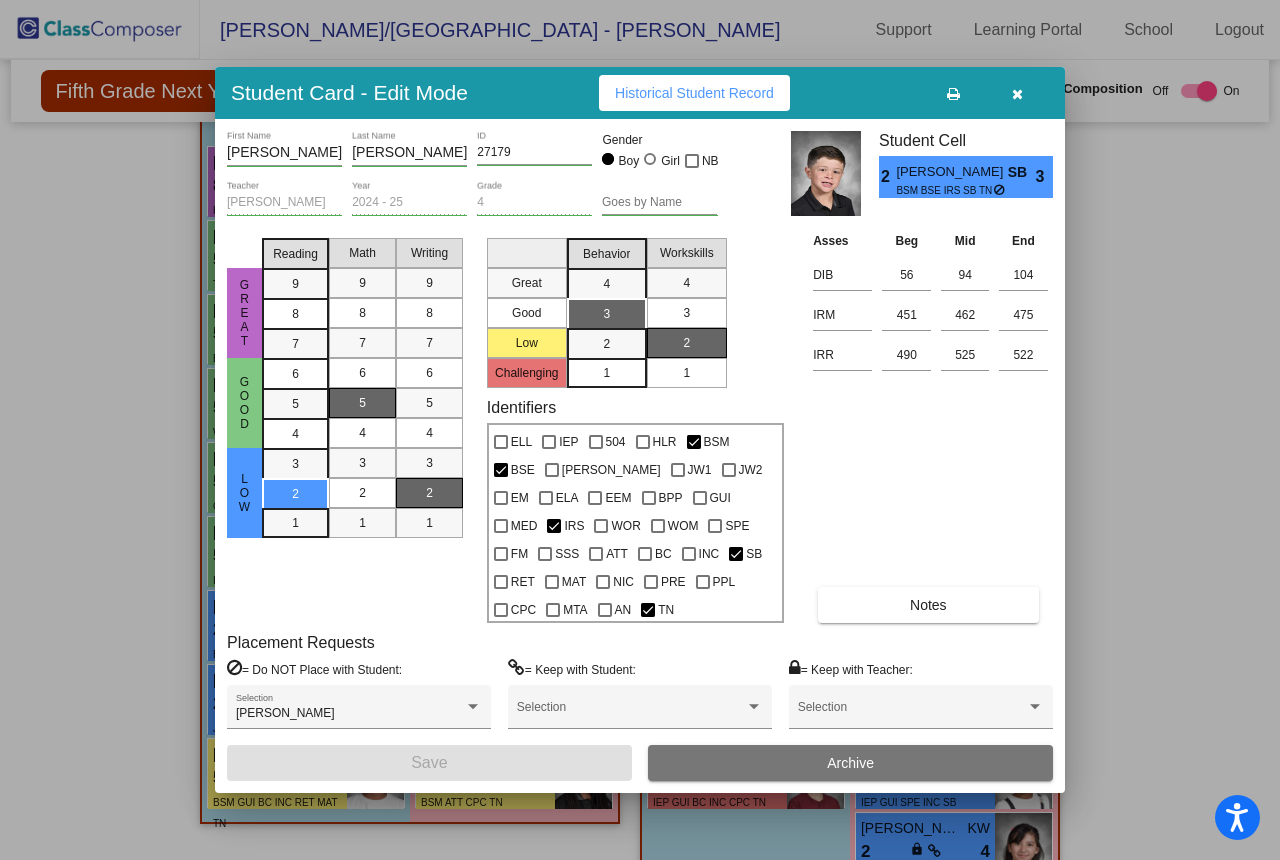 click at bounding box center (1017, 93) 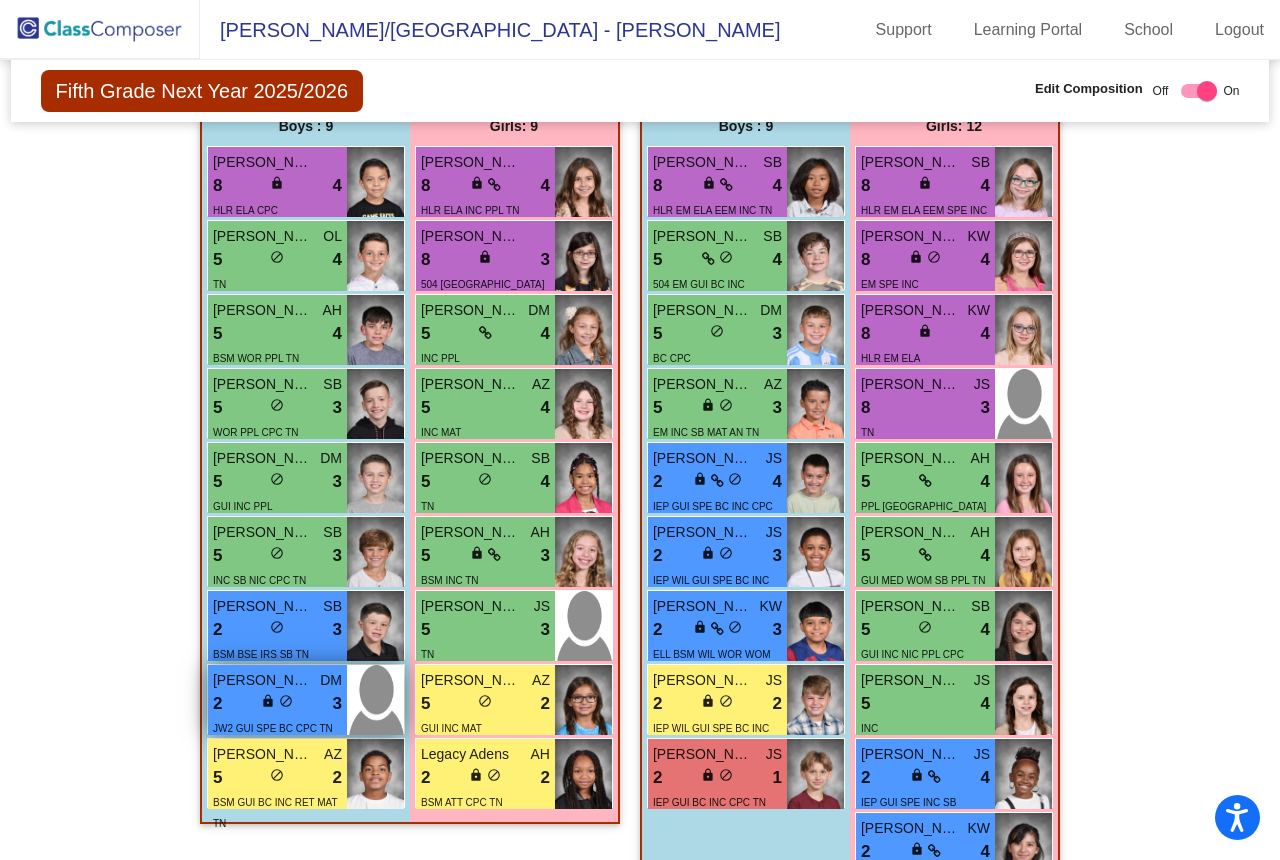 click on "2 lock do_not_disturb_alt 3" at bounding box center (277, 704) 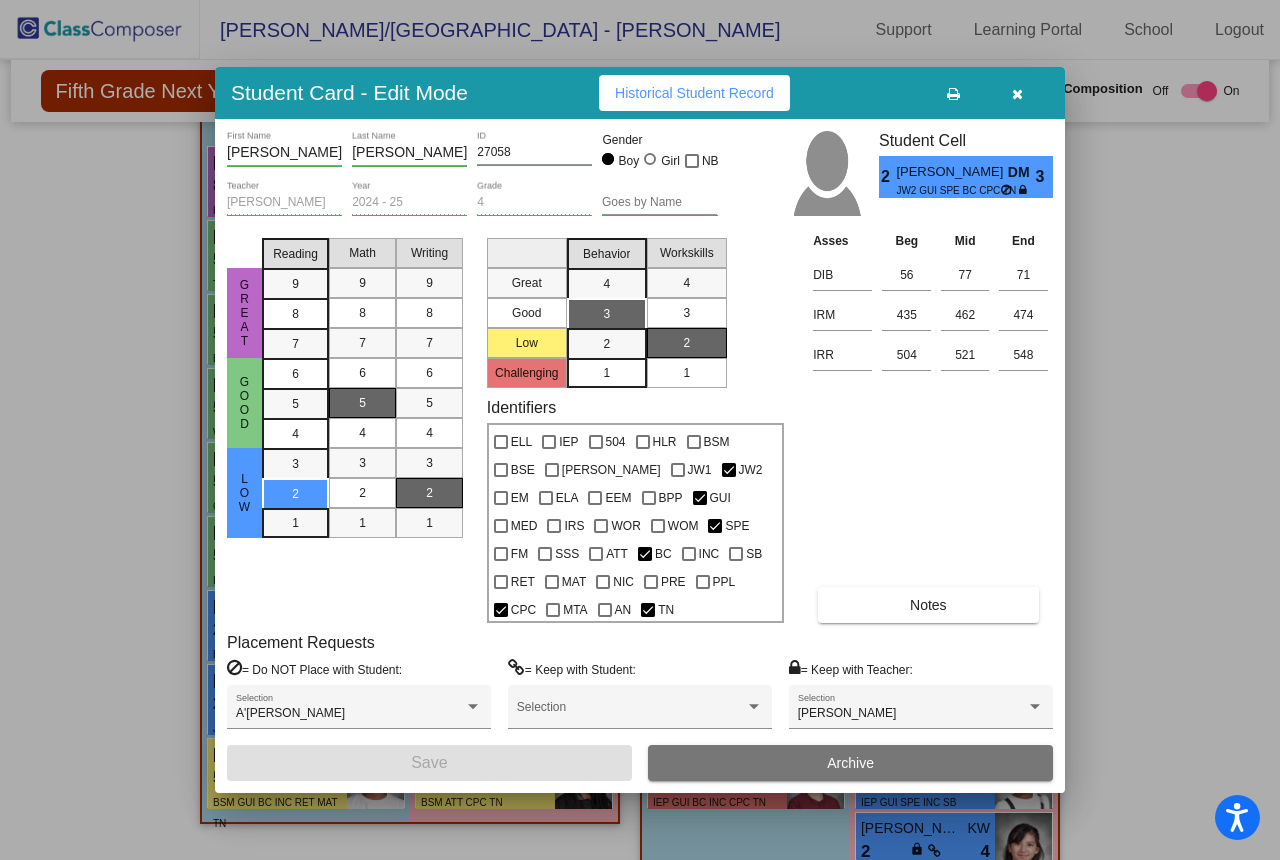 click at bounding box center [1017, 93] 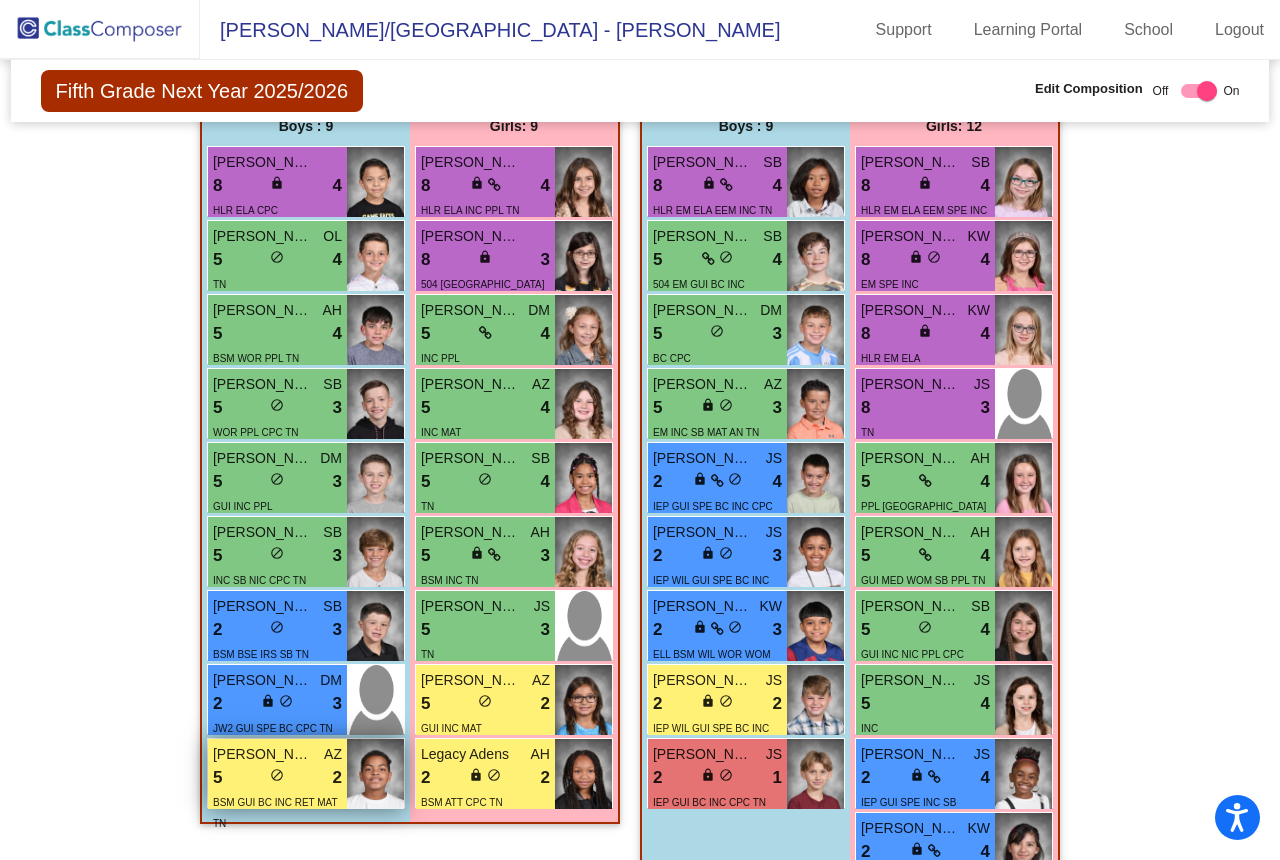 click on "5 lock do_not_disturb_alt 2" at bounding box center (277, 778) 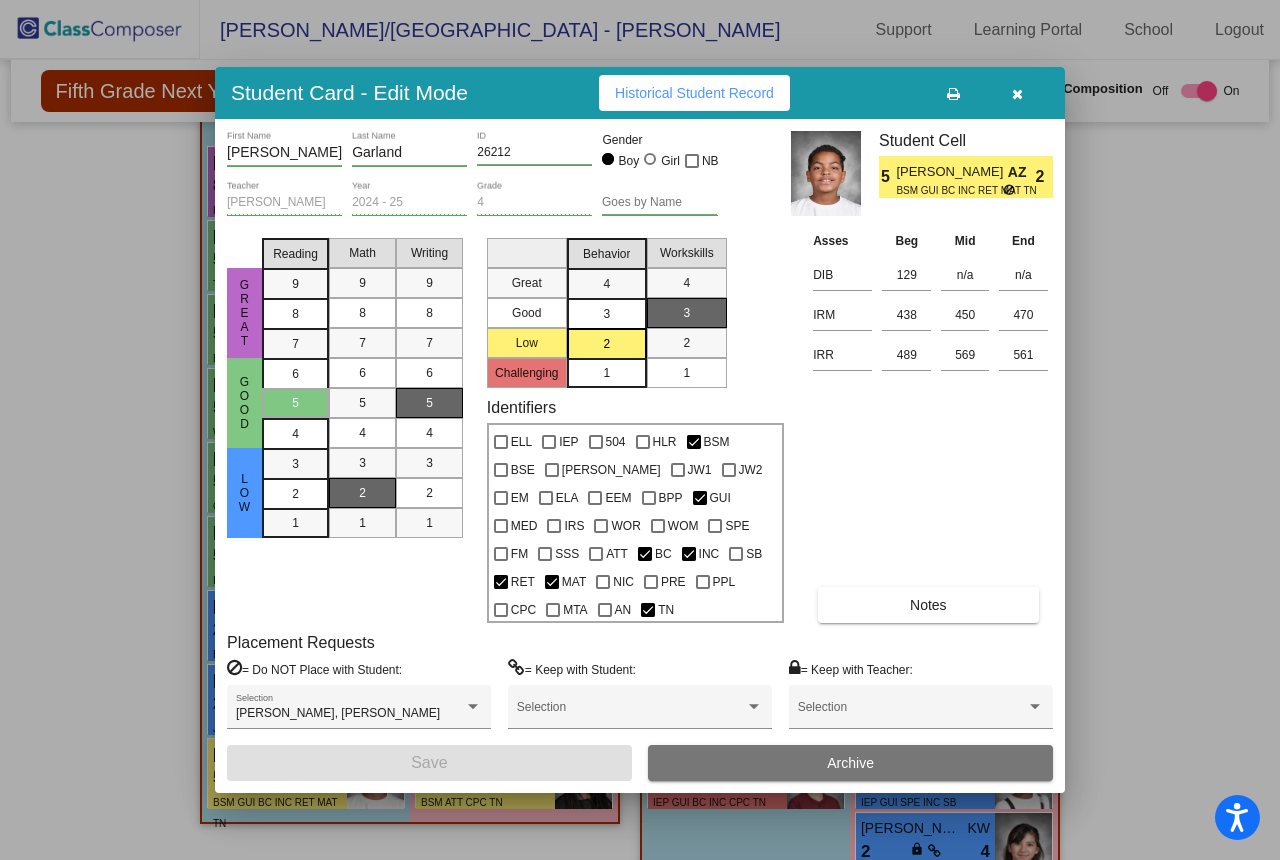 click at bounding box center (1017, 94) 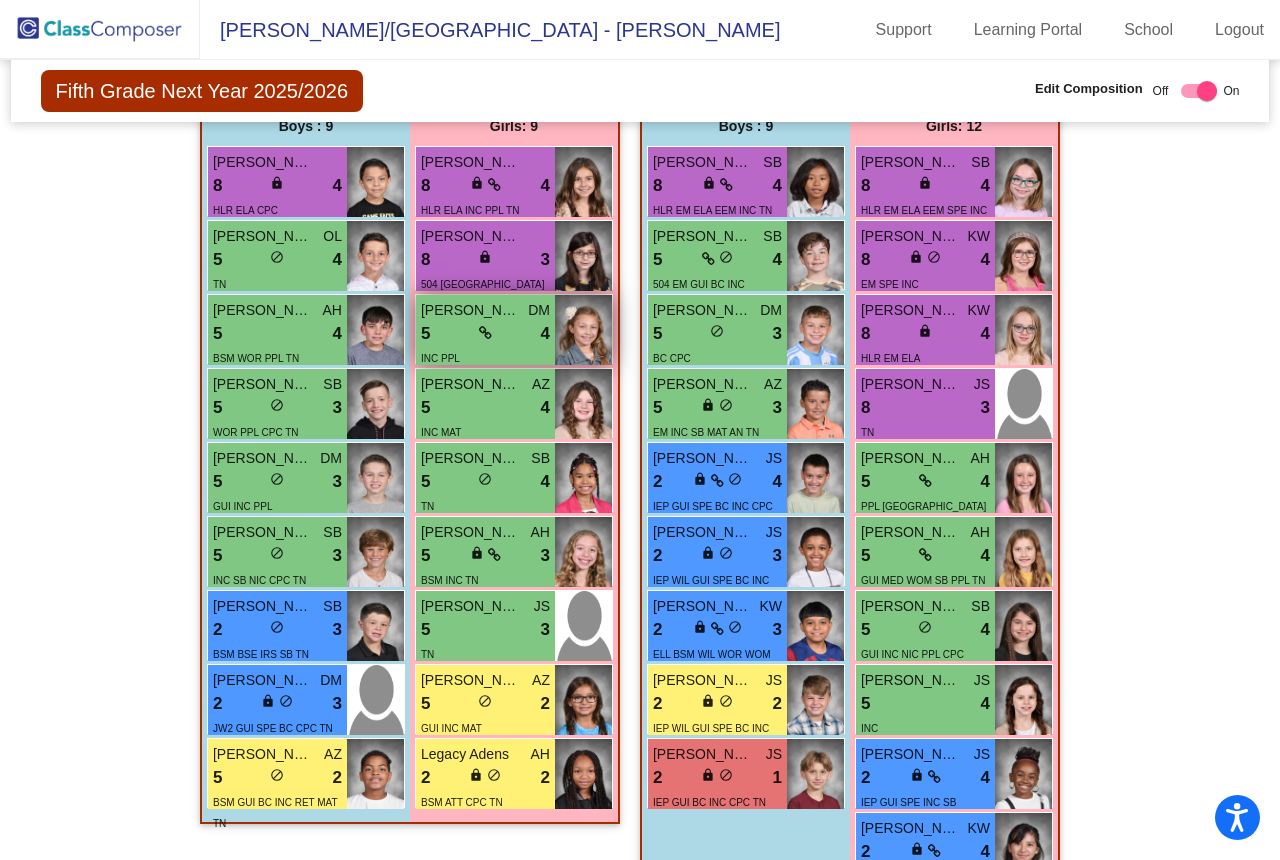 click on "5 lock do_not_disturb_alt 4" at bounding box center (485, 334) 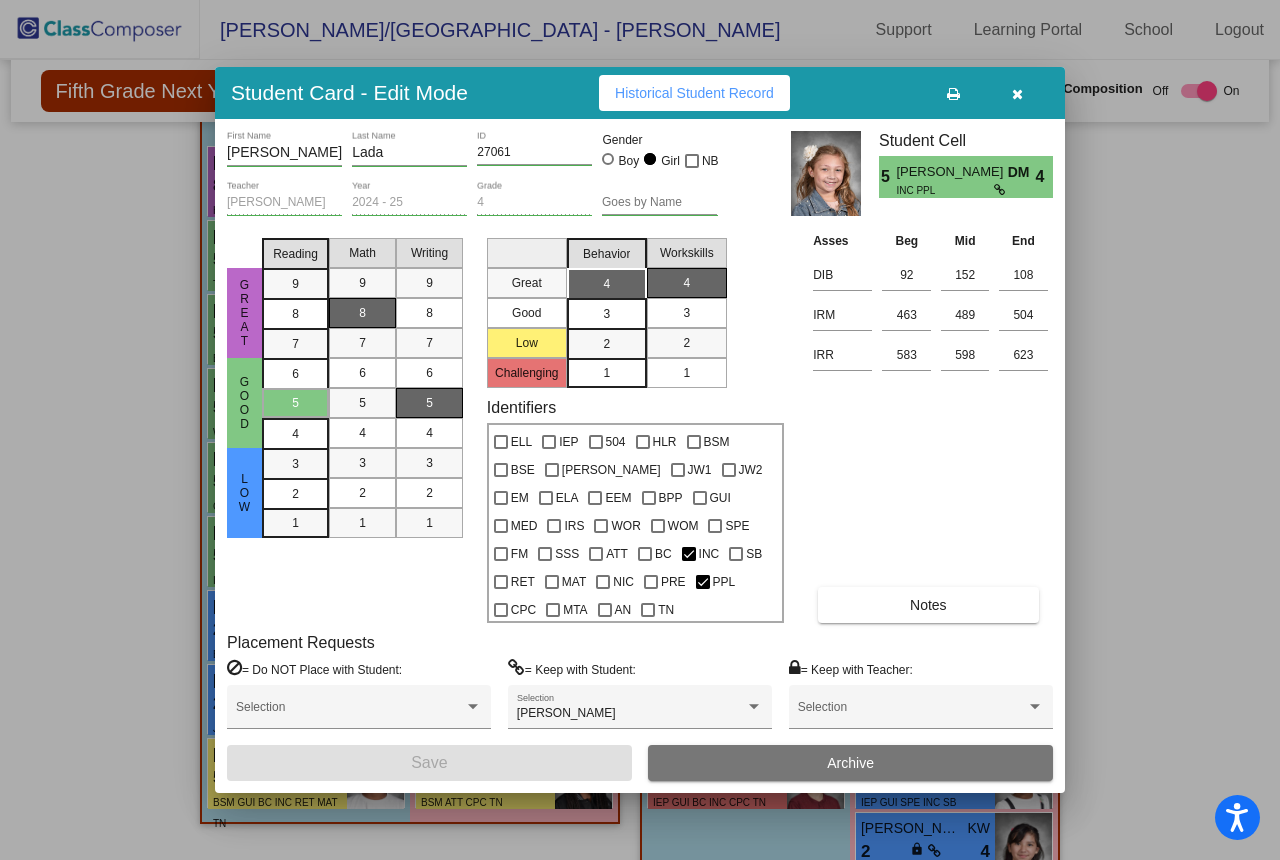 click at bounding box center [1017, 94] 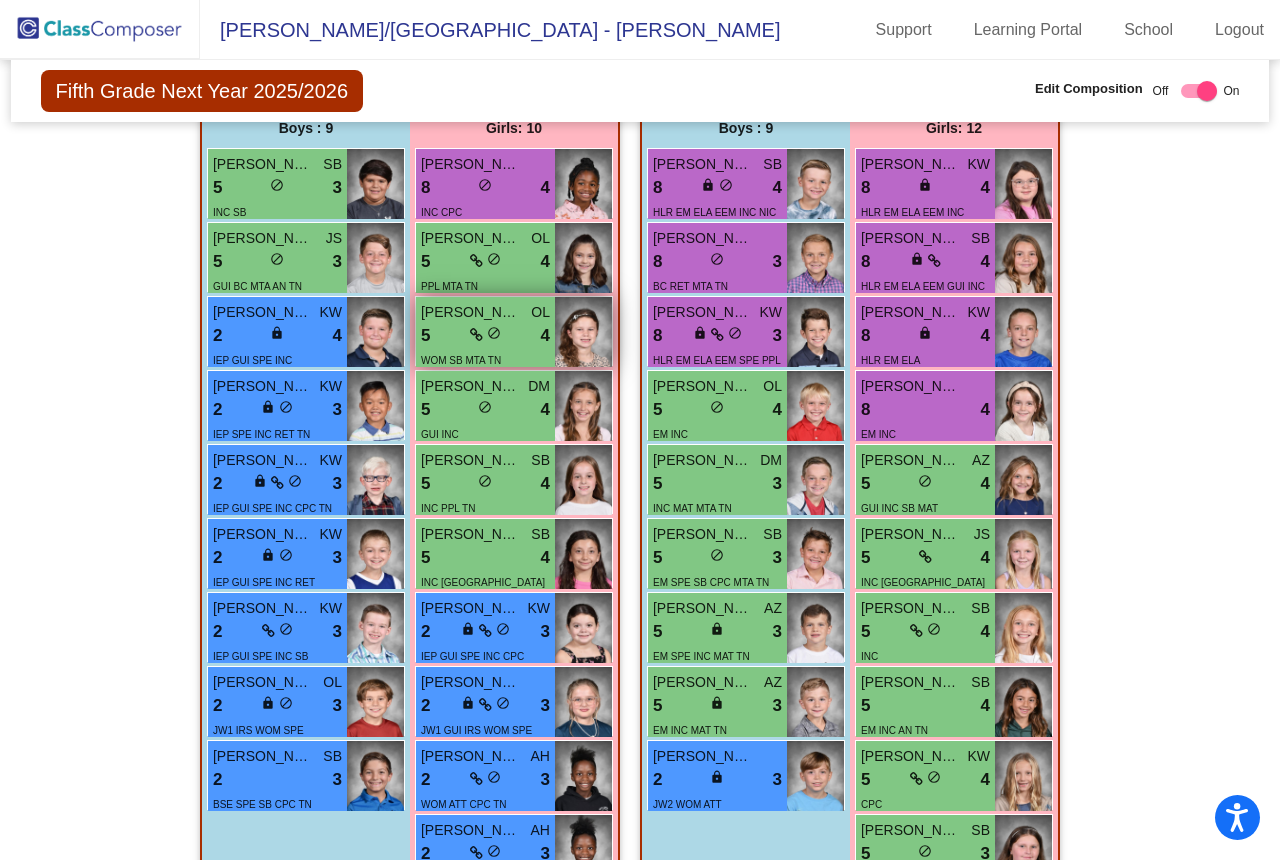 scroll, scrollTop: 2809, scrollLeft: 0, axis: vertical 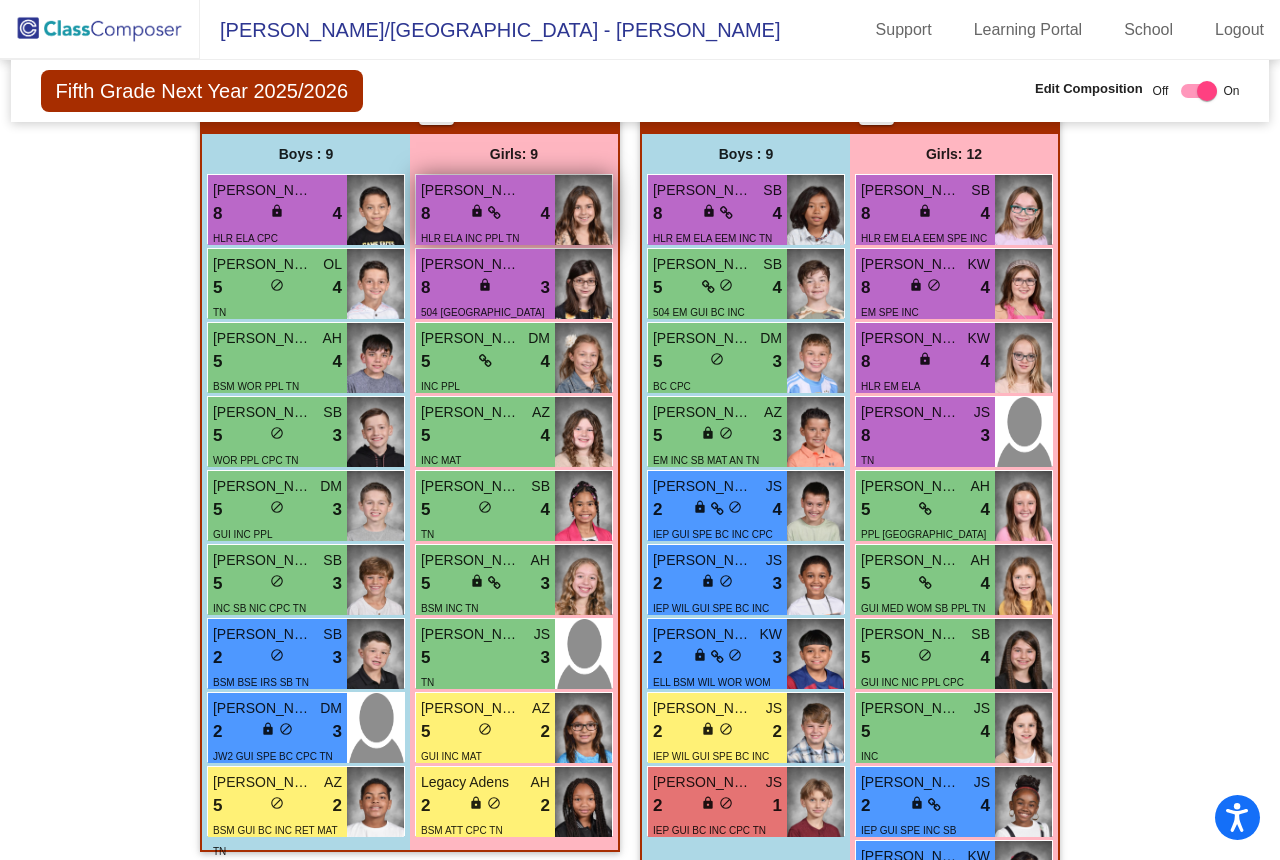 click on "8 lock do_not_disturb_alt 4" at bounding box center (485, 214) 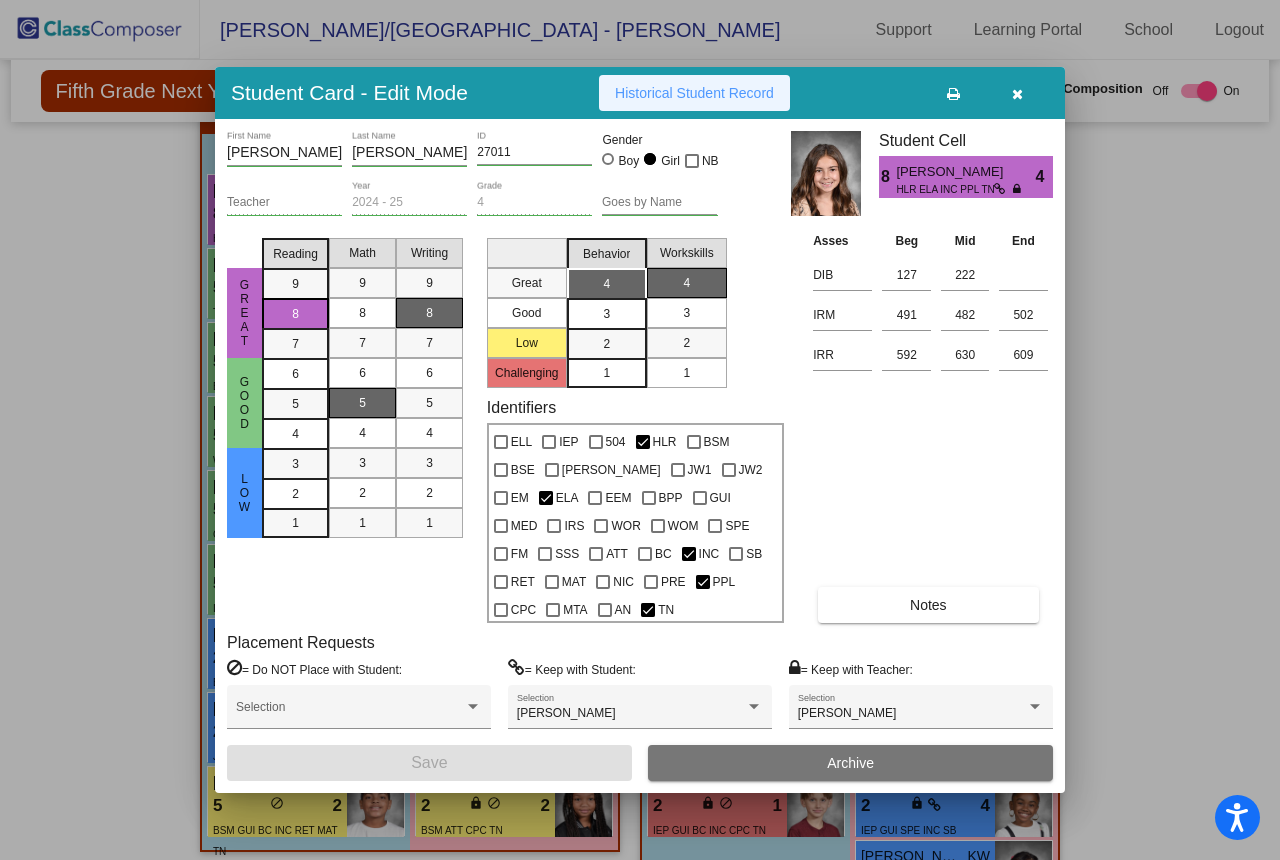 click on "Historical Student Record" at bounding box center (694, 93) 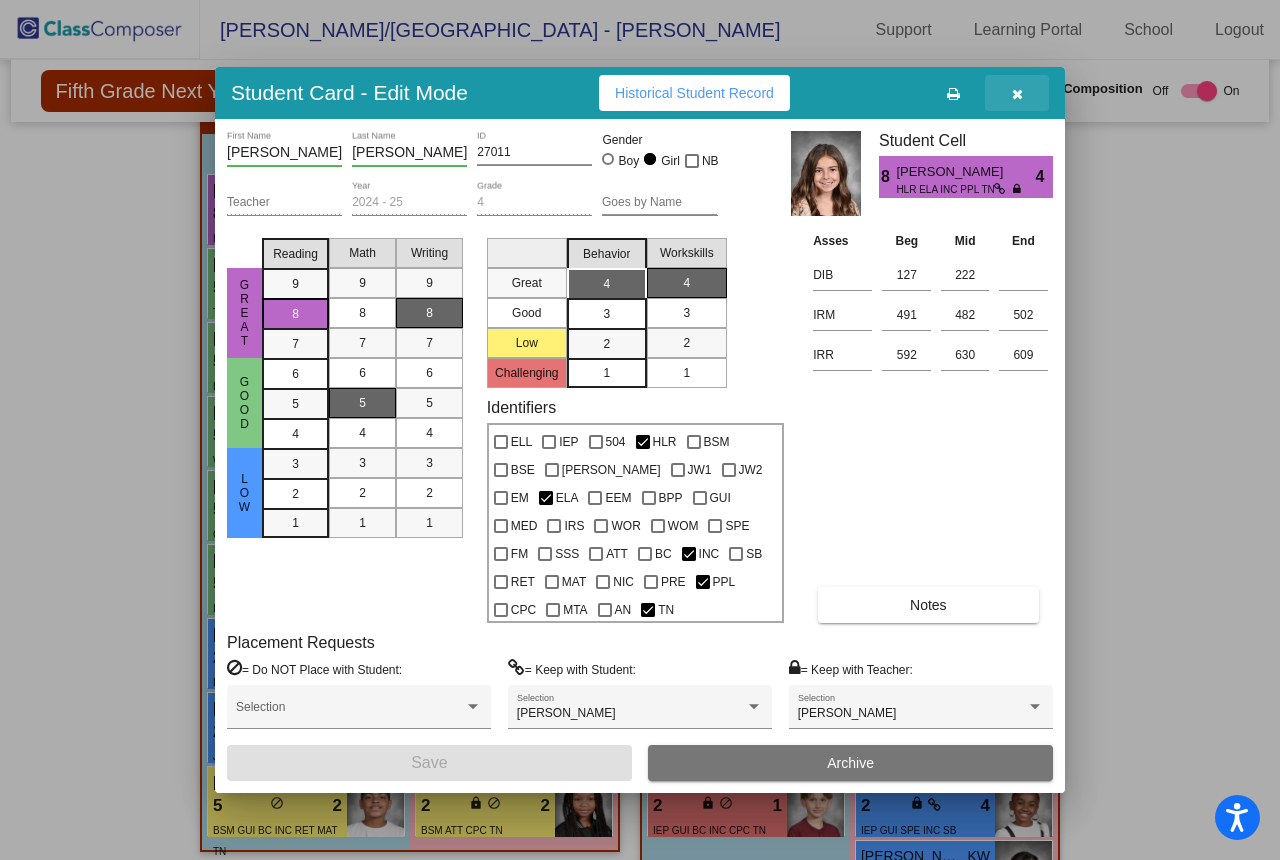 click at bounding box center [1017, 93] 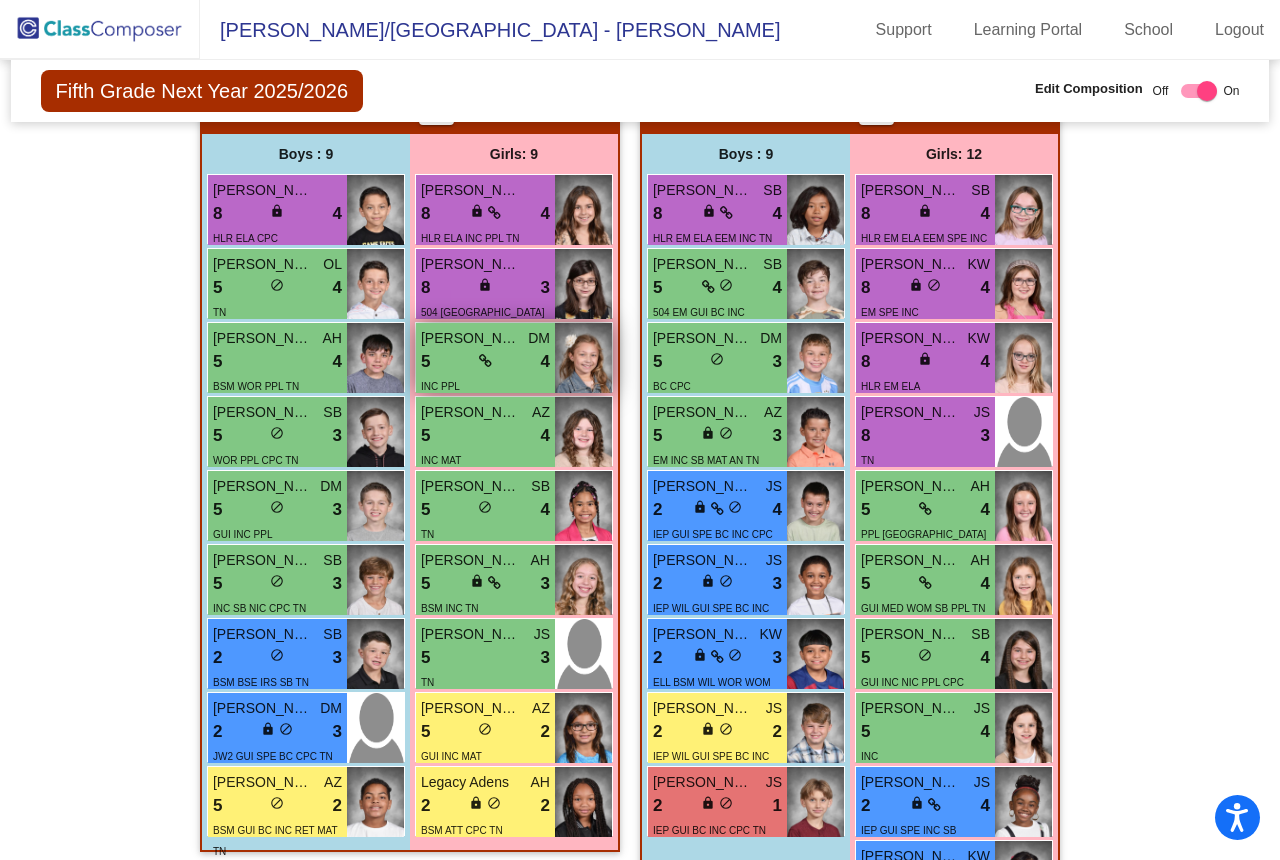 click on "5 lock do_not_disturb_alt 4" at bounding box center (485, 362) 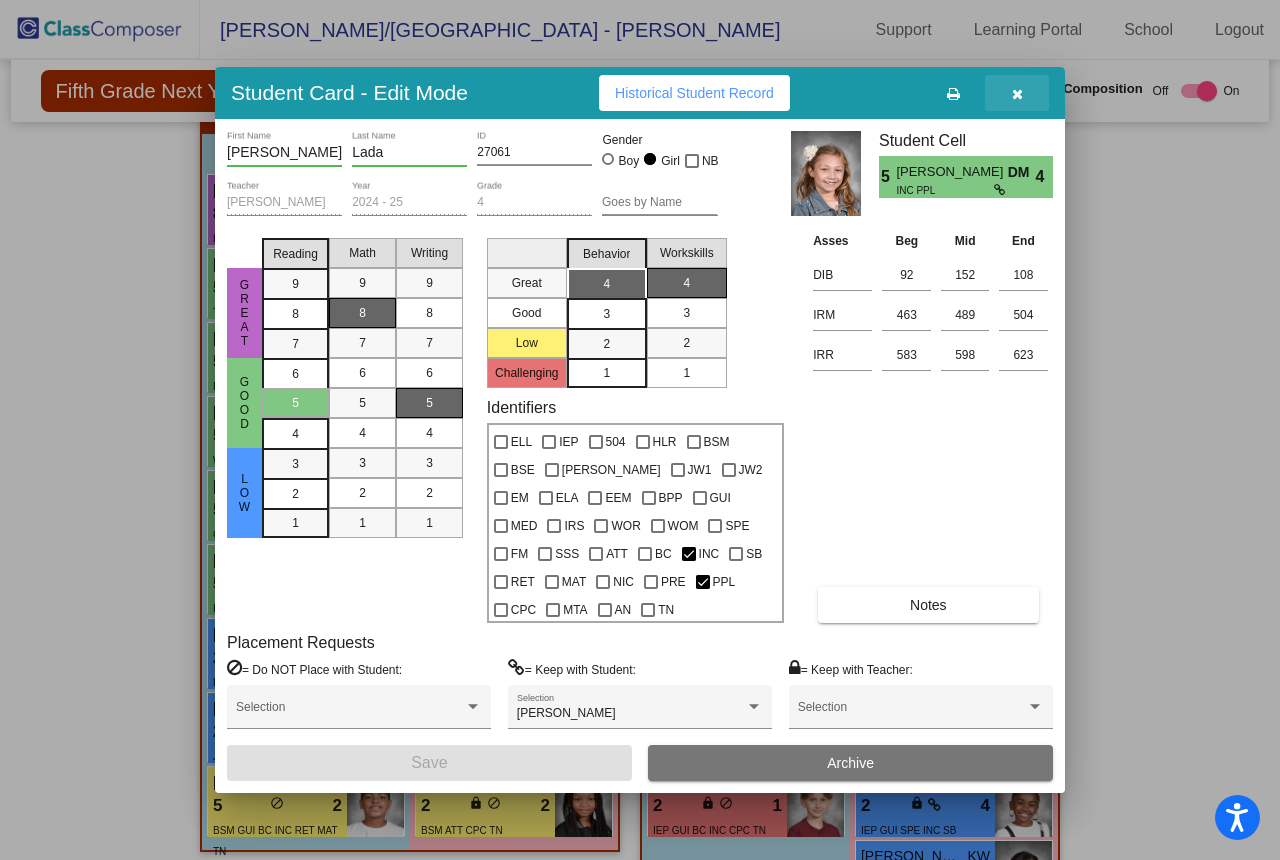 click at bounding box center (1017, 93) 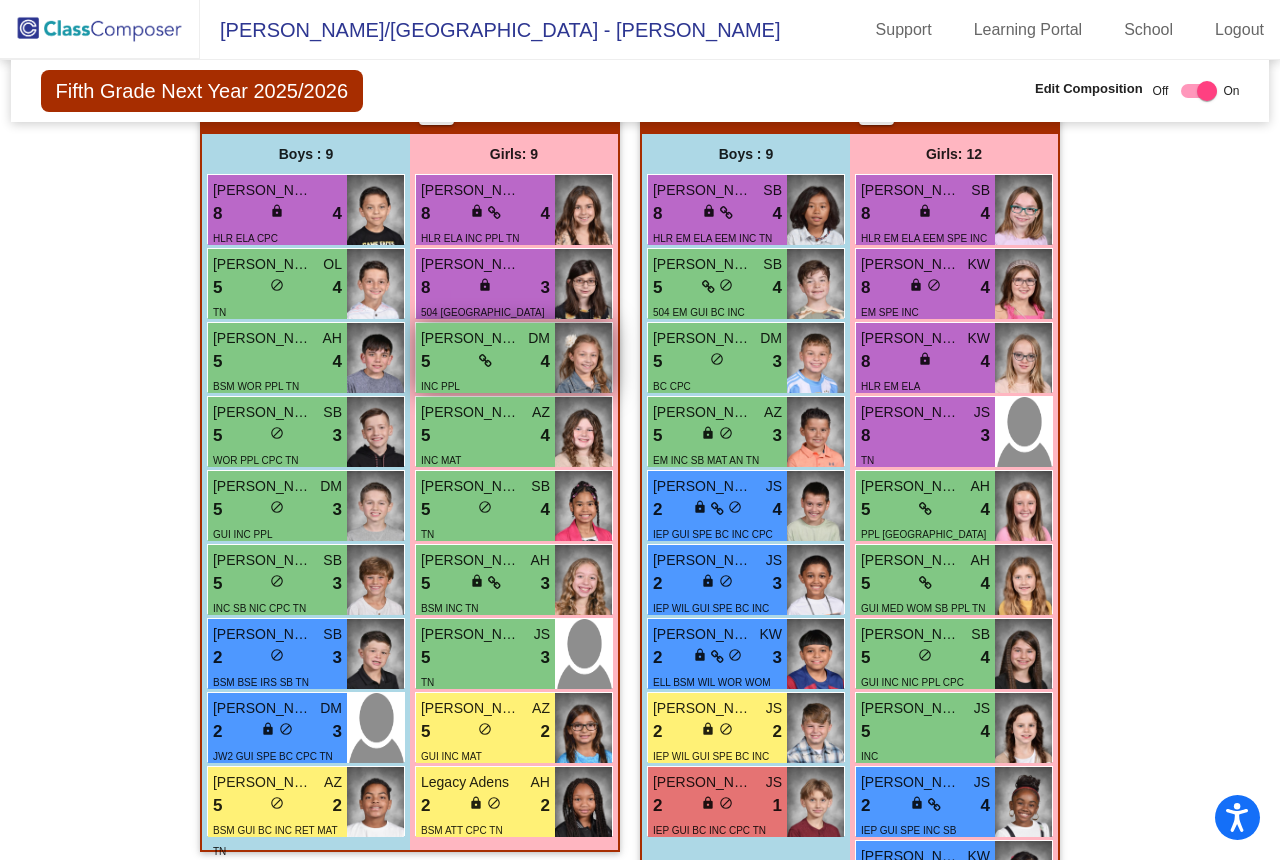 click on "DM" at bounding box center (539, 338) 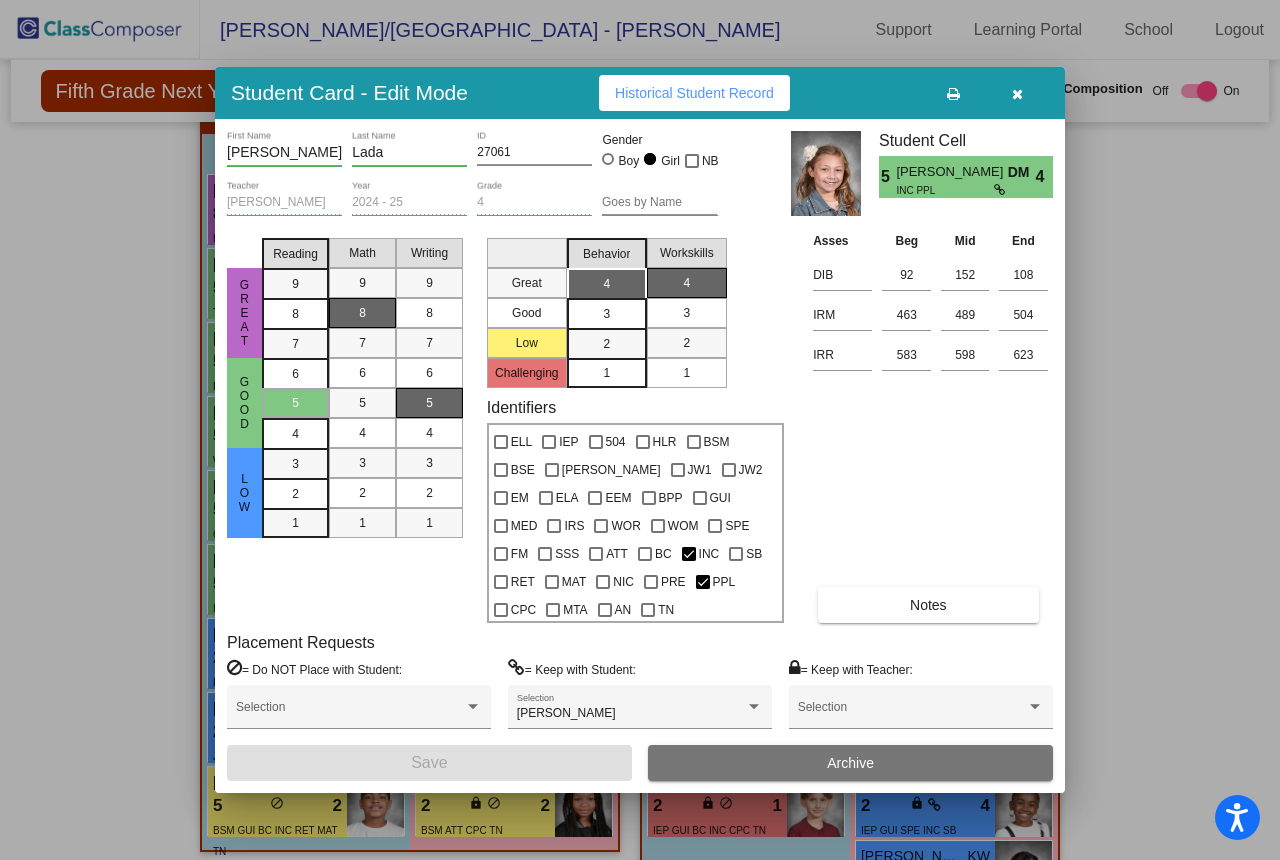 click at bounding box center (1017, 93) 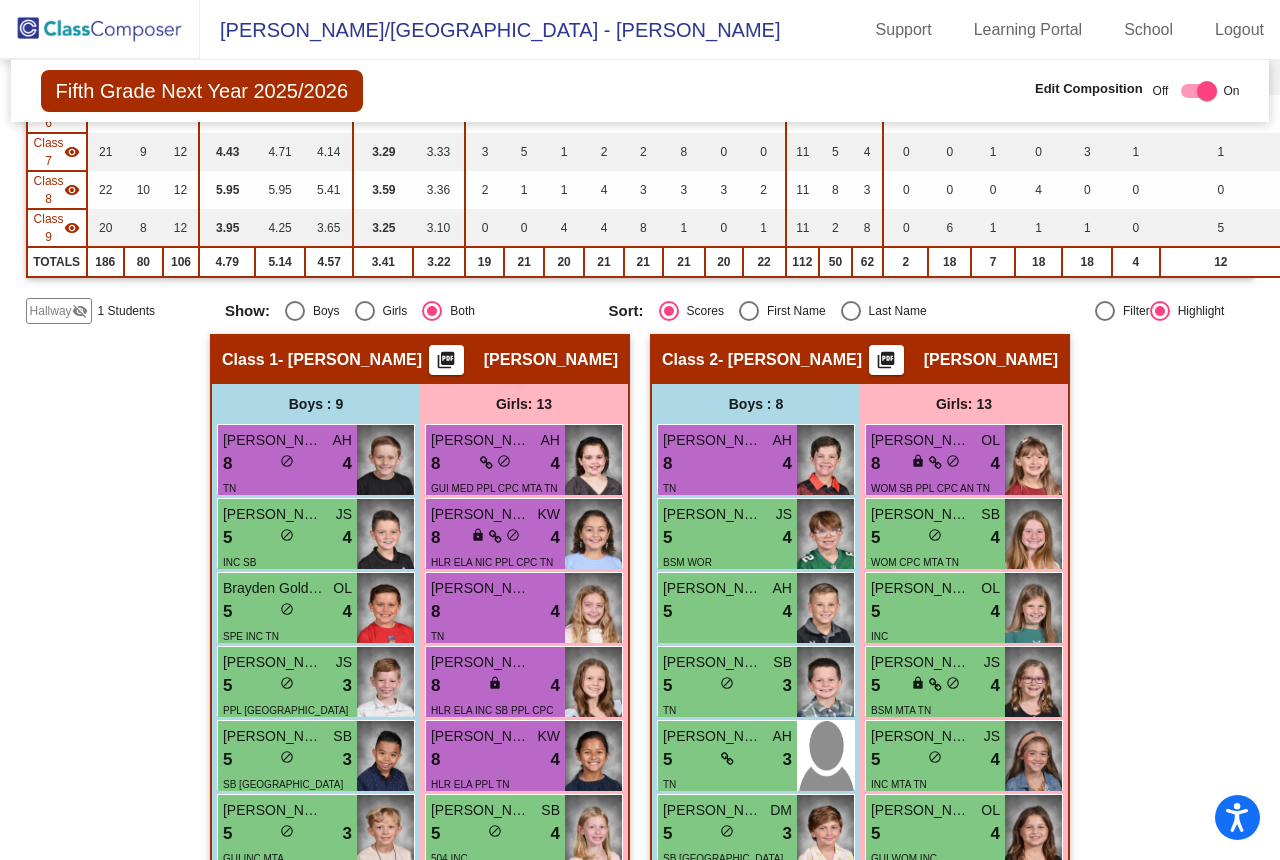 scroll, scrollTop: 605, scrollLeft: 0, axis: vertical 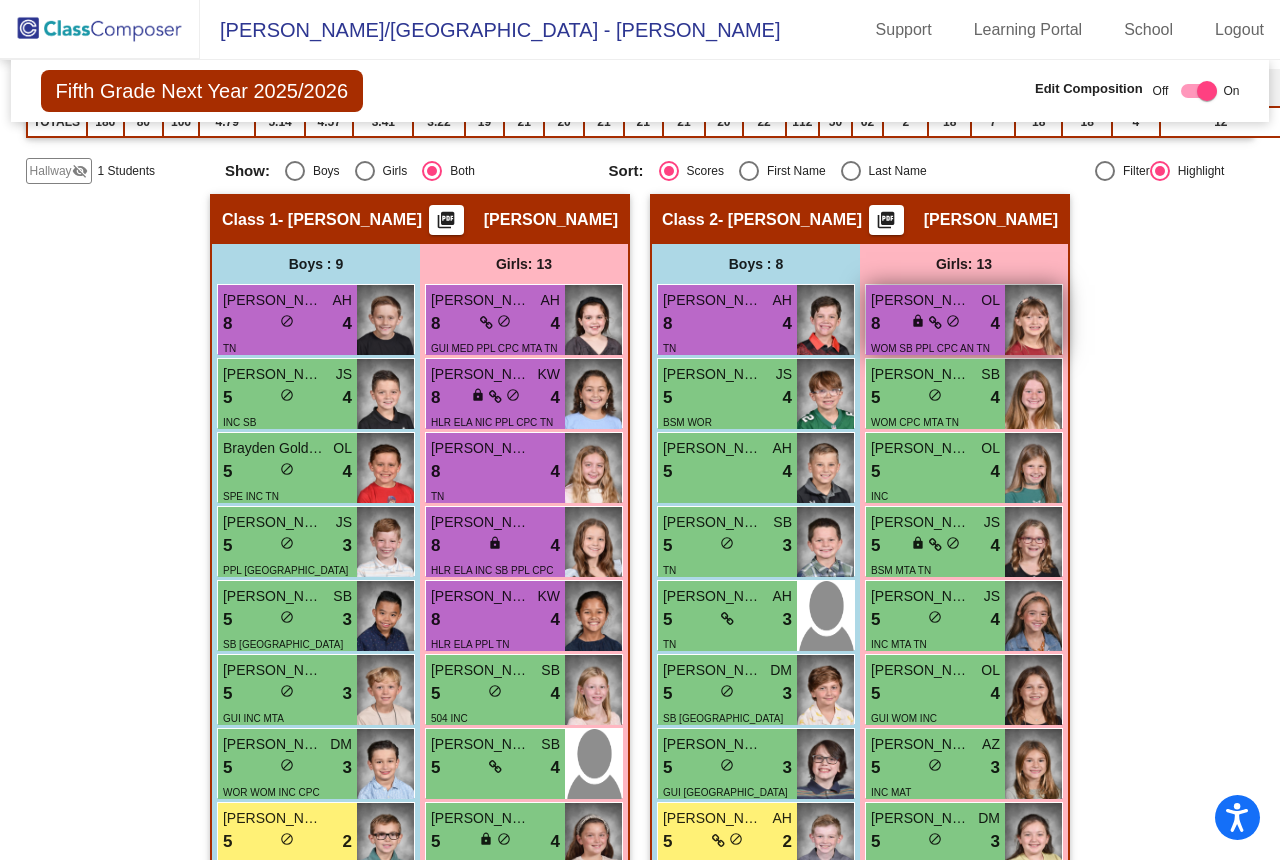 click on "lock" at bounding box center (918, 321) 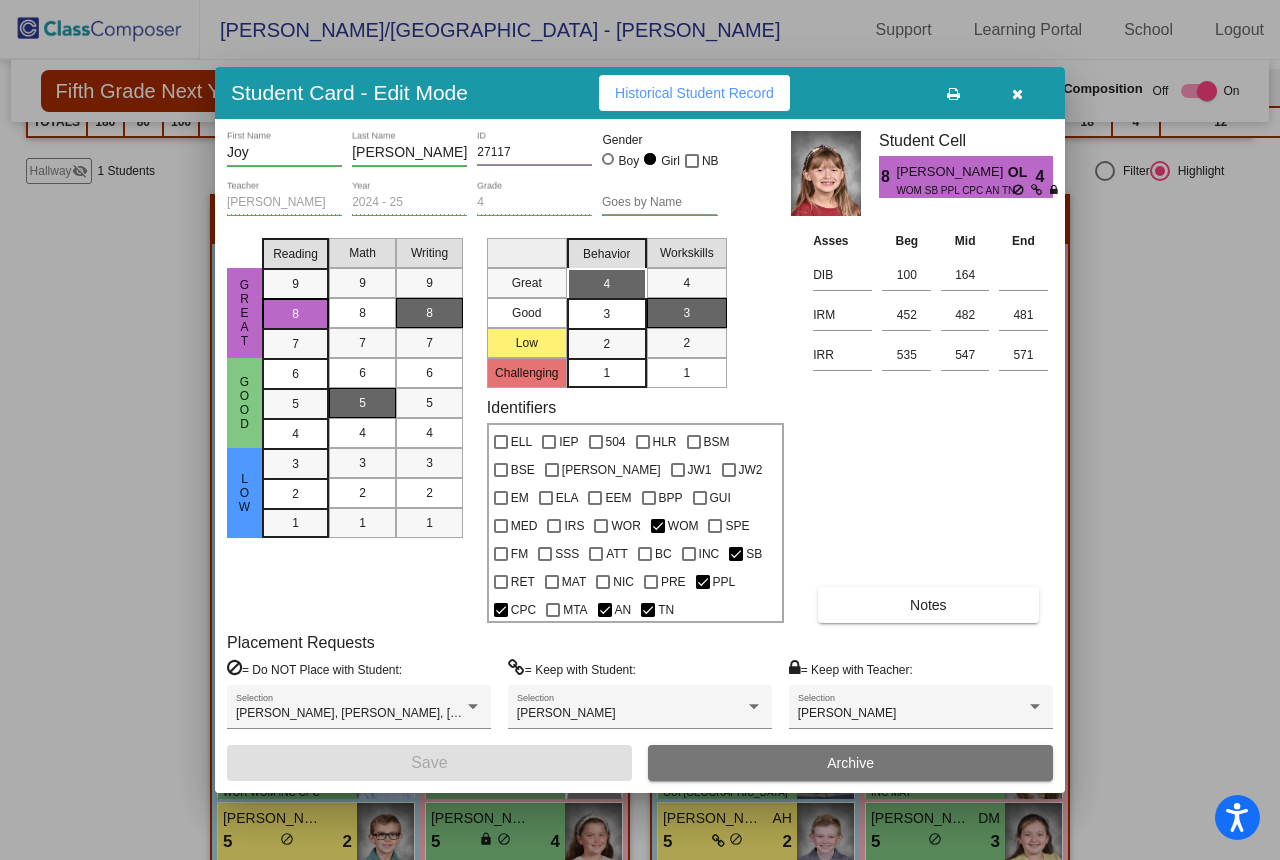 click at bounding box center [1017, 93] 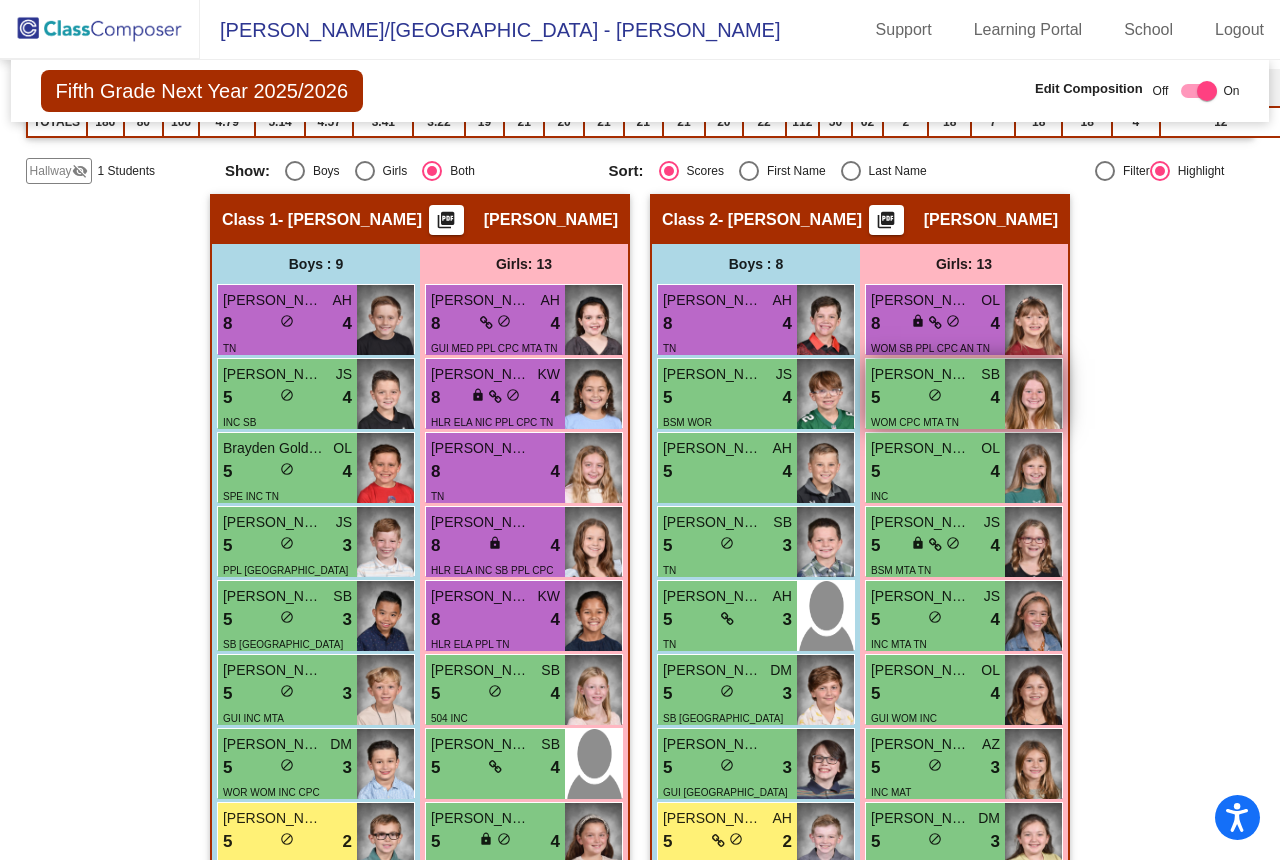 scroll, scrollTop: 609, scrollLeft: 0, axis: vertical 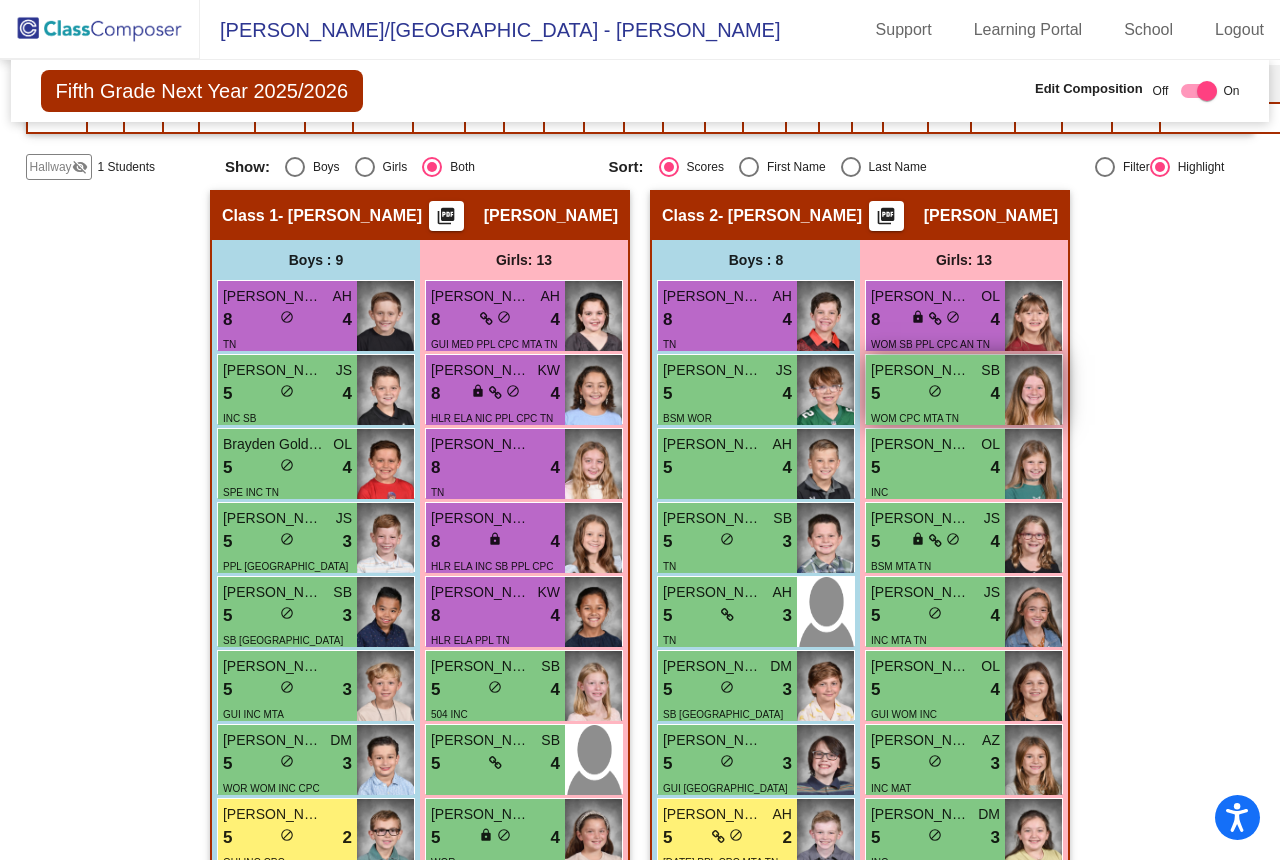 click on "5 lock do_not_disturb_alt 4" at bounding box center (935, 394) 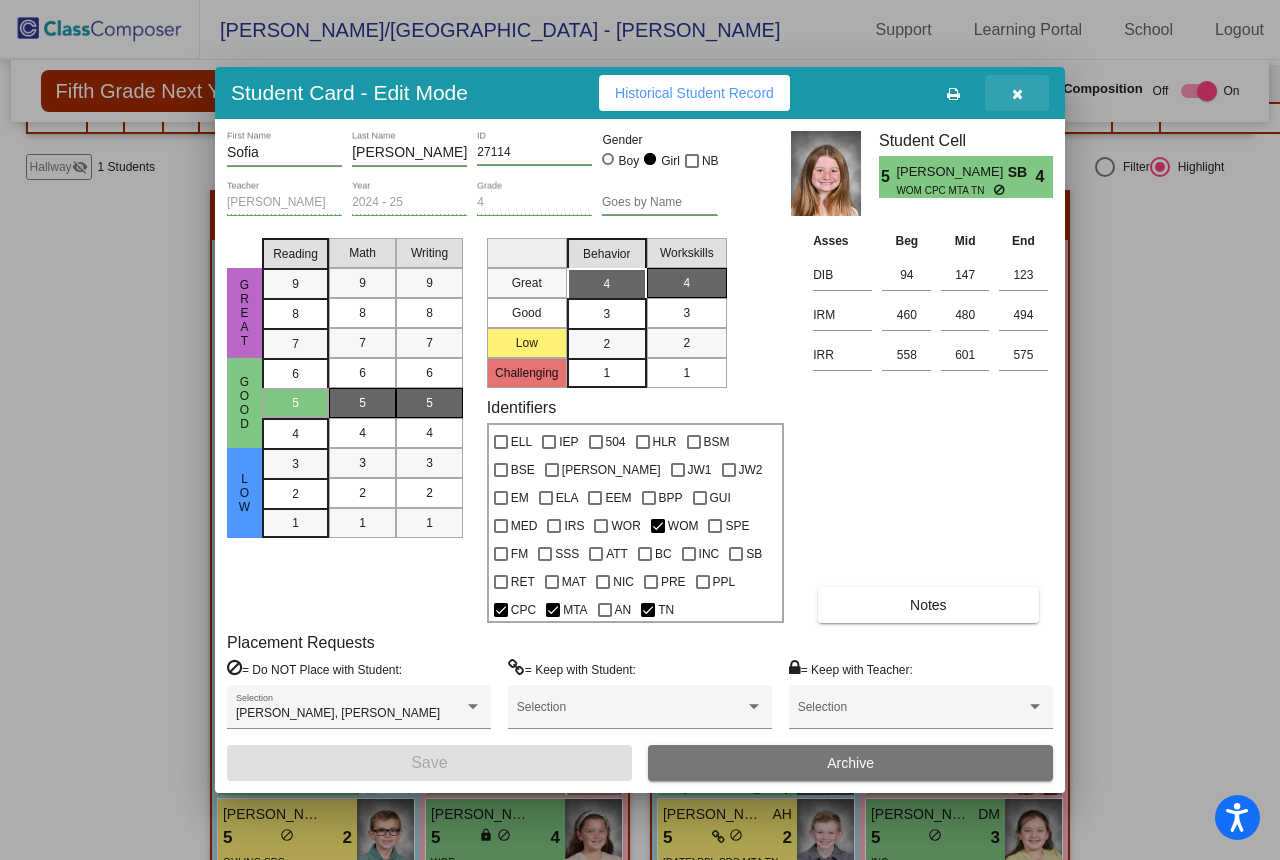 click at bounding box center (1017, 94) 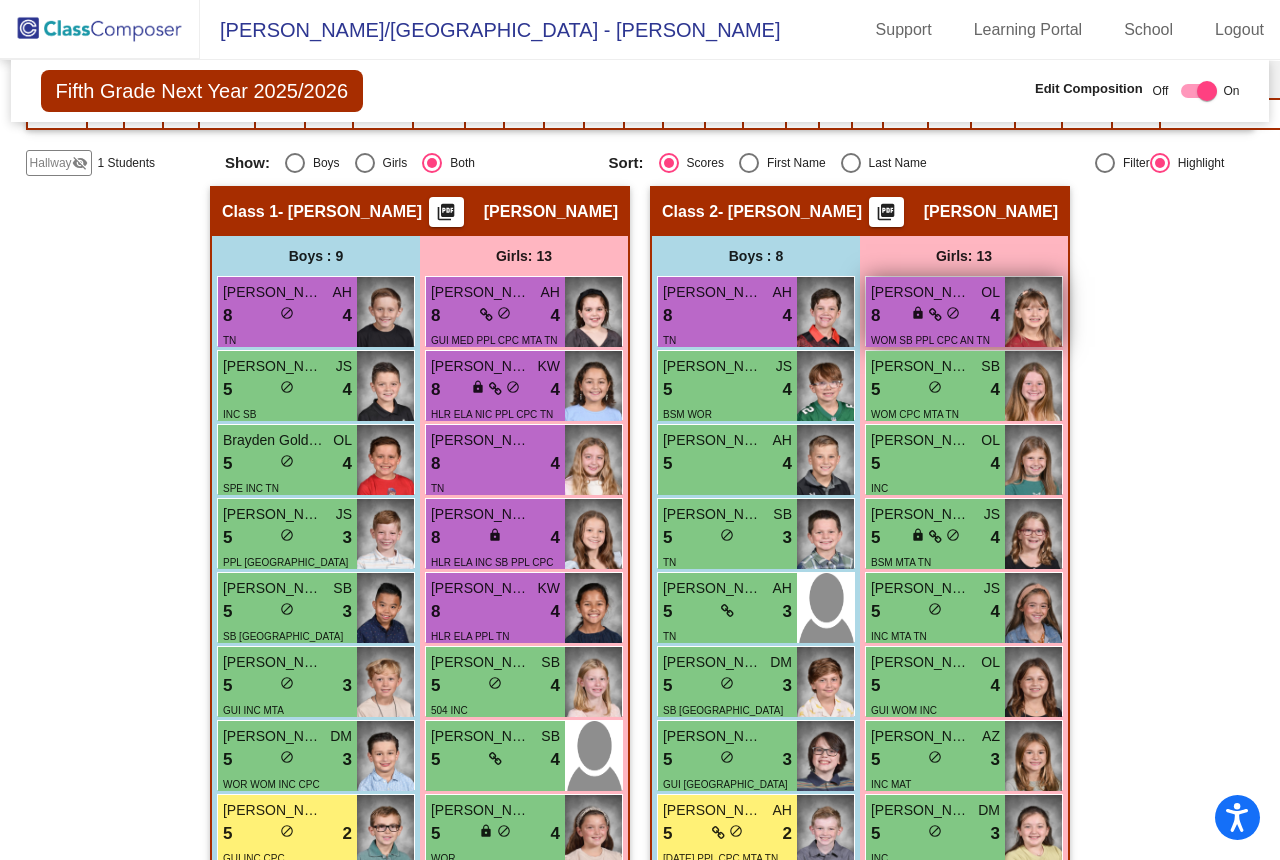 scroll, scrollTop: 765, scrollLeft: 0, axis: vertical 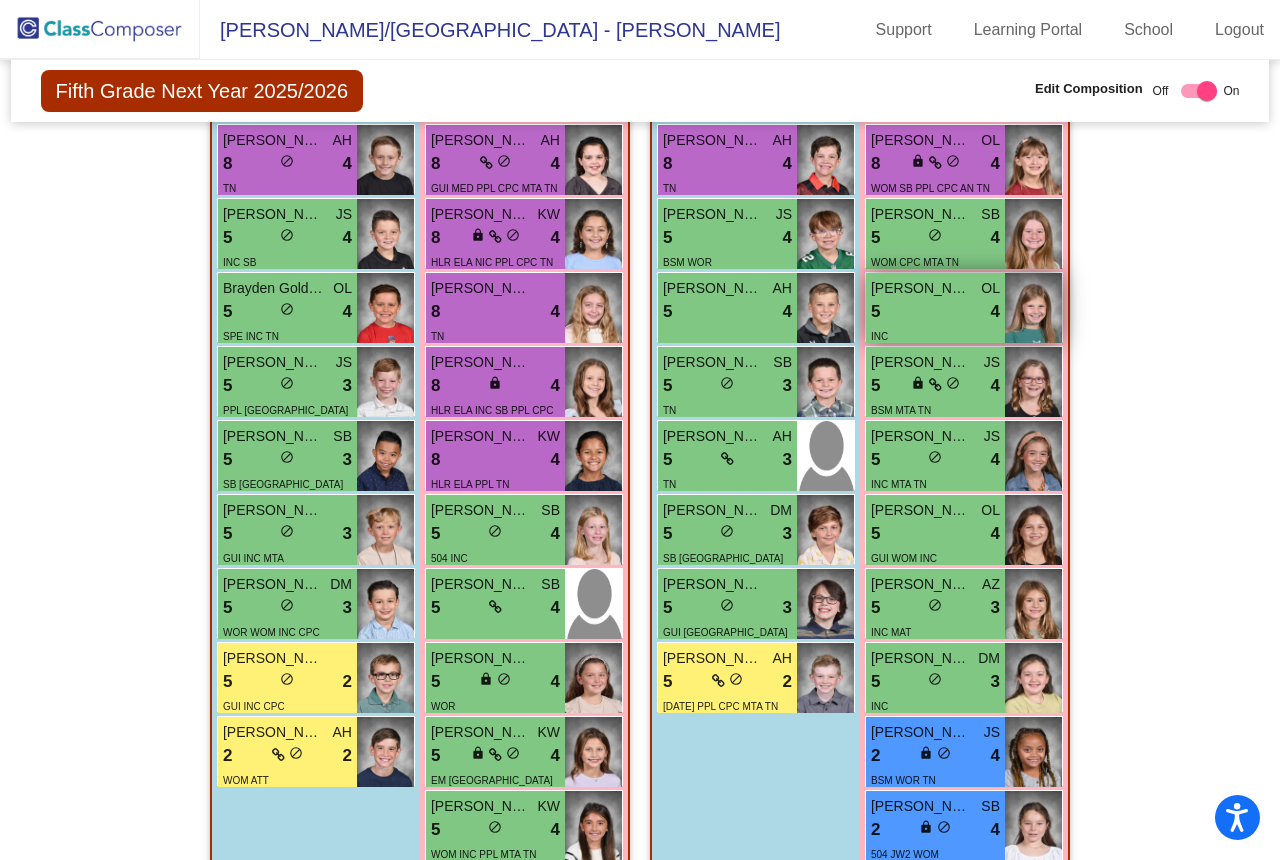 click on "5 lock do_not_disturb_alt 4" at bounding box center (935, 312) 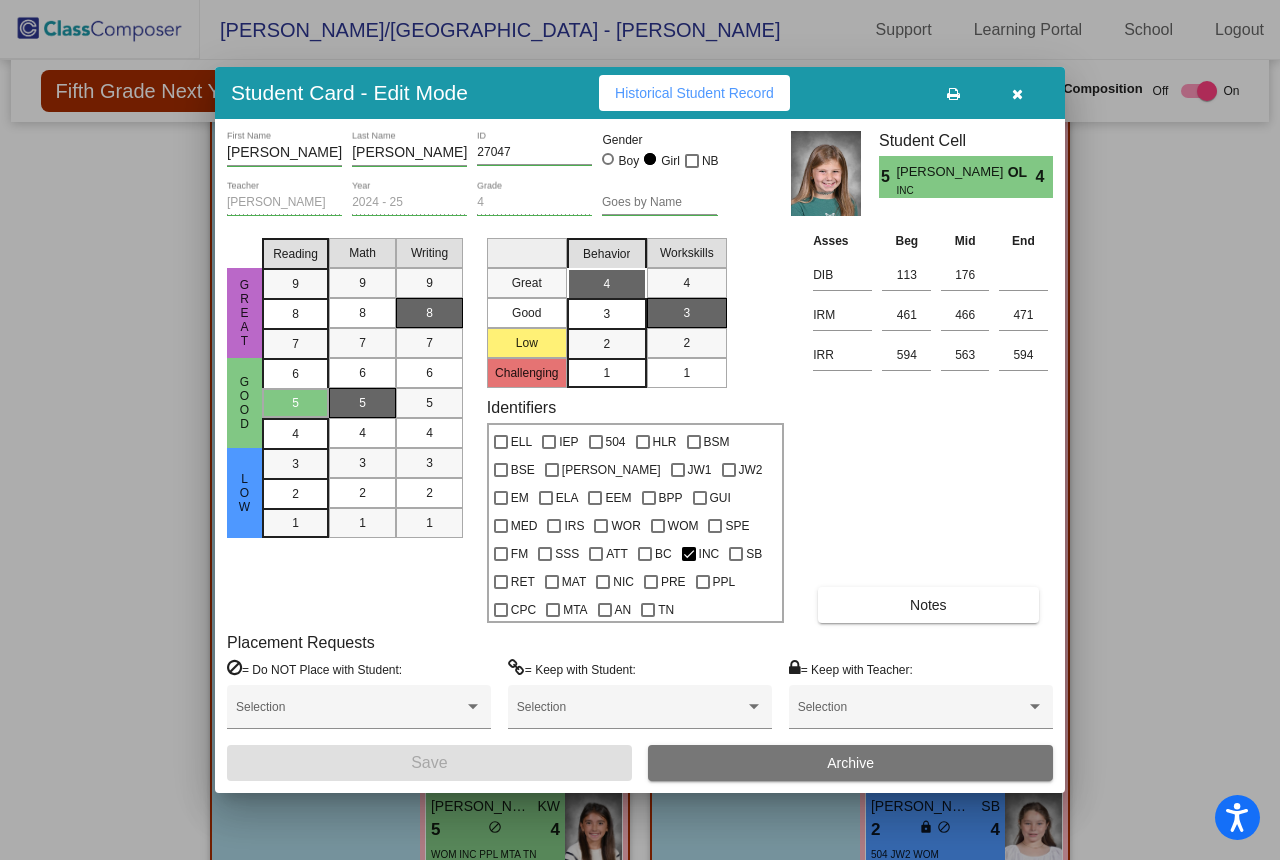 click at bounding box center [1017, 93] 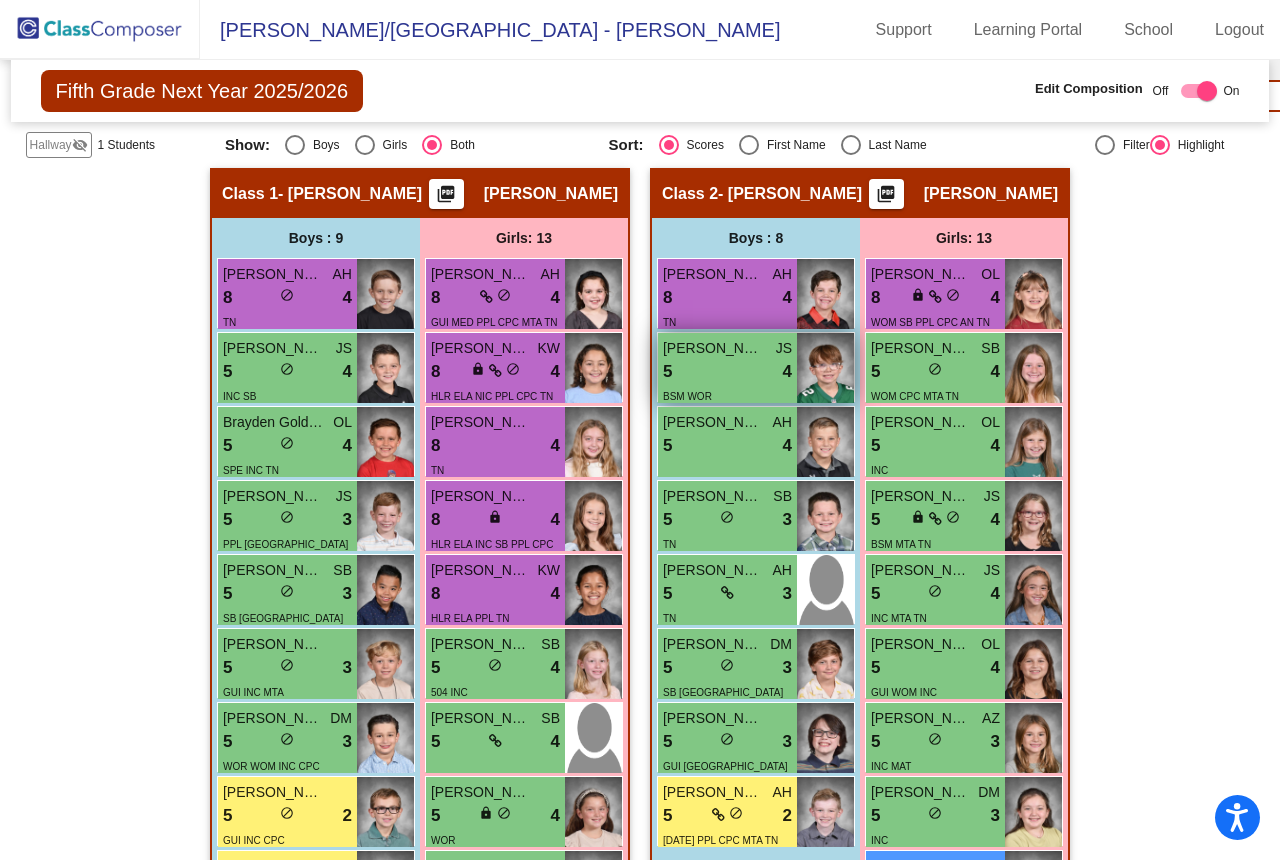 scroll, scrollTop: 774, scrollLeft: 0, axis: vertical 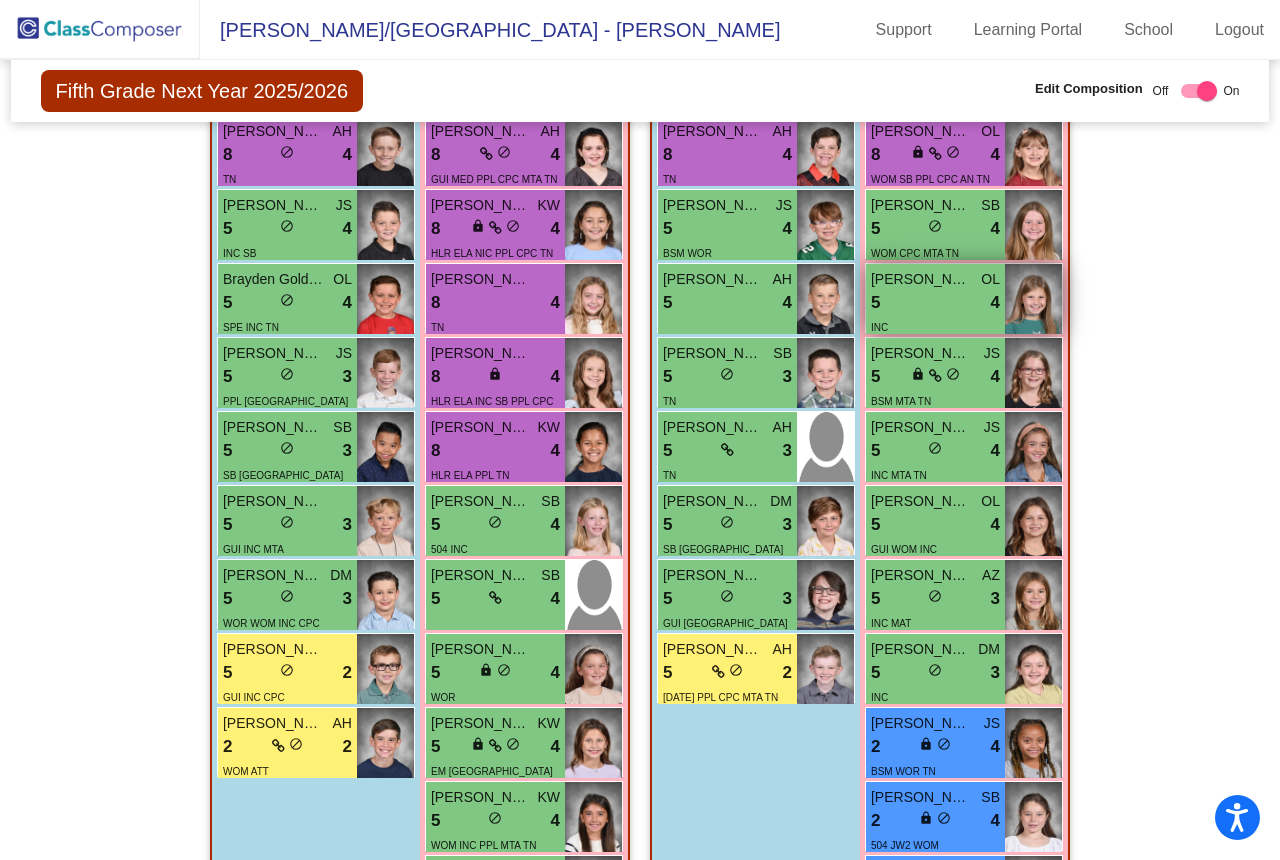 click on "Isabella Chiaradonna" at bounding box center (921, 279) 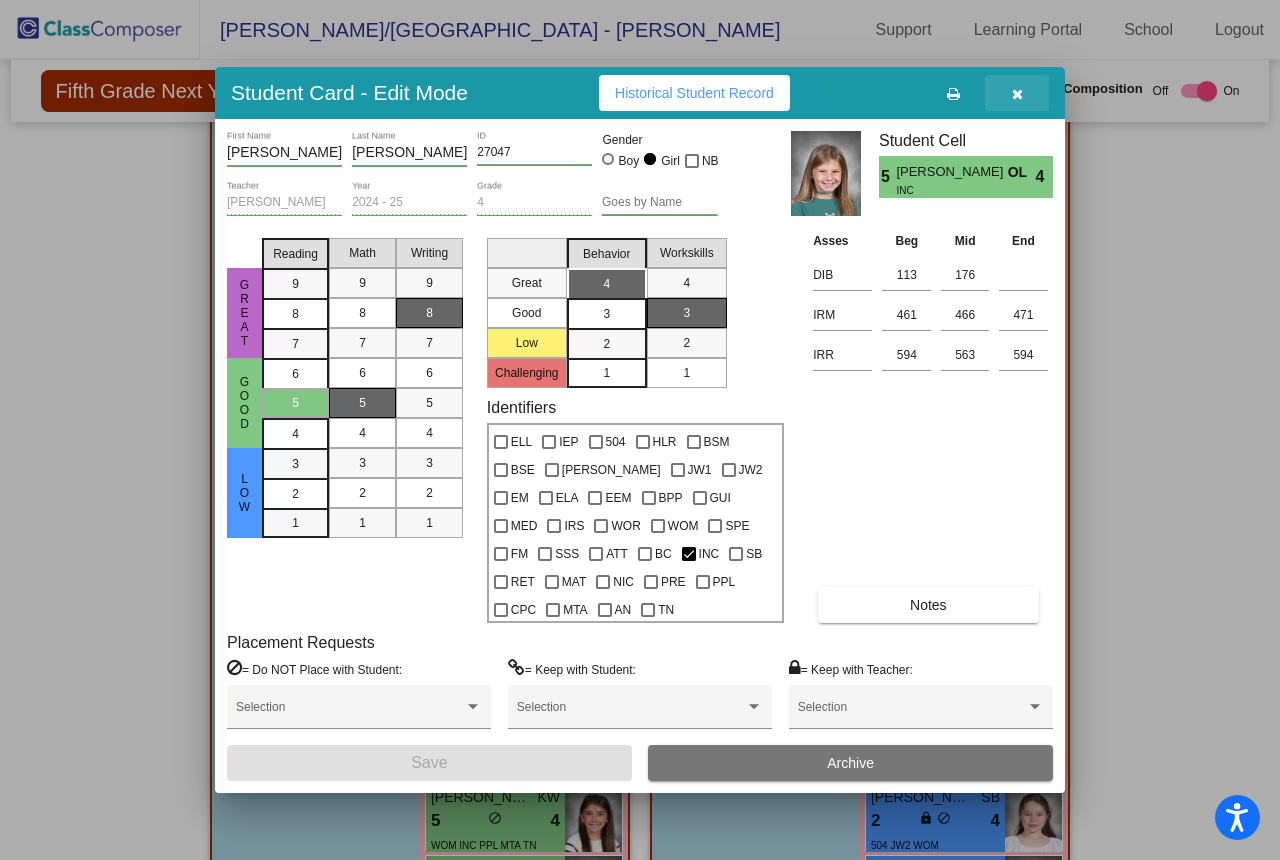 click at bounding box center [1017, 93] 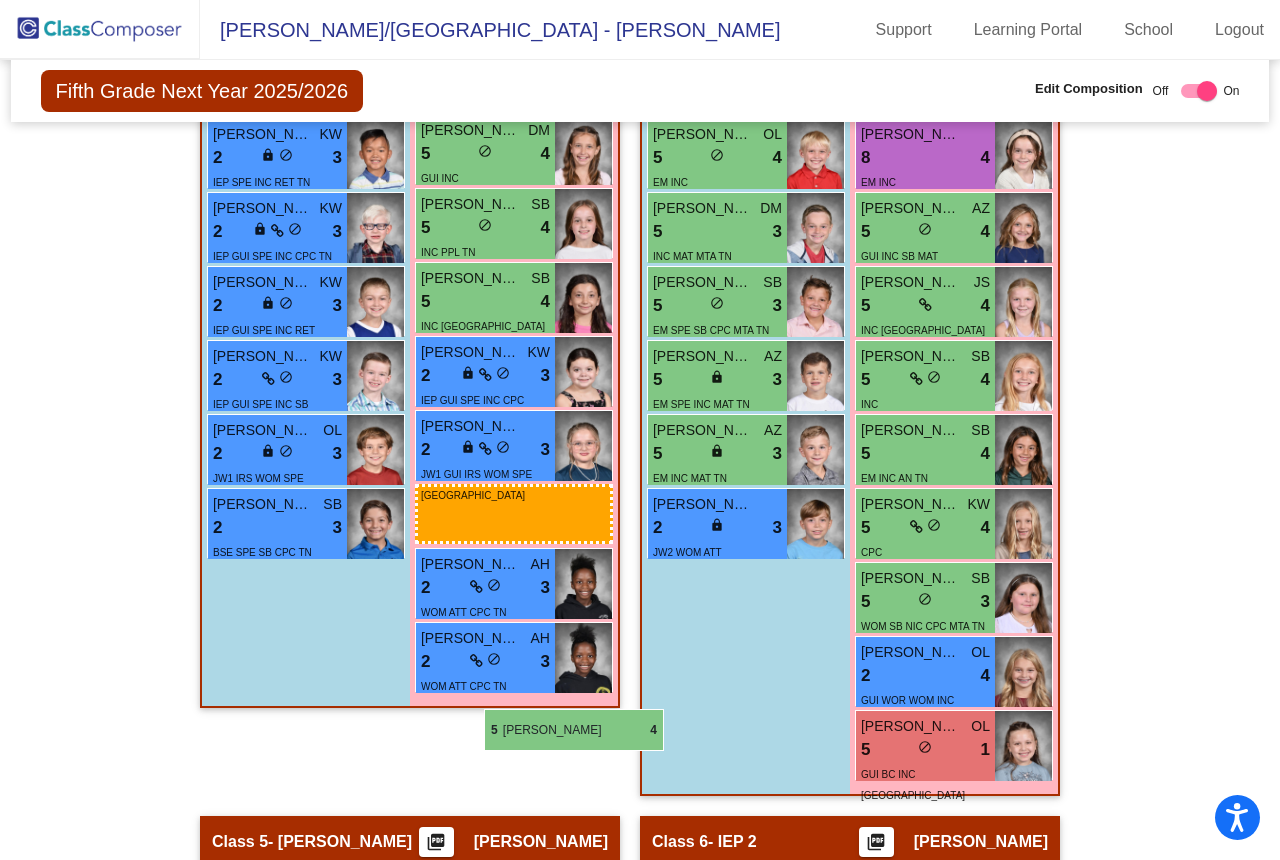scroll, scrollTop: 2775, scrollLeft: 0, axis: vertical 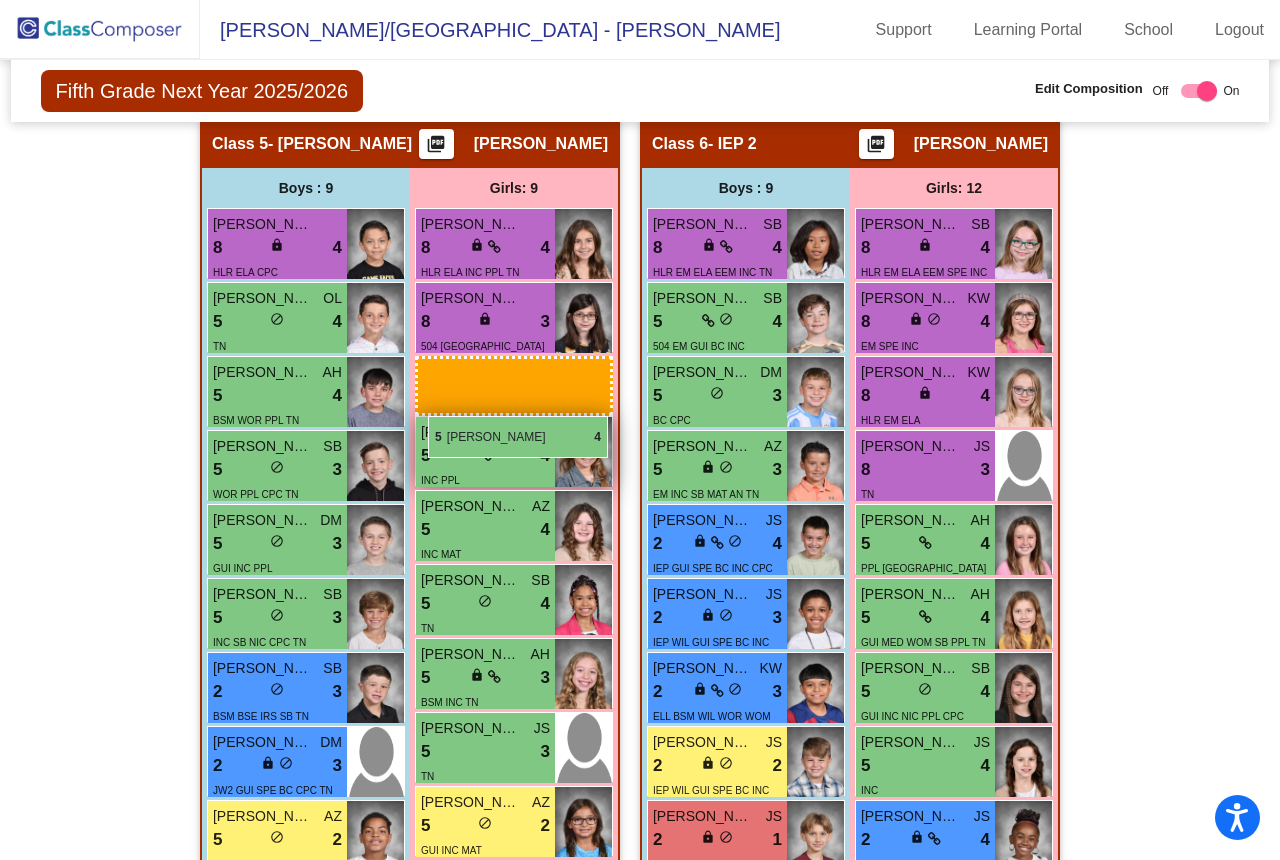 drag, startPoint x: 938, startPoint y: 297, endPoint x: 428, endPoint y: 416, distance: 523.69934 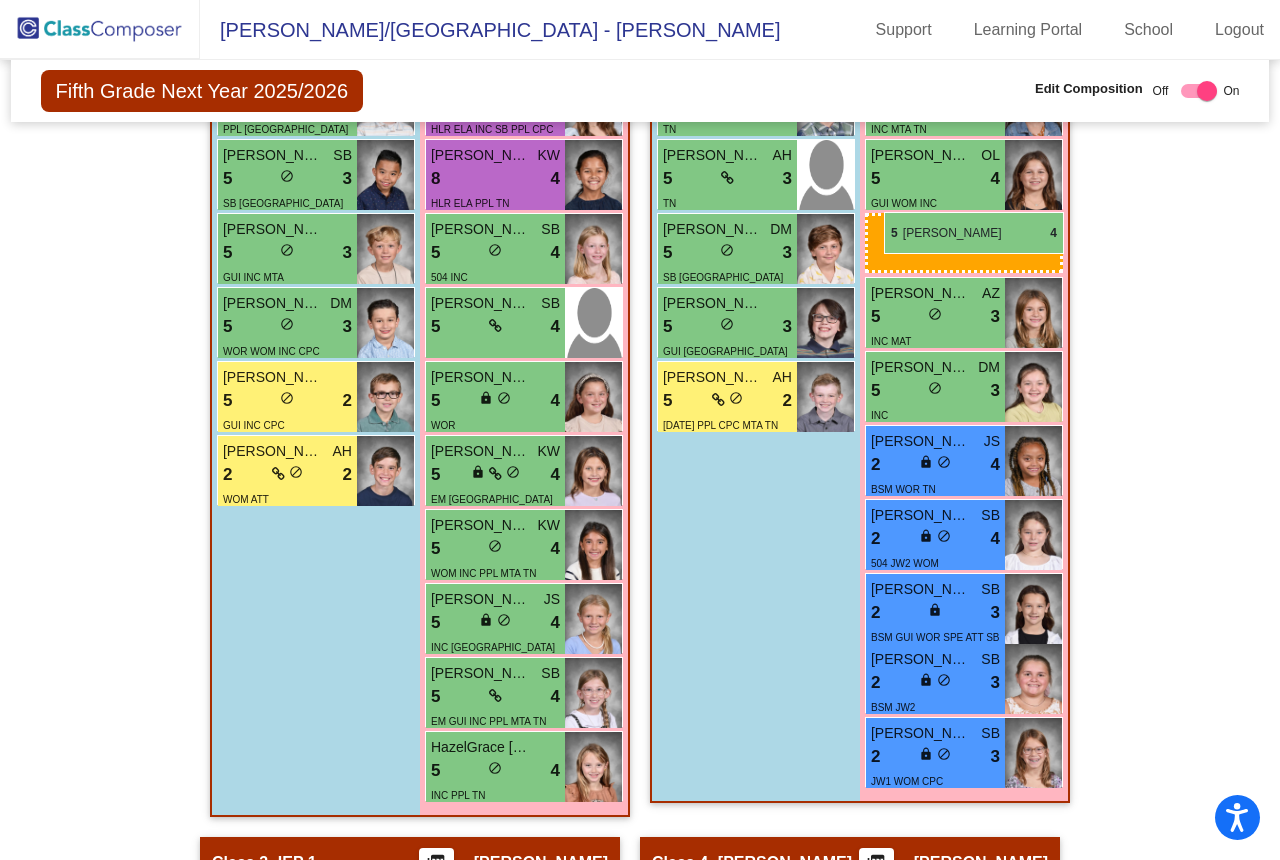 scroll, scrollTop: 658, scrollLeft: 0, axis: vertical 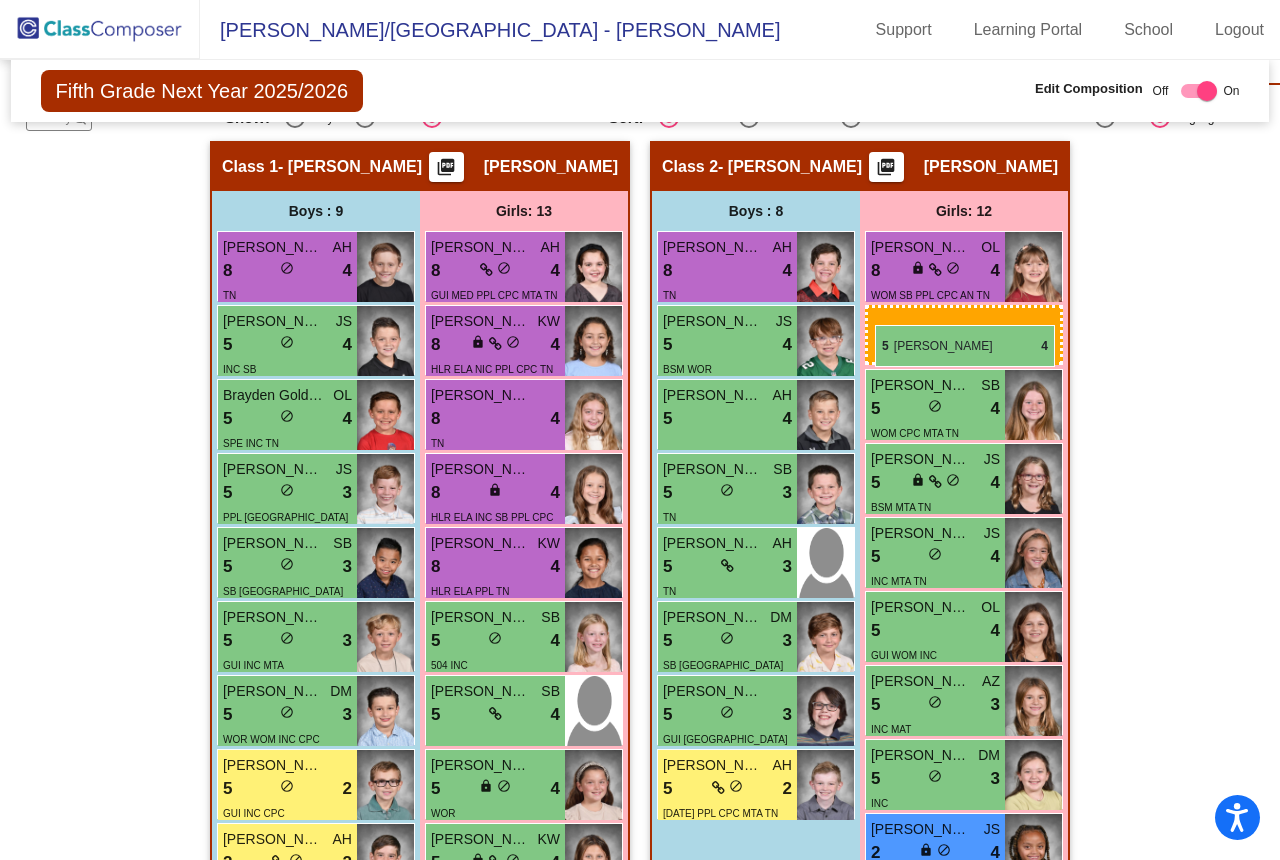 drag, startPoint x: 454, startPoint y: 413, endPoint x: 875, endPoint y: 325, distance: 430.09882 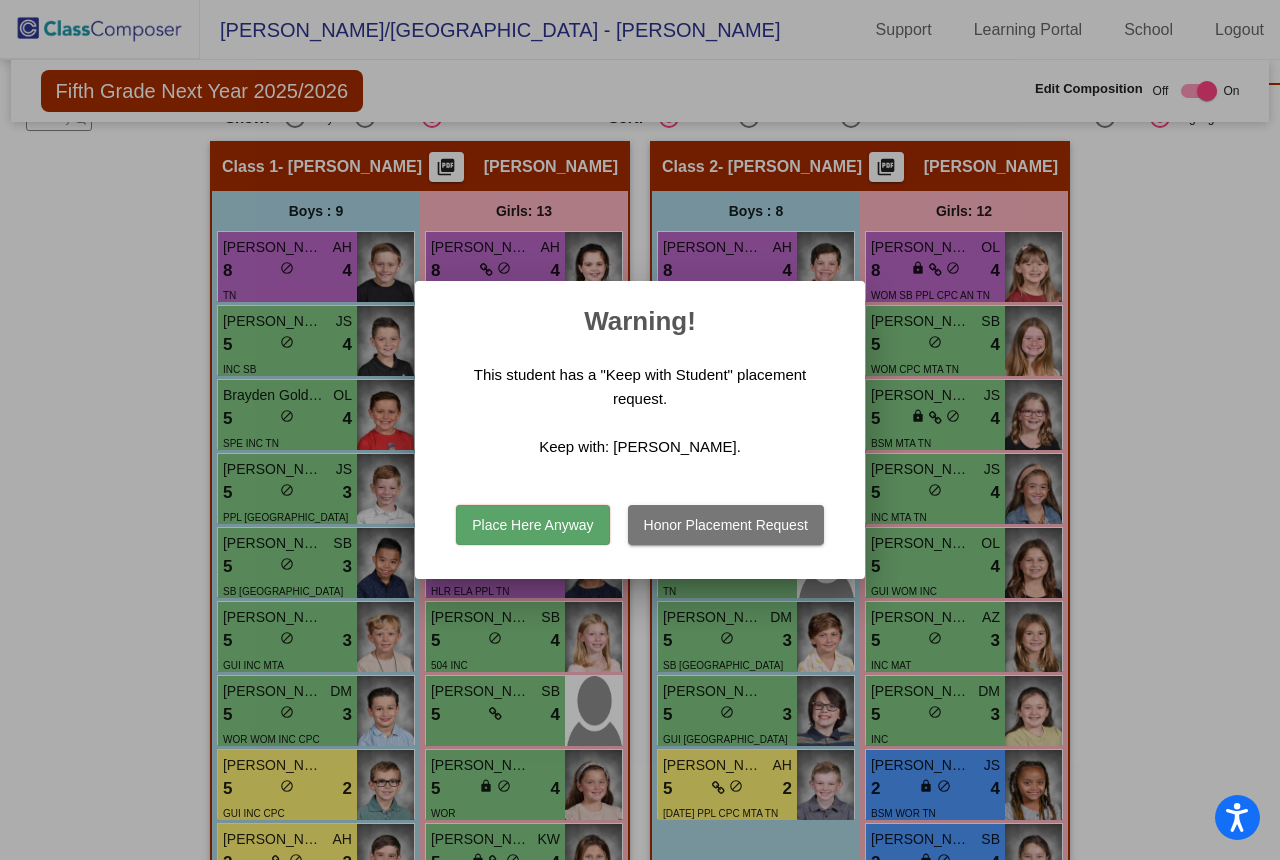 click on "Place Here Anyway" at bounding box center (532, 525) 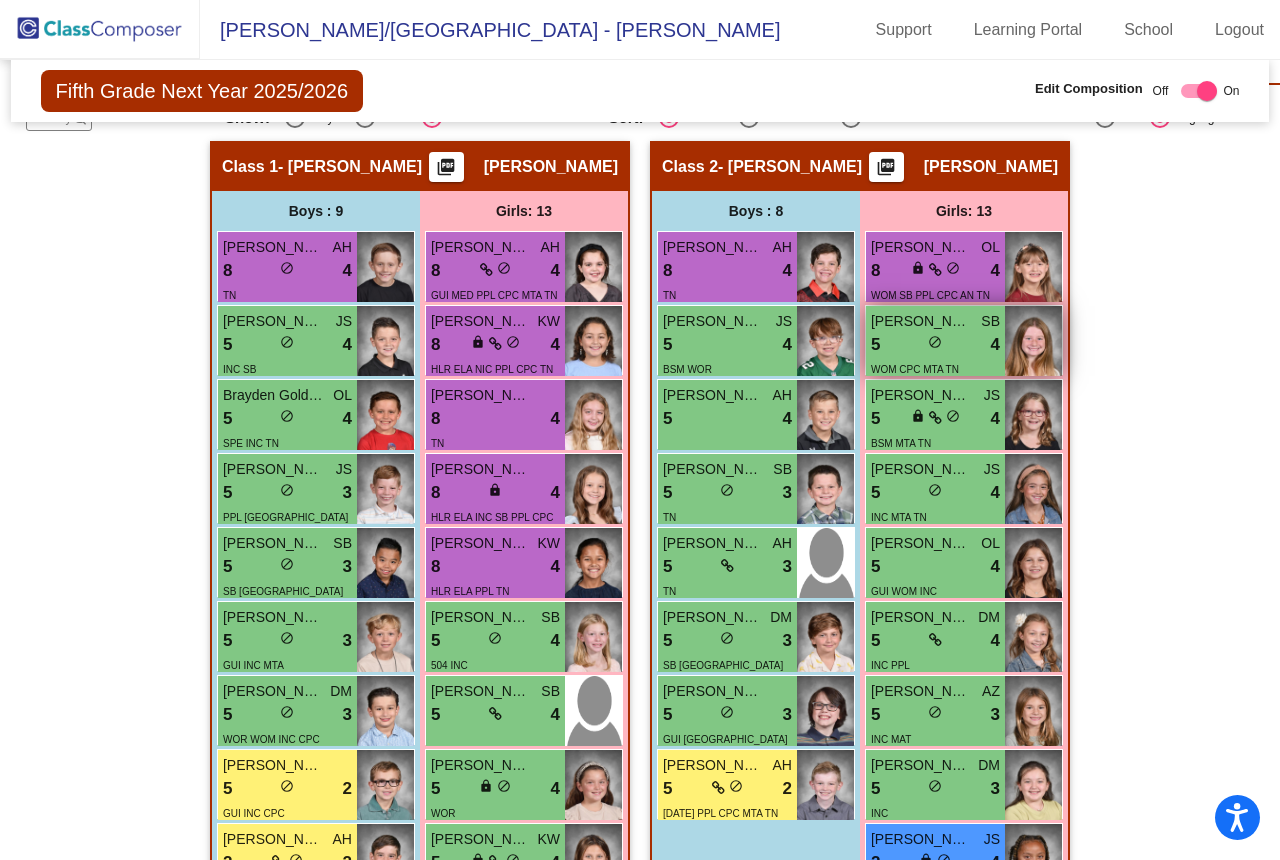 click on "Sofia Engelhard" at bounding box center [921, 321] 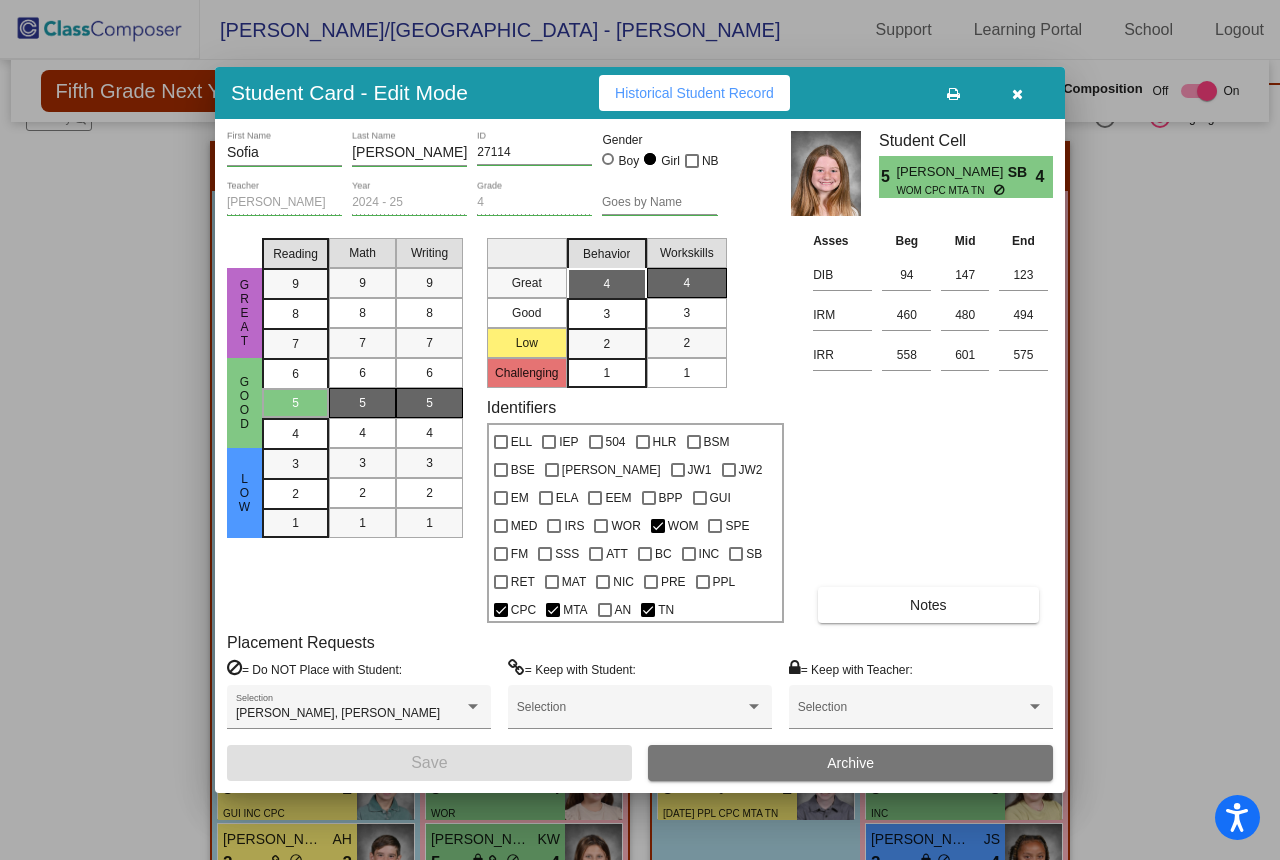 click at bounding box center [1017, 93] 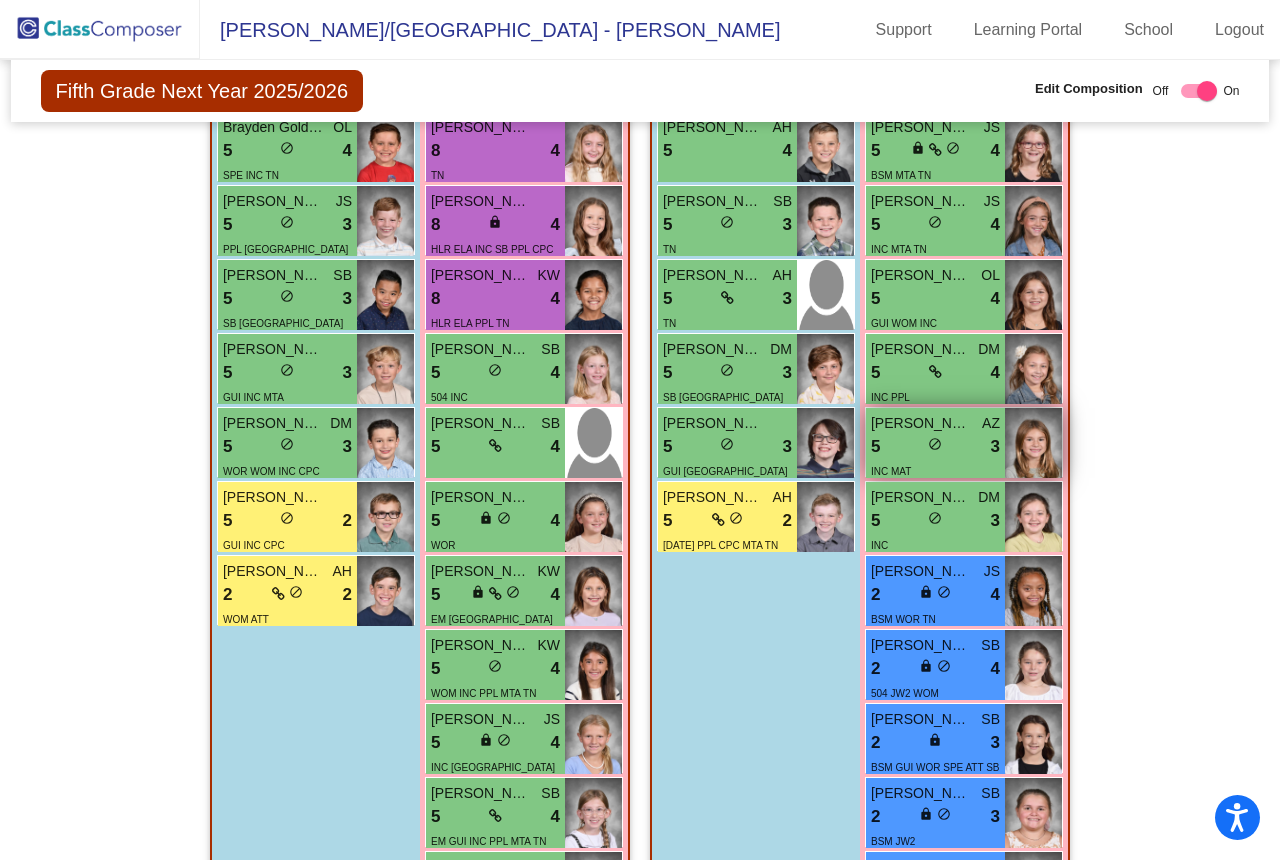 scroll, scrollTop: 805, scrollLeft: 0, axis: vertical 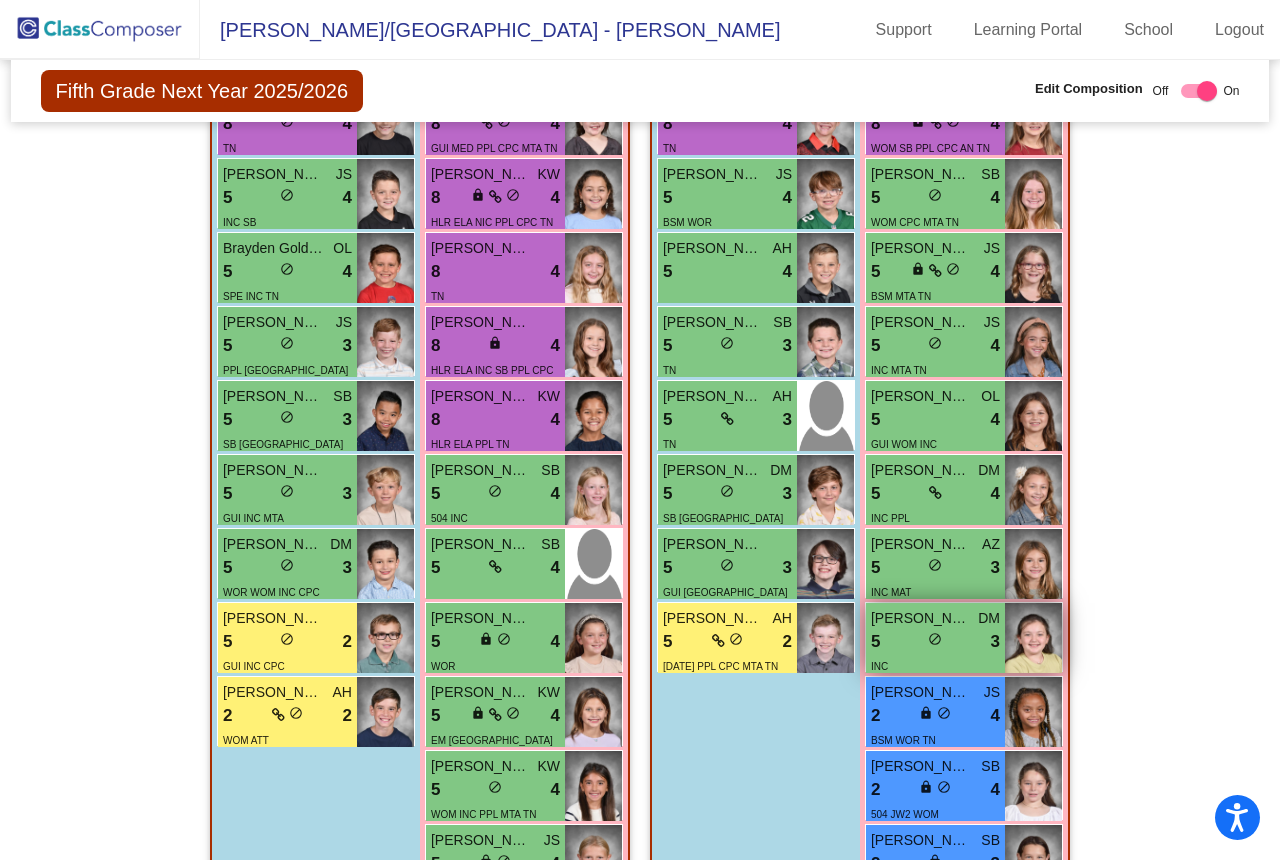 click on "5 lock do_not_disturb_alt 3" at bounding box center (935, 642) 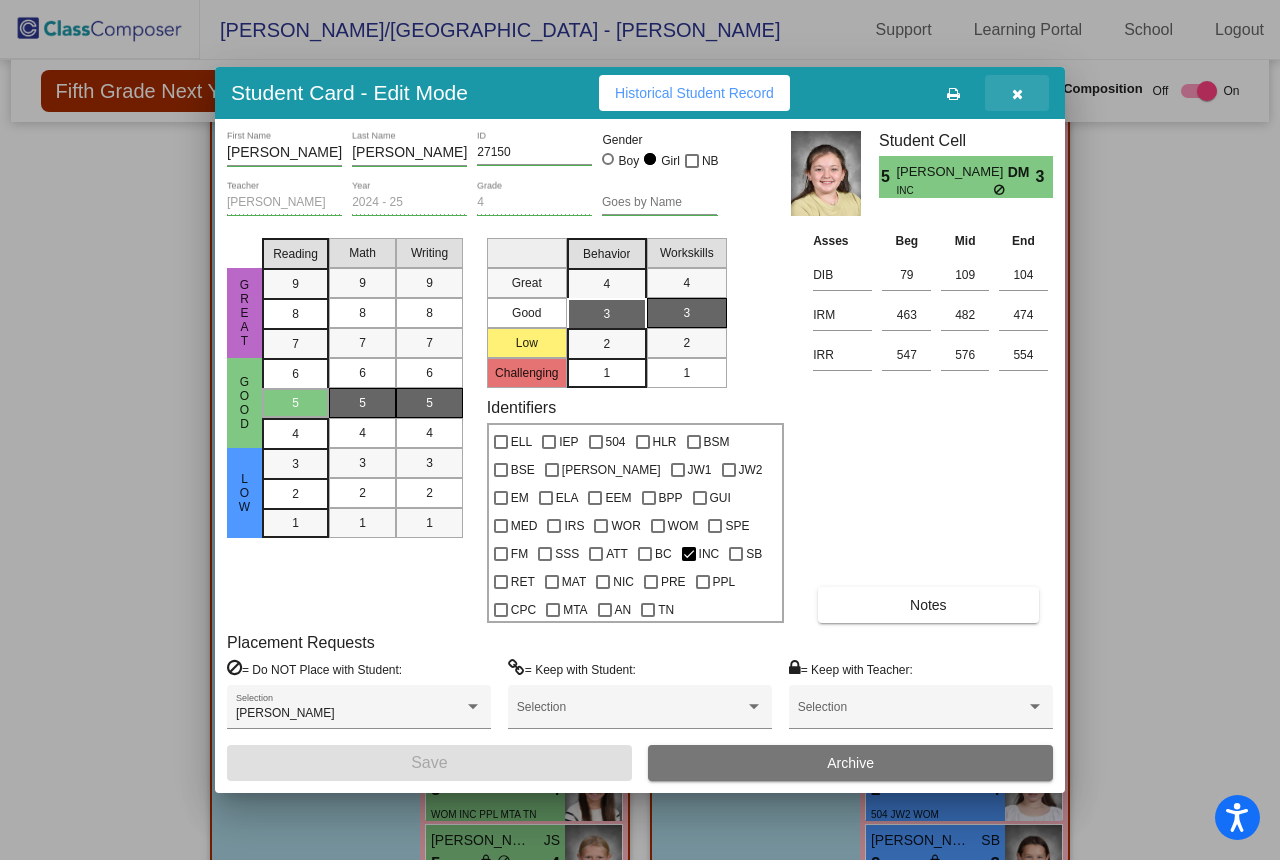 click at bounding box center (1017, 94) 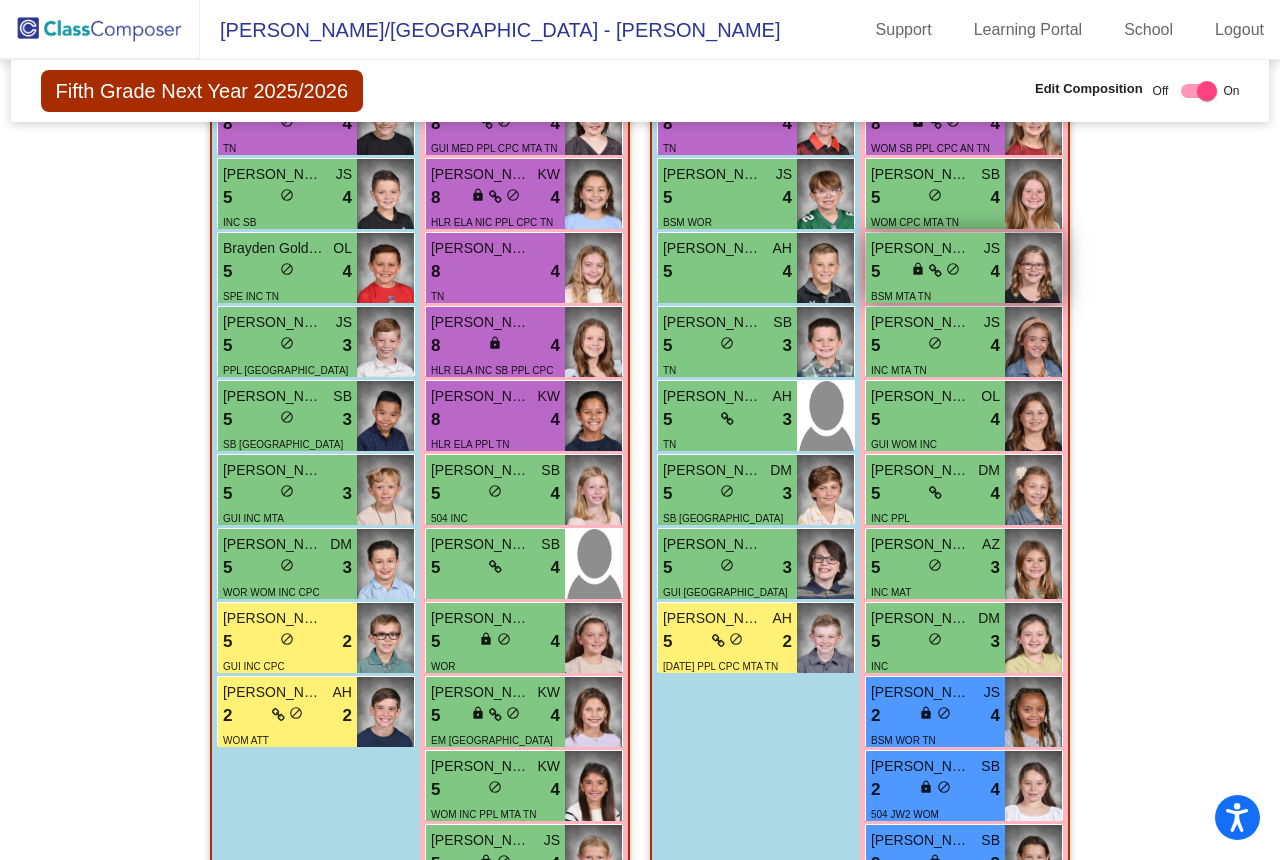 click on "5 lock do_not_disturb_alt 4" at bounding box center [935, 272] 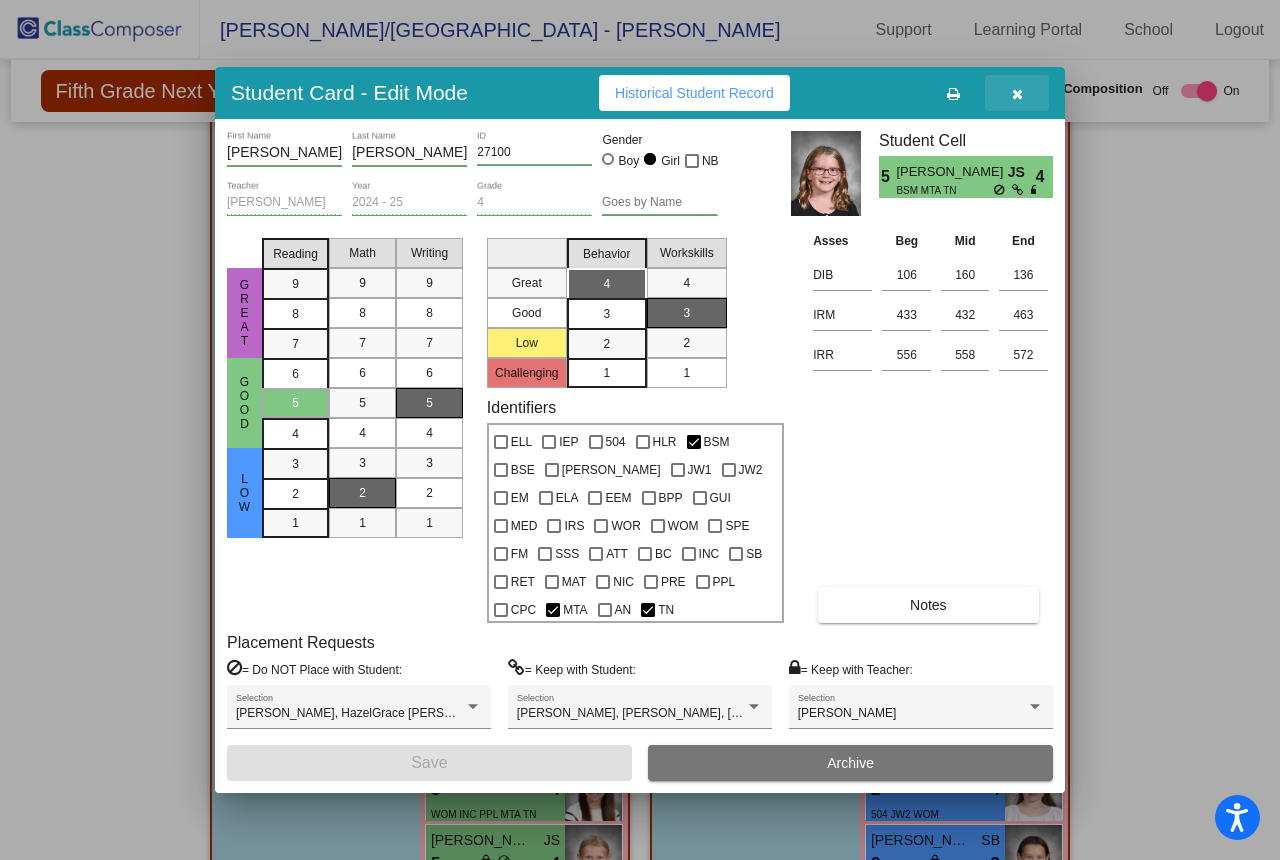 click at bounding box center [1017, 94] 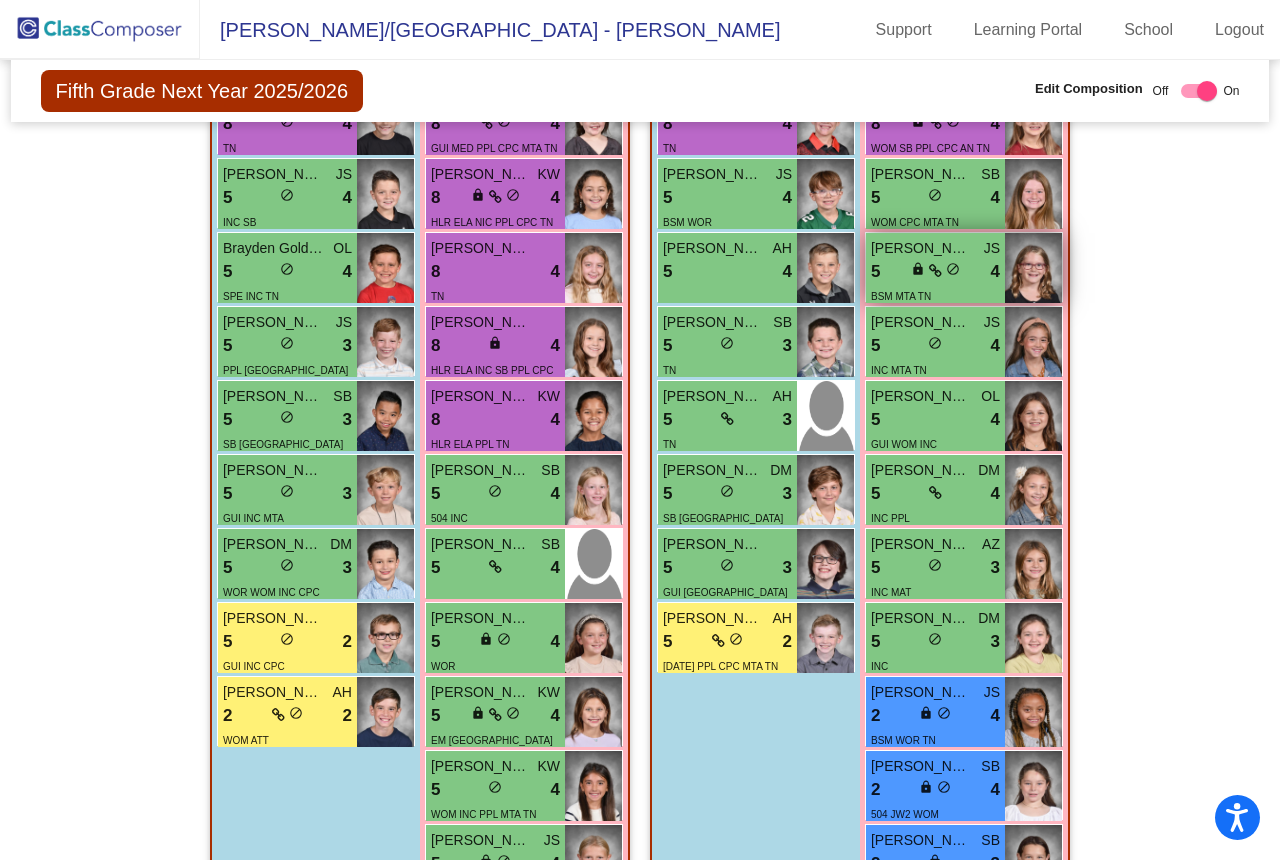 scroll, scrollTop: 636, scrollLeft: 0, axis: vertical 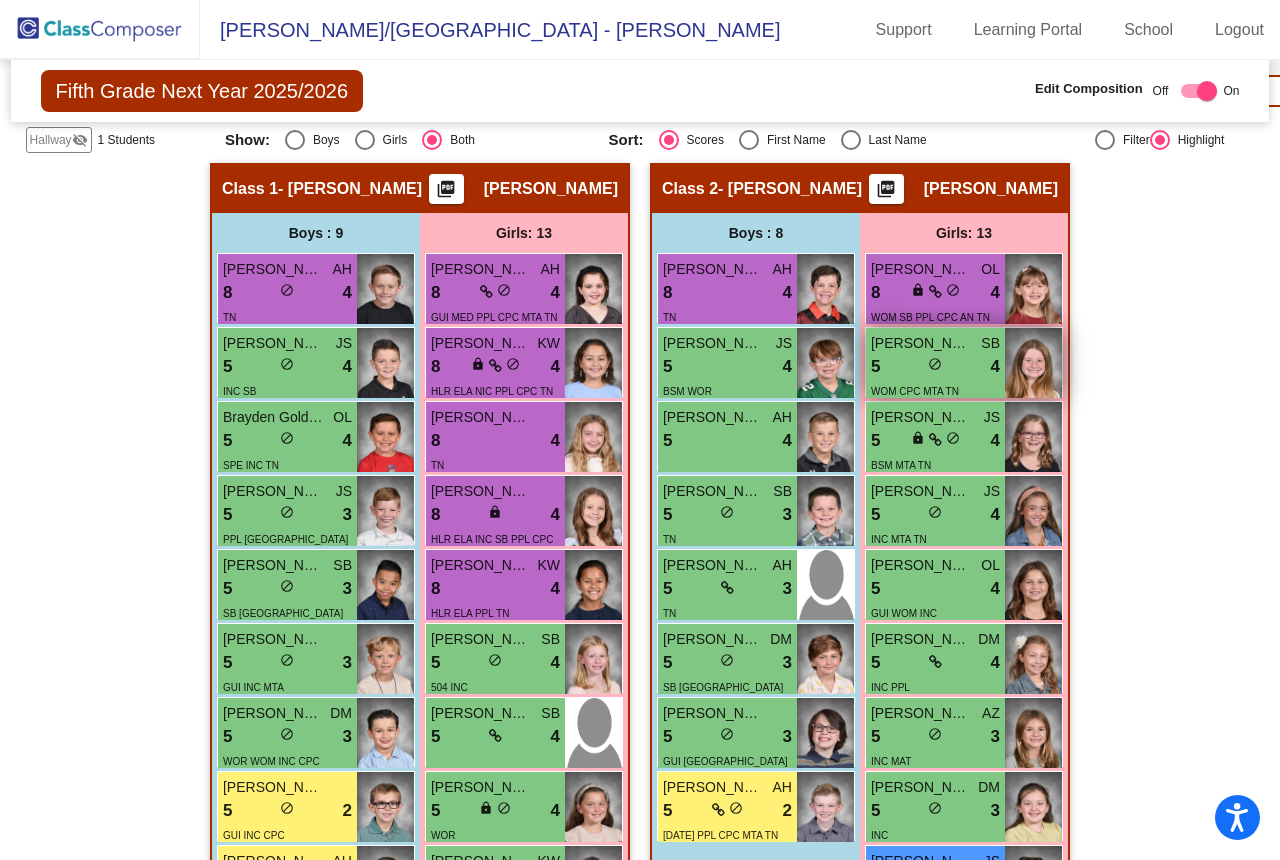 click on "5 lock do_not_disturb_alt 4" at bounding box center [935, 367] 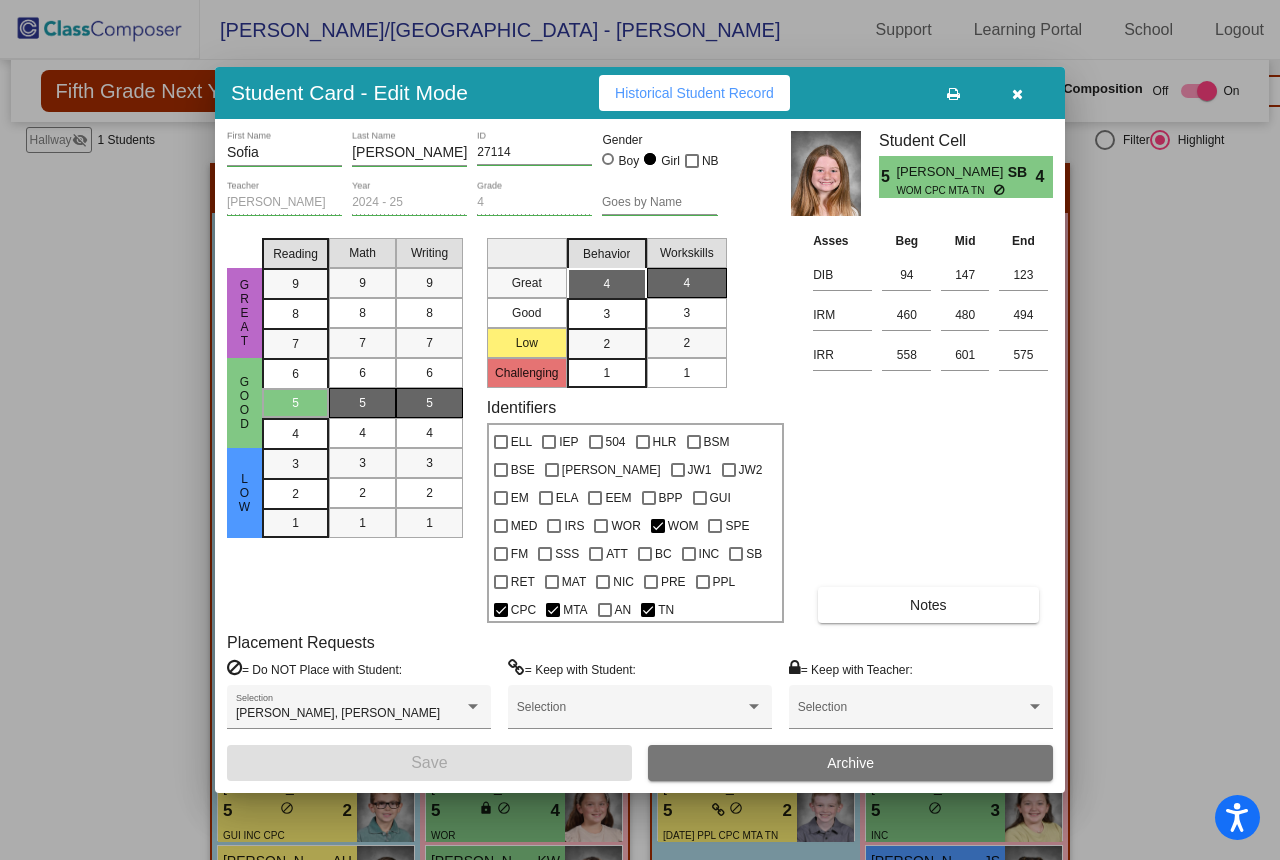 click at bounding box center [1017, 93] 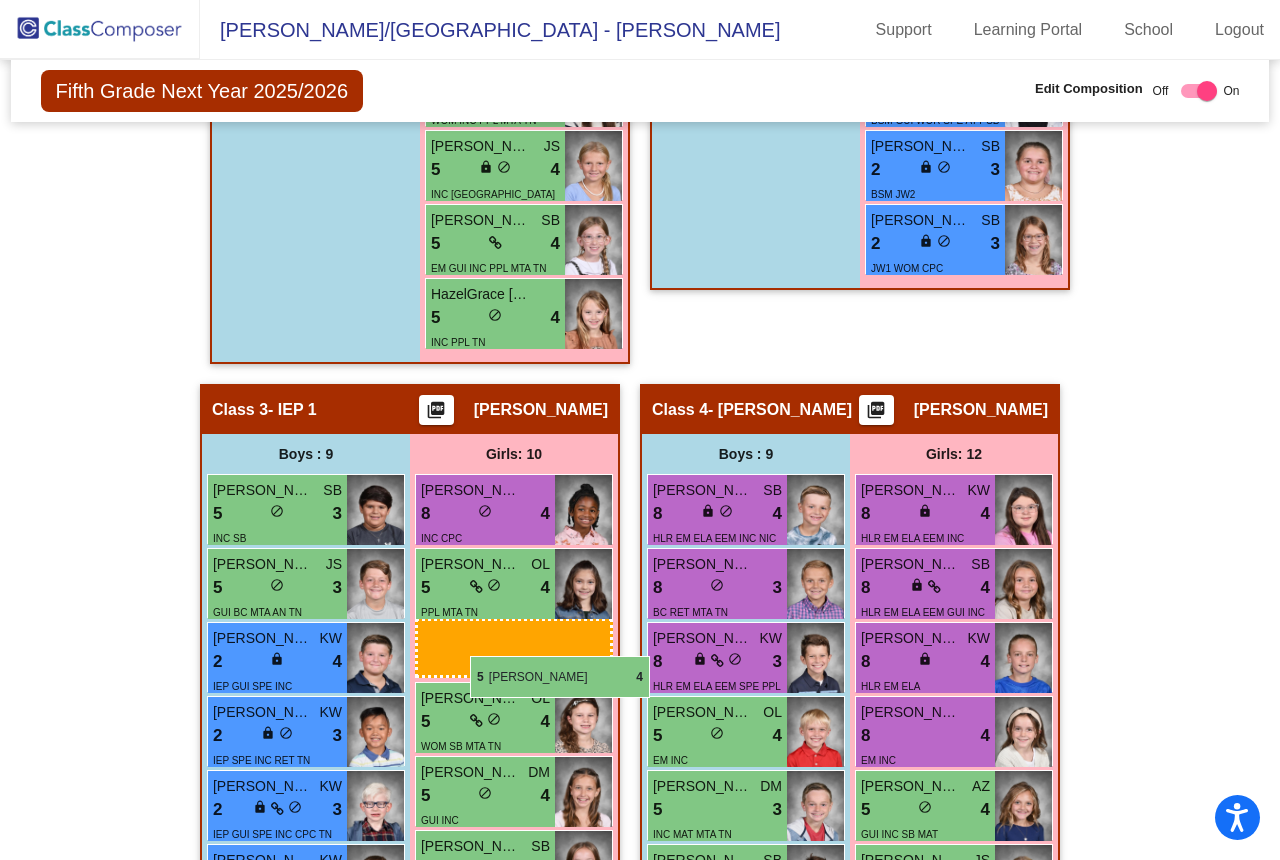 scroll, scrollTop: 2442, scrollLeft: 0, axis: vertical 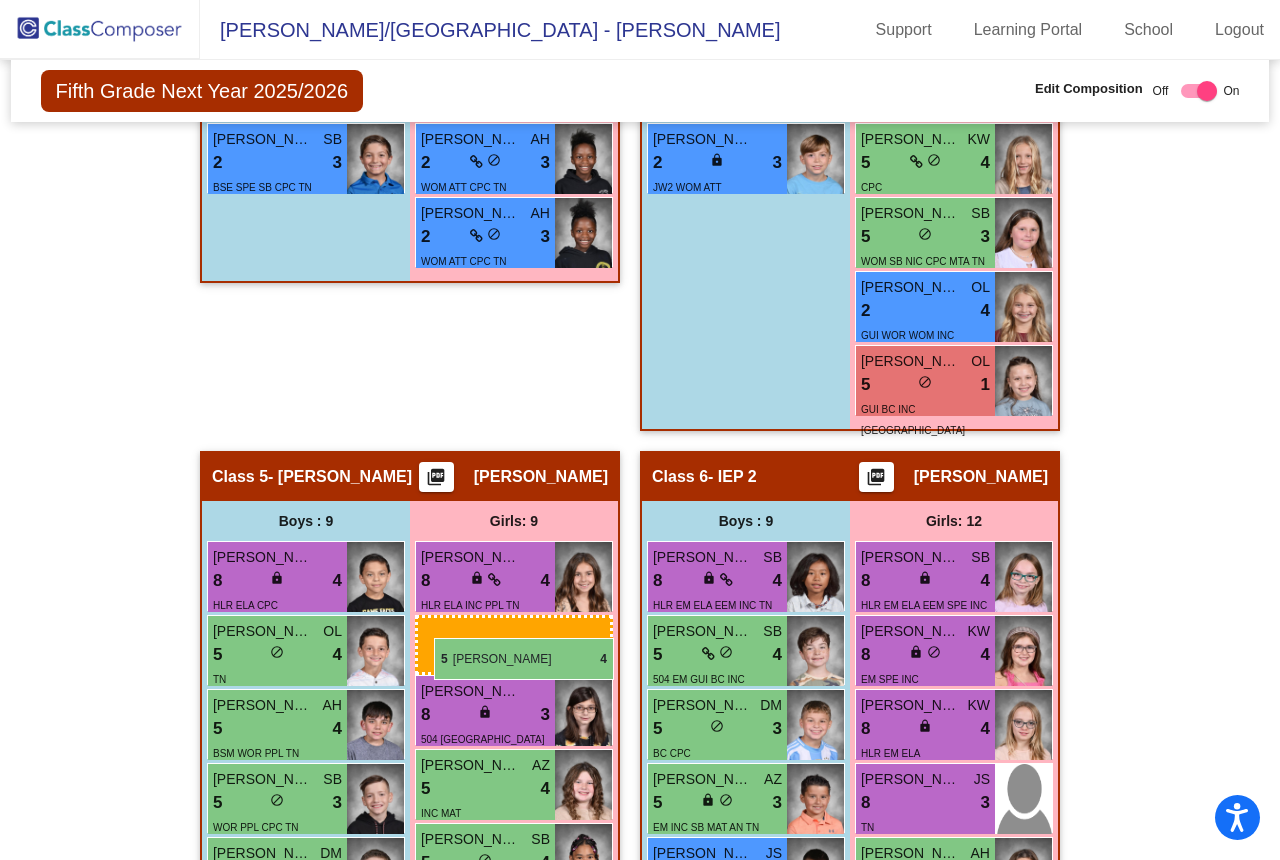 drag, startPoint x: 963, startPoint y: 342, endPoint x: 434, endPoint y: 638, distance: 606.1823 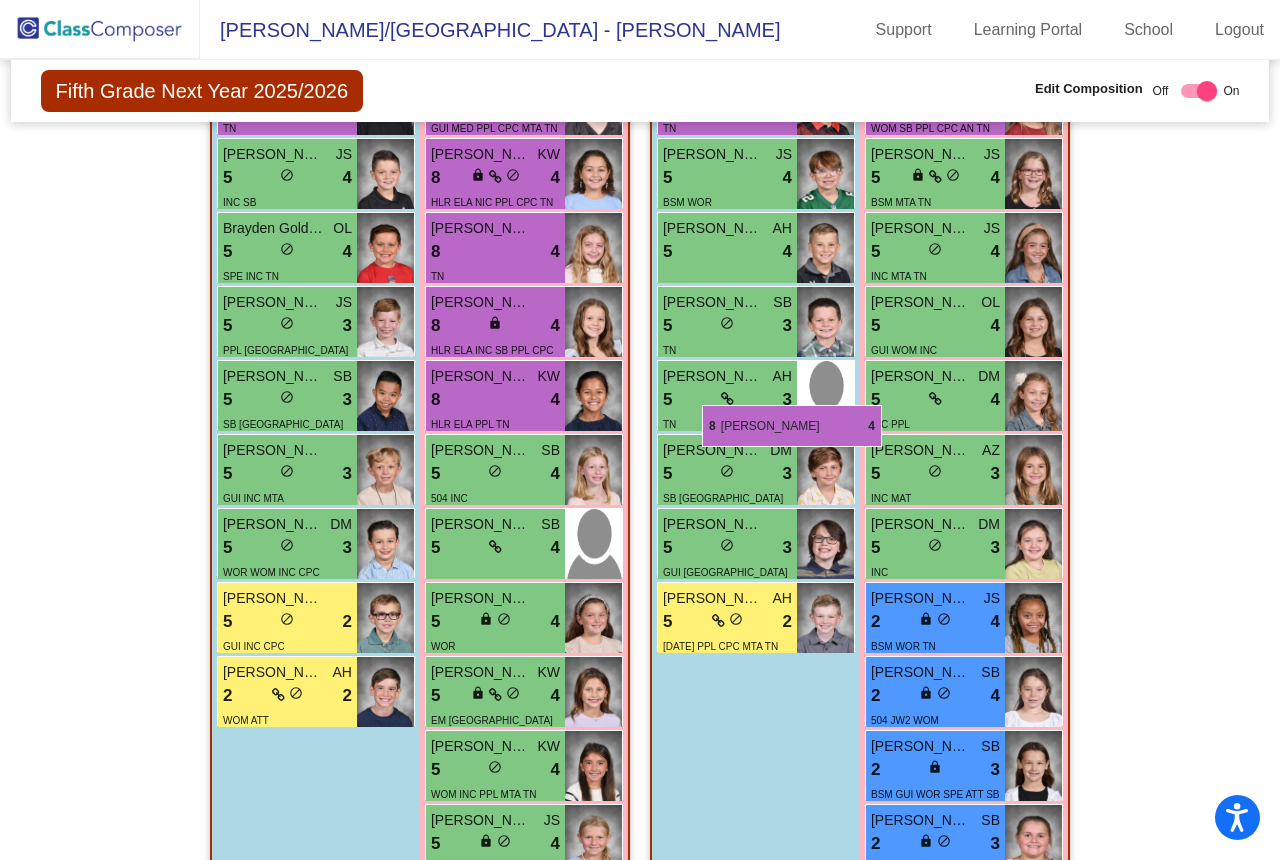 scroll, scrollTop: 434, scrollLeft: 0, axis: vertical 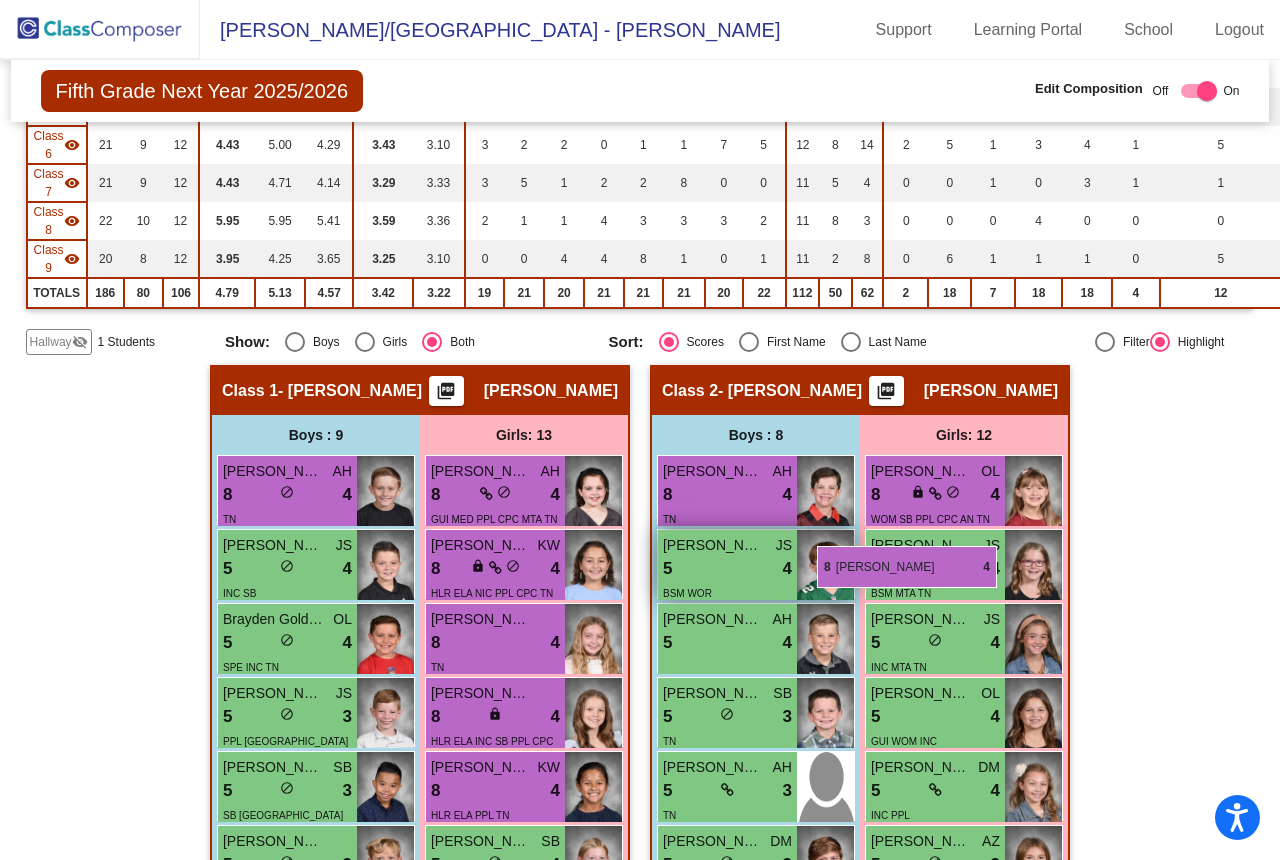 drag, startPoint x: 458, startPoint y: 583, endPoint x: 817, endPoint y: 546, distance: 360.90164 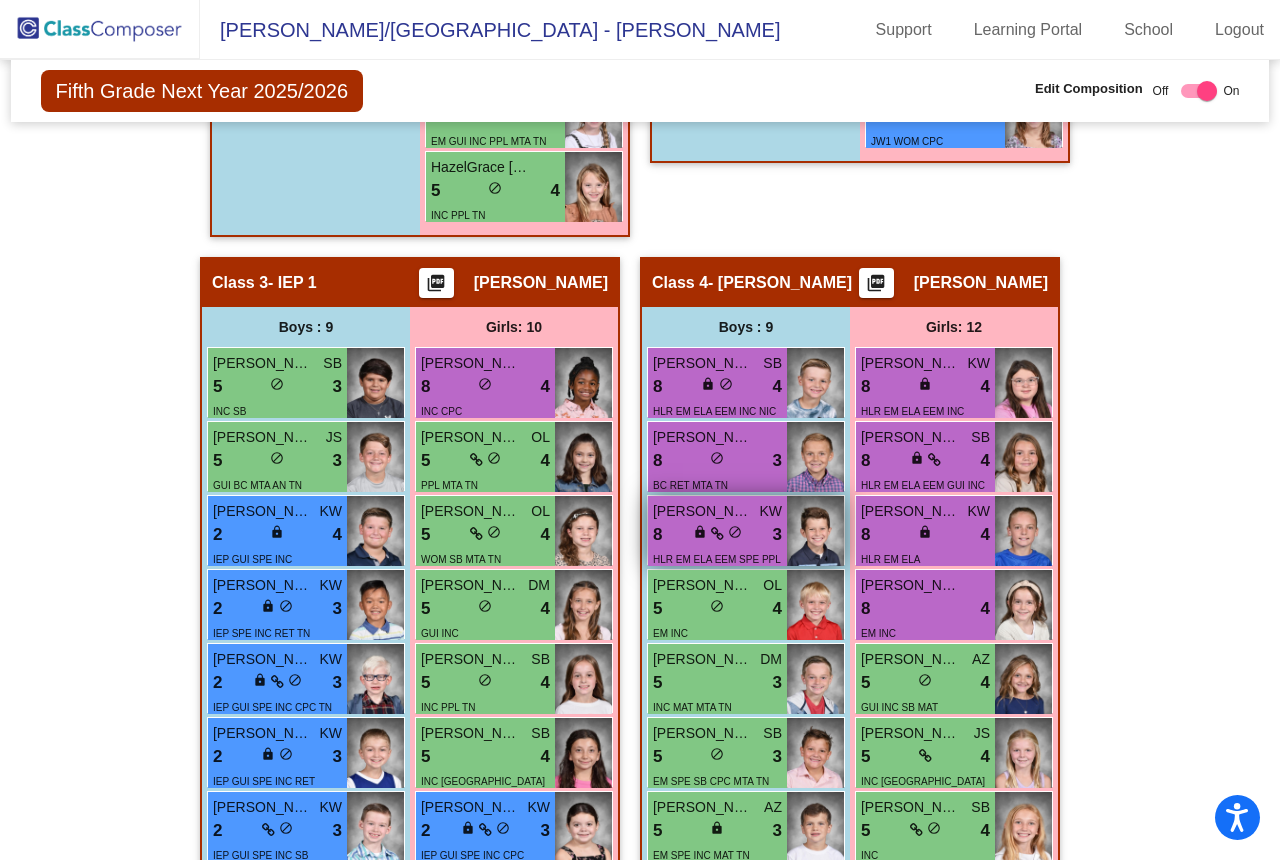 scroll, scrollTop: 2312, scrollLeft: 0, axis: vertical 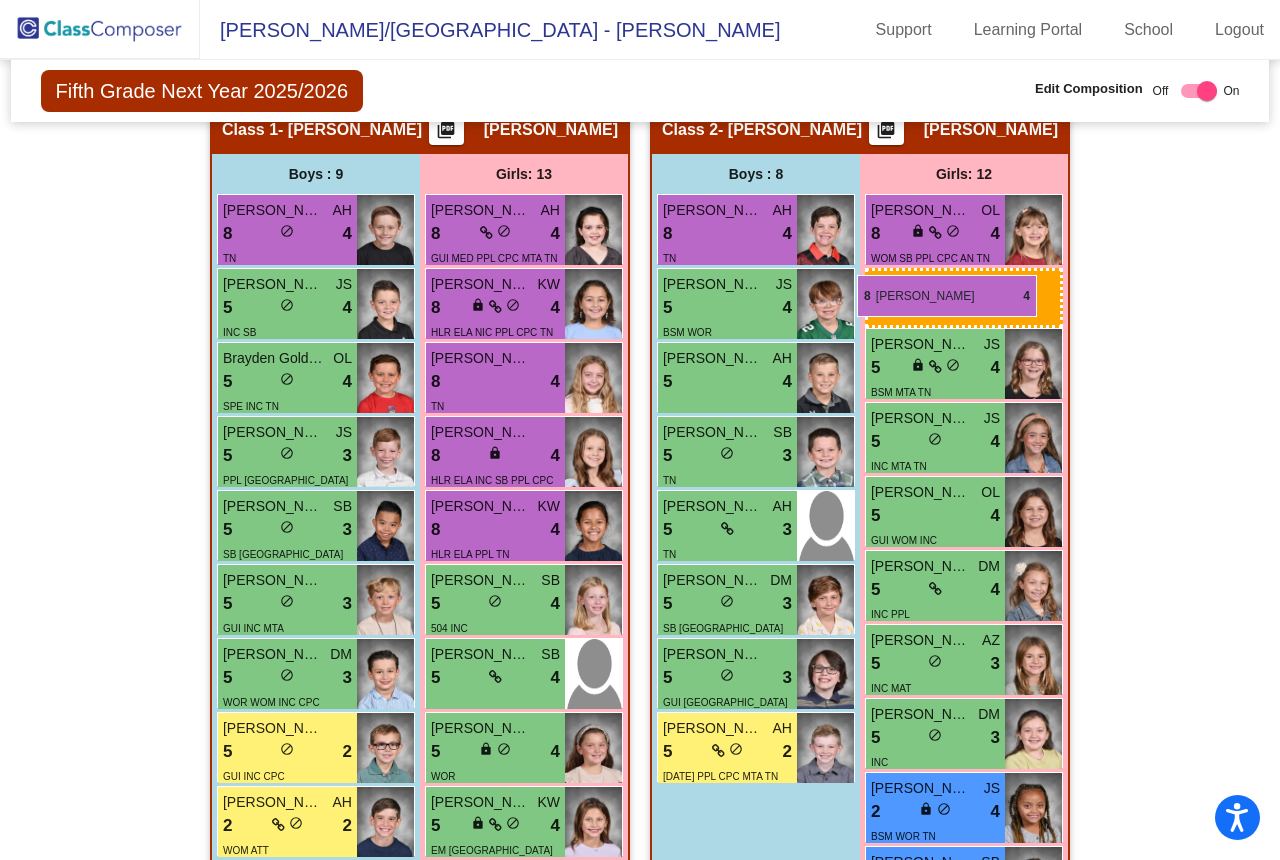 drag, startPoint x: 524, startPoint y: 712, endPoint x: 857, endPoint y: 275, distance: 549.4161 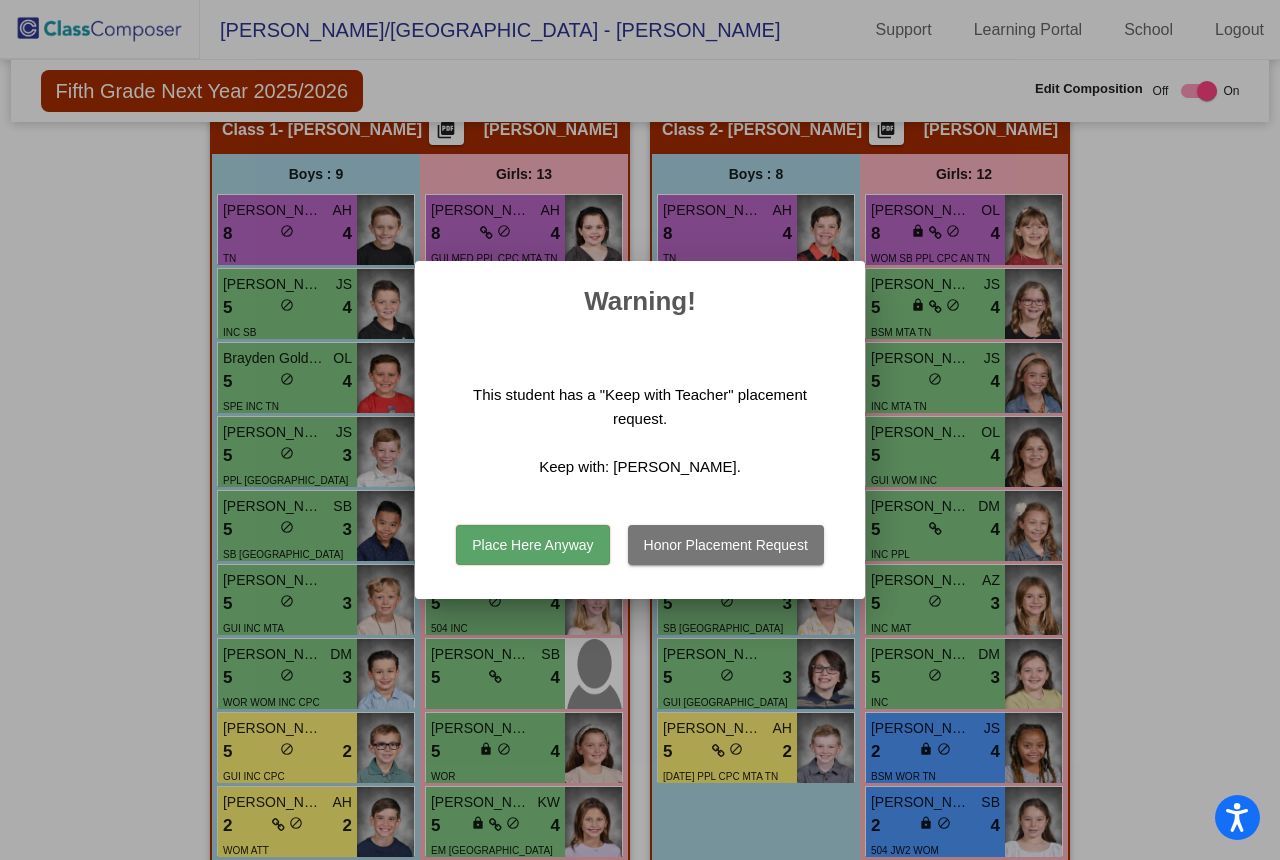 click on "Honor Placement Request" at bounding box center (726, 545) 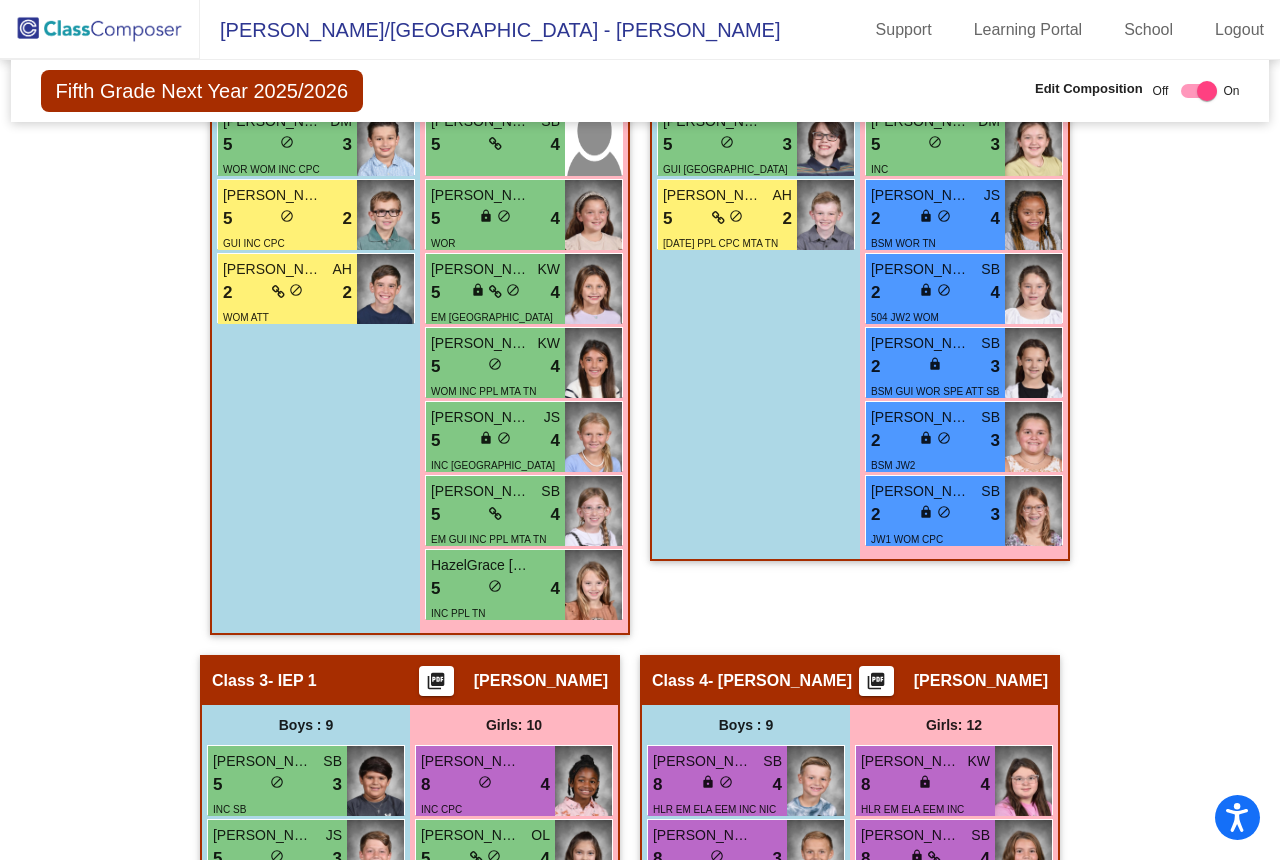 scroll, scrollTop: 561, scrollLeft: 0, axis: vertical 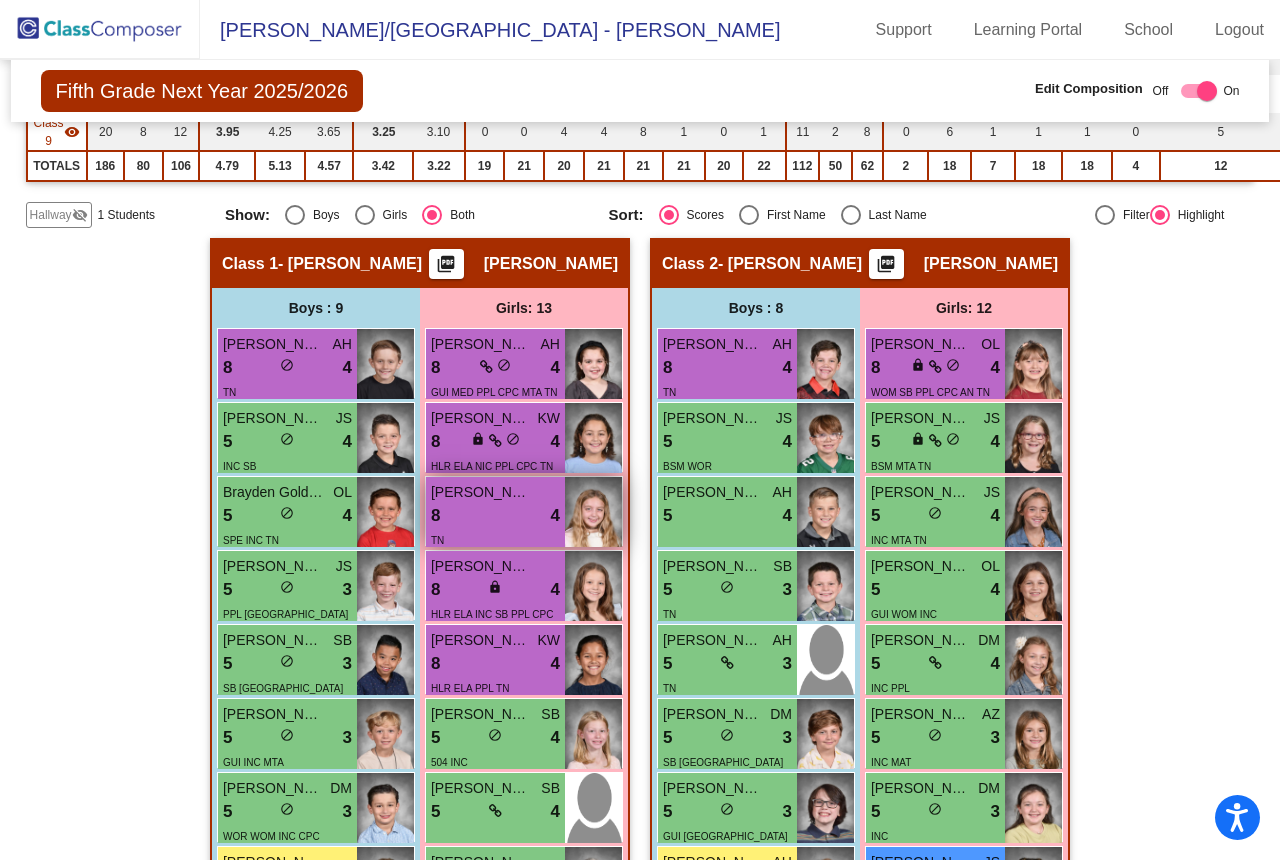 click on "8 lock do_not_disturb_alt 4" at bounding box center [495, 516] 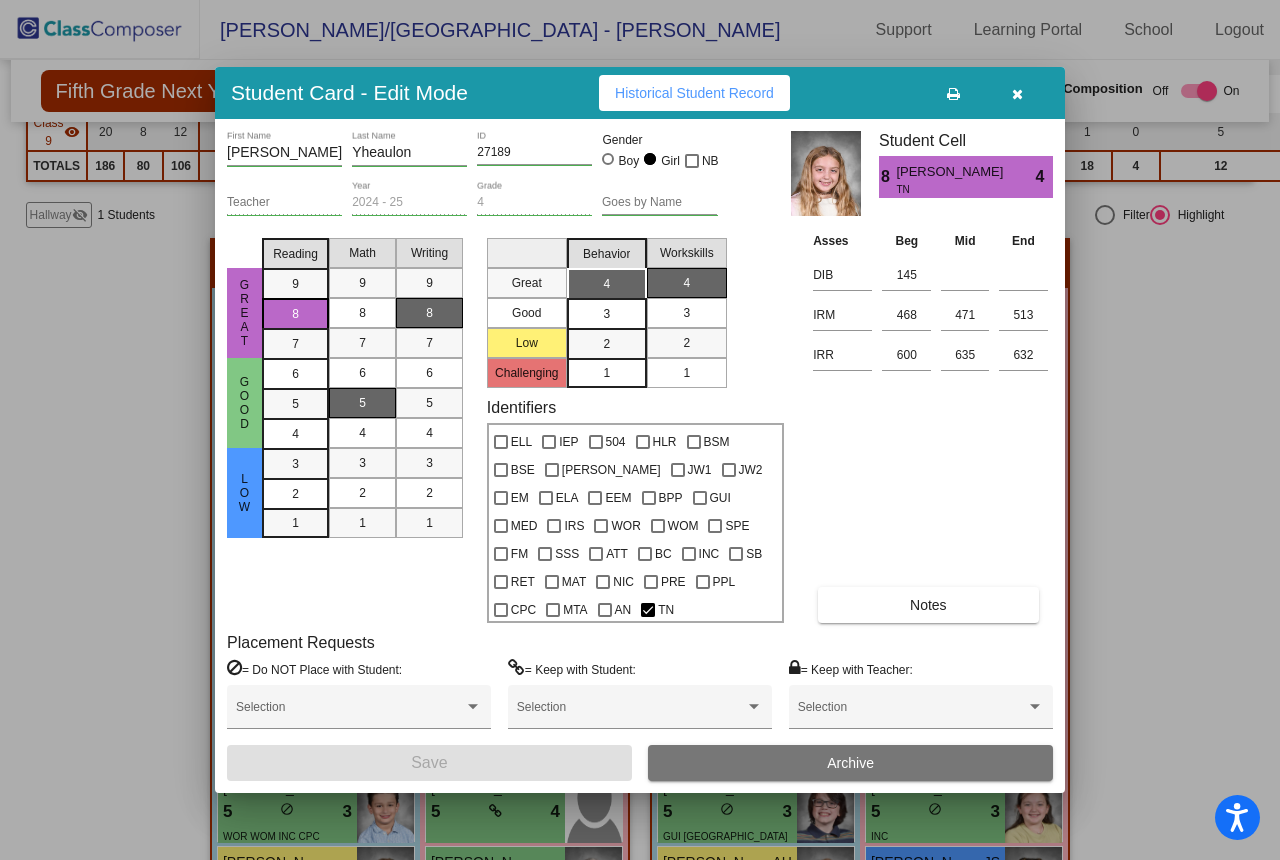 click at bounding box center [1017, 94] 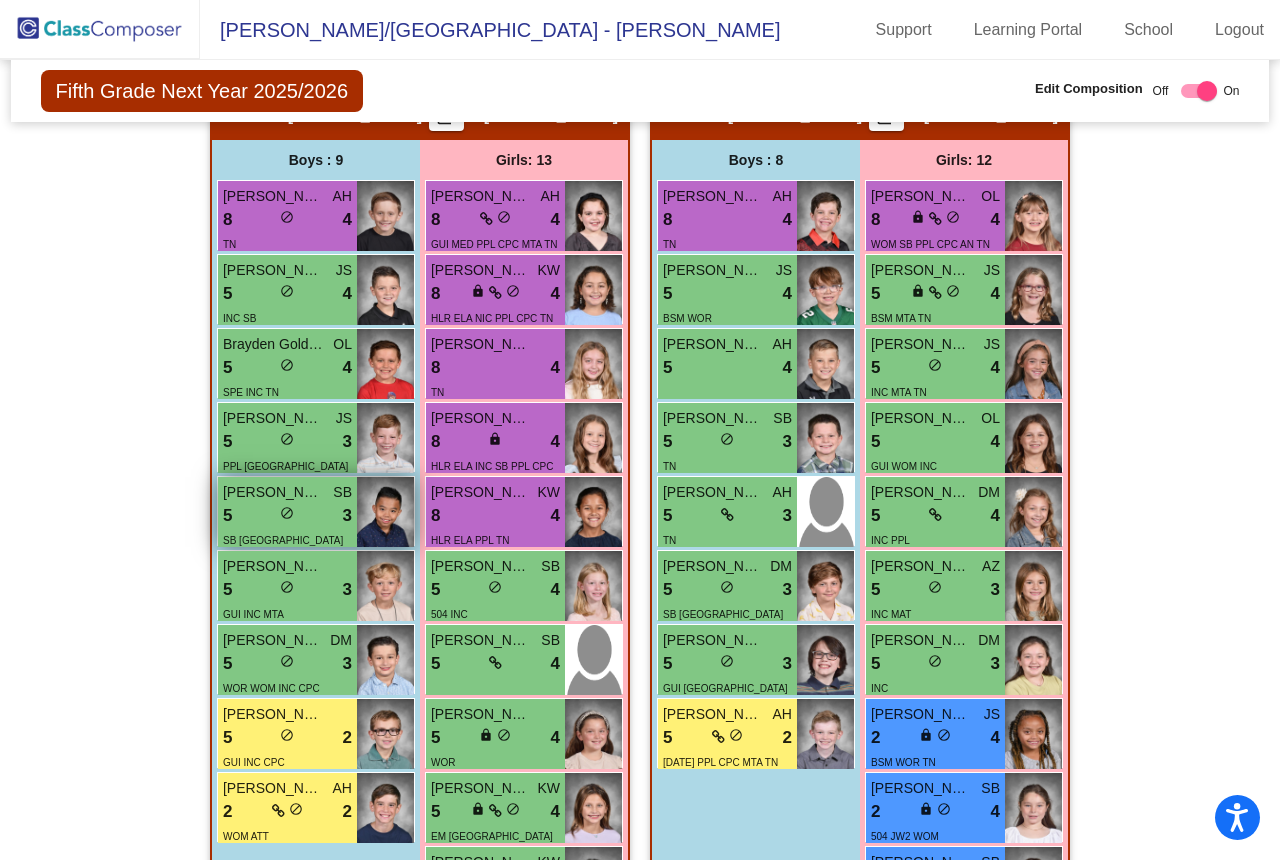 scroll, scrollTop: 674, scrollLeft: 0, axis: vertical 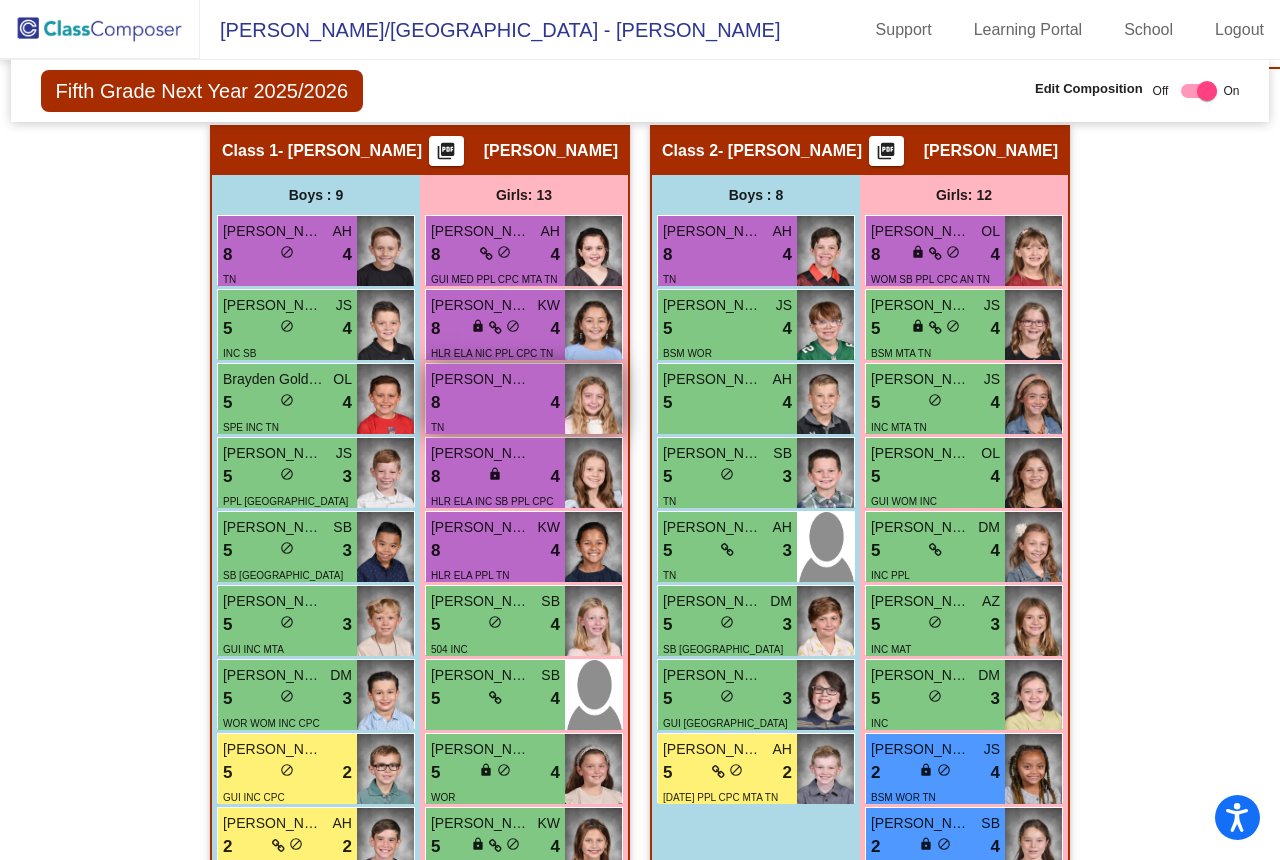 click on "Kendall Yheaulon" at bounding box center (481, 379) 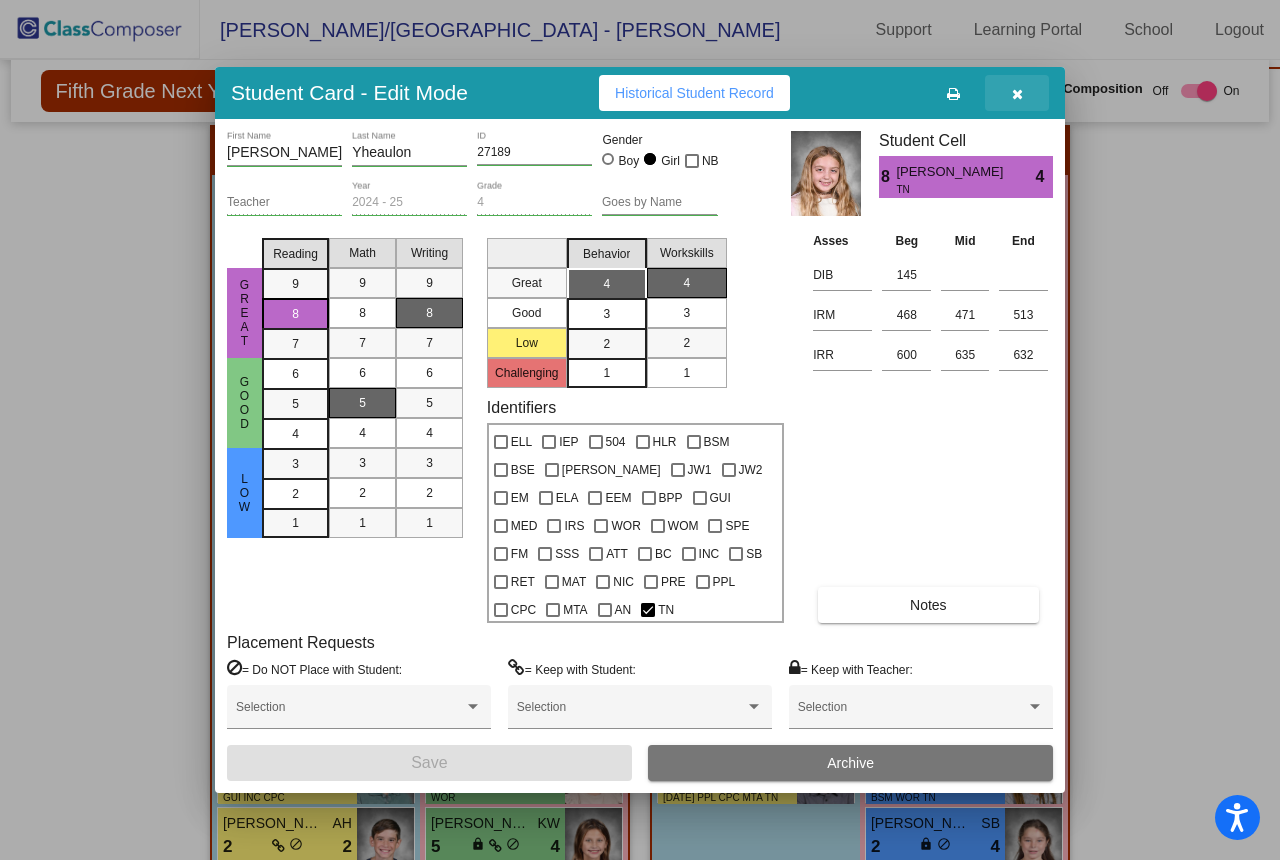 click at bounding box center (1017, 94) 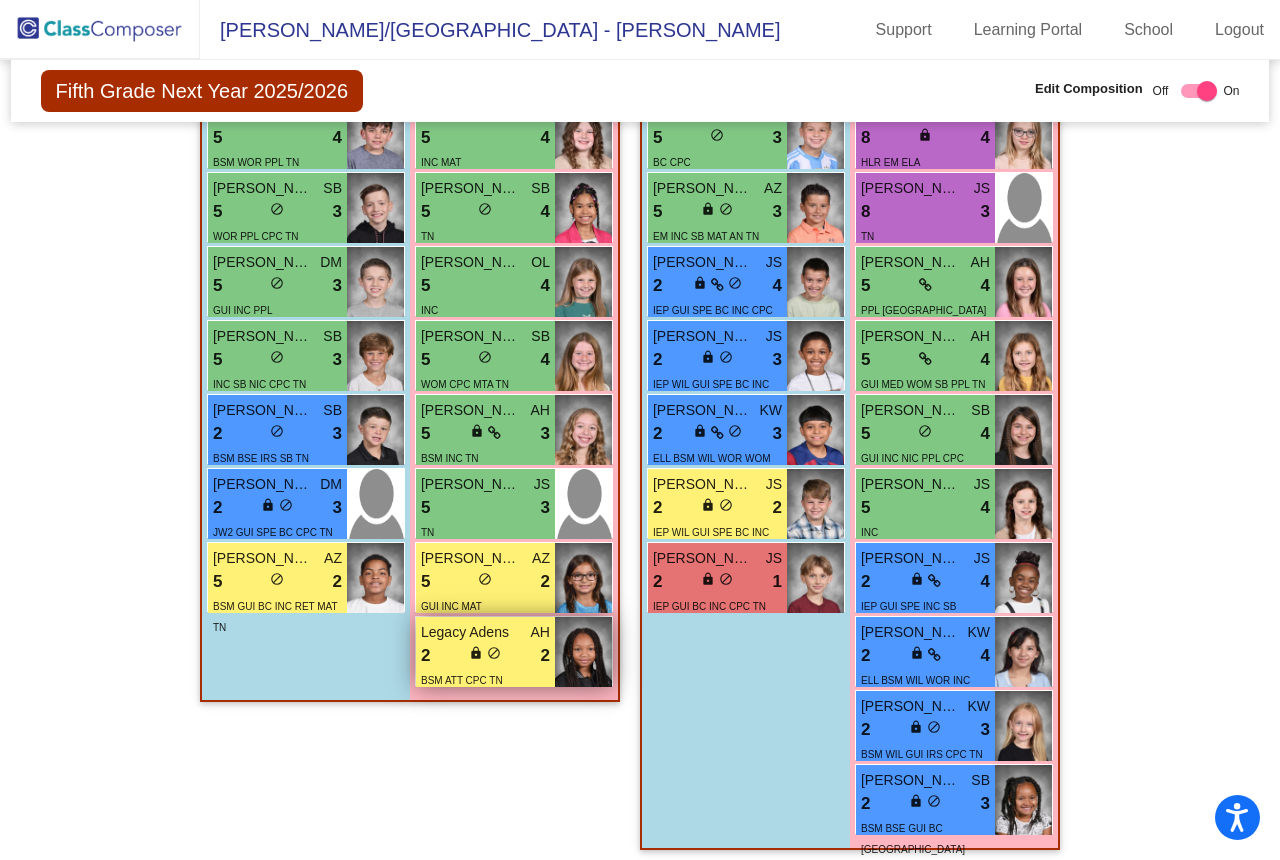 scroll, scrollTop: 3037, scrollLeft: 0, axis: vertical 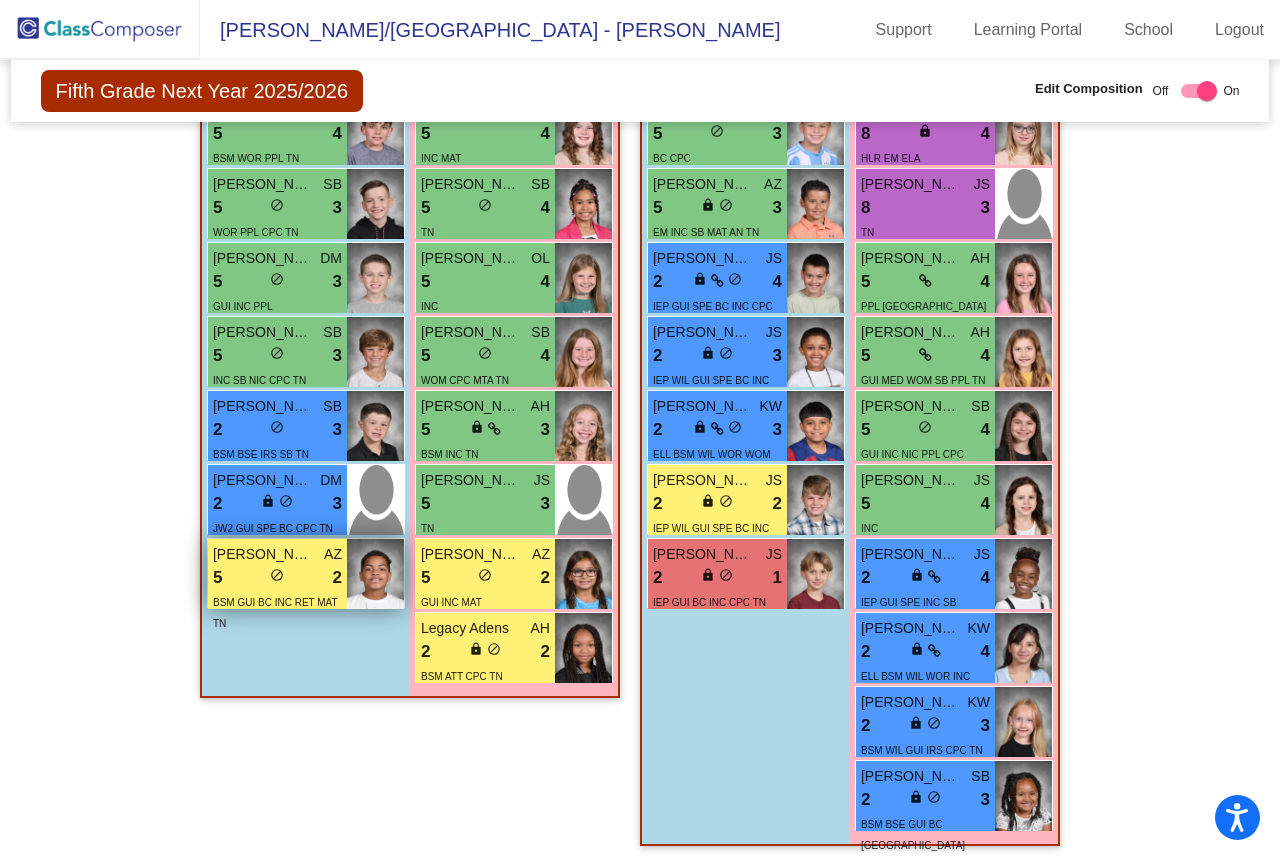 click on "Stefan Garland" at bounding box center [263, 554] 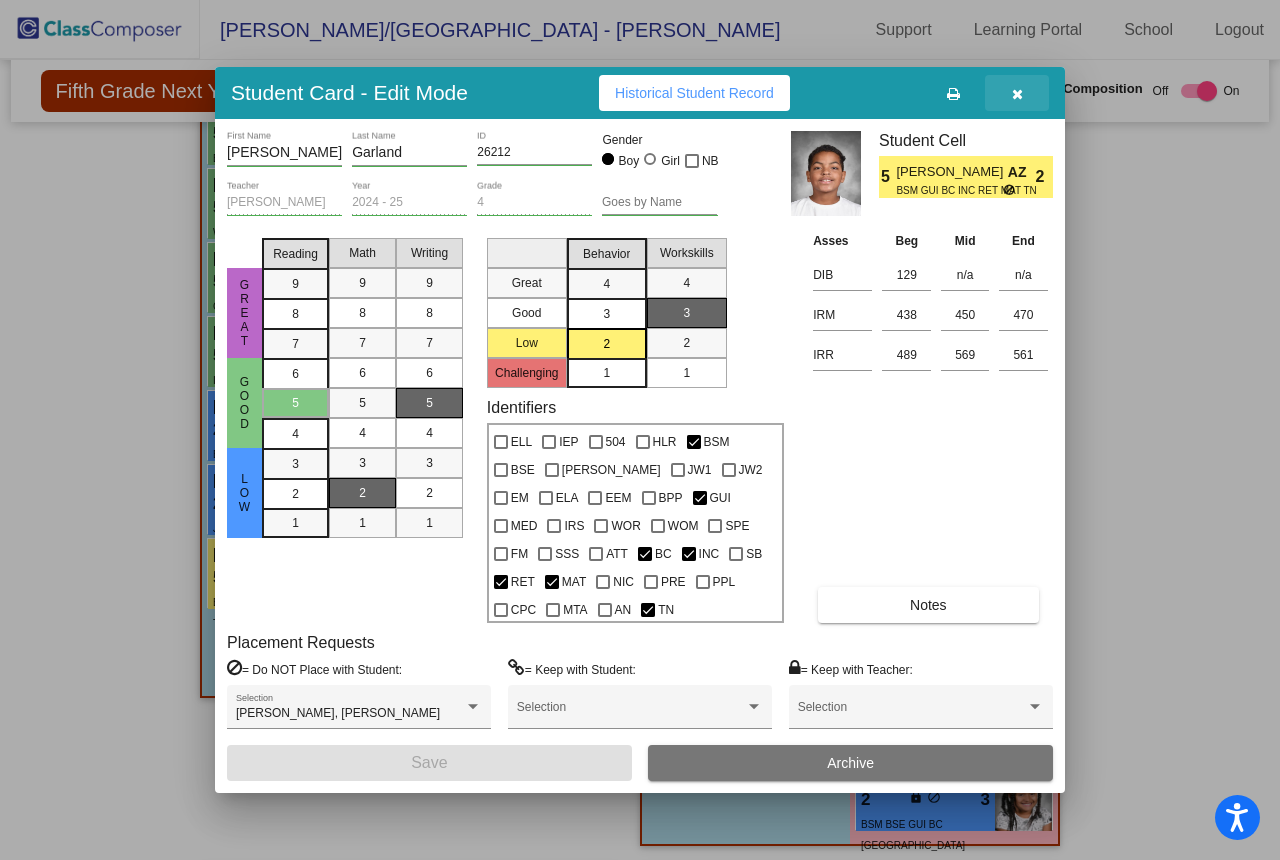 click at bounding box center [1017, 94] 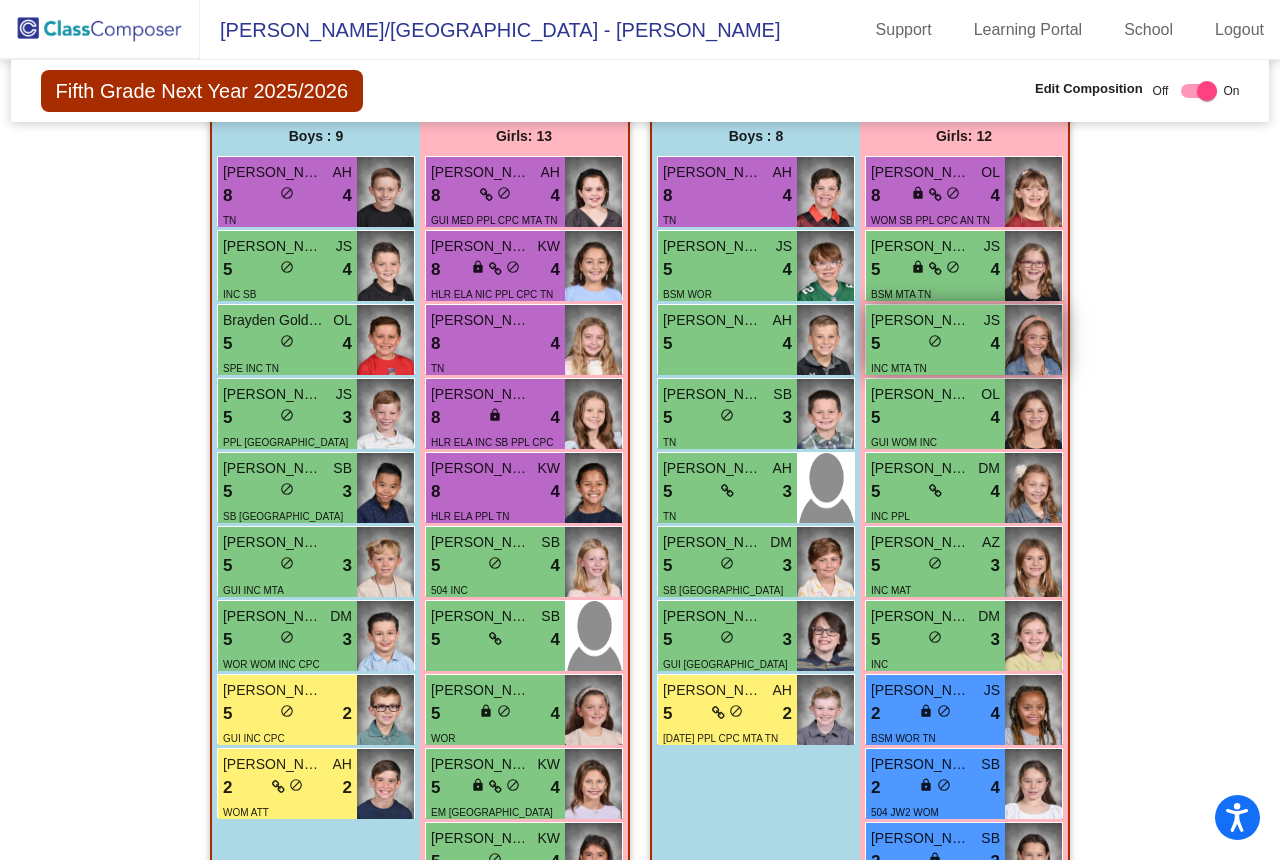scroll, scrollTop: 729, scrollLeft: 0, axis: vertical 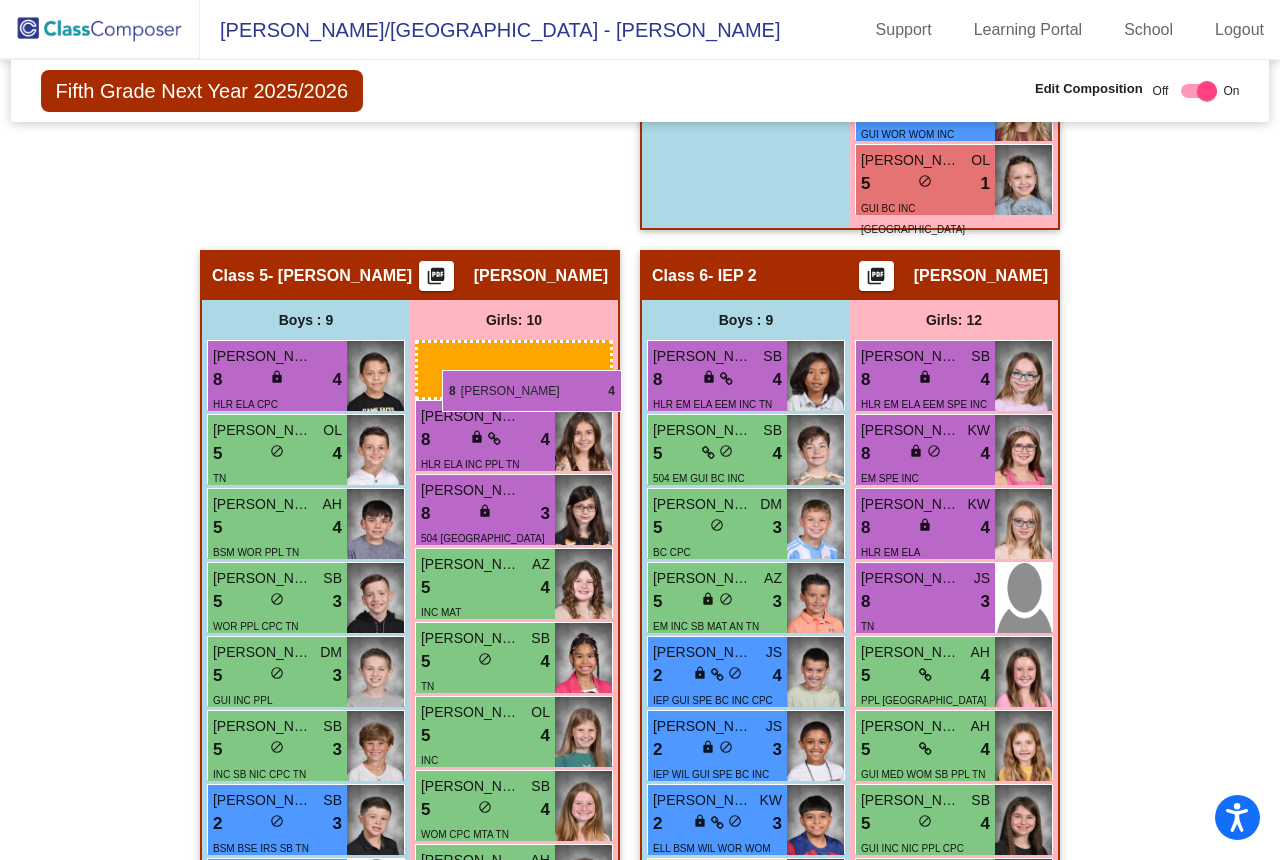 drag, startPoint x: 957, startPoint y: 178, endPoint x: 442, endPoint y: 364, distance: 547.55914 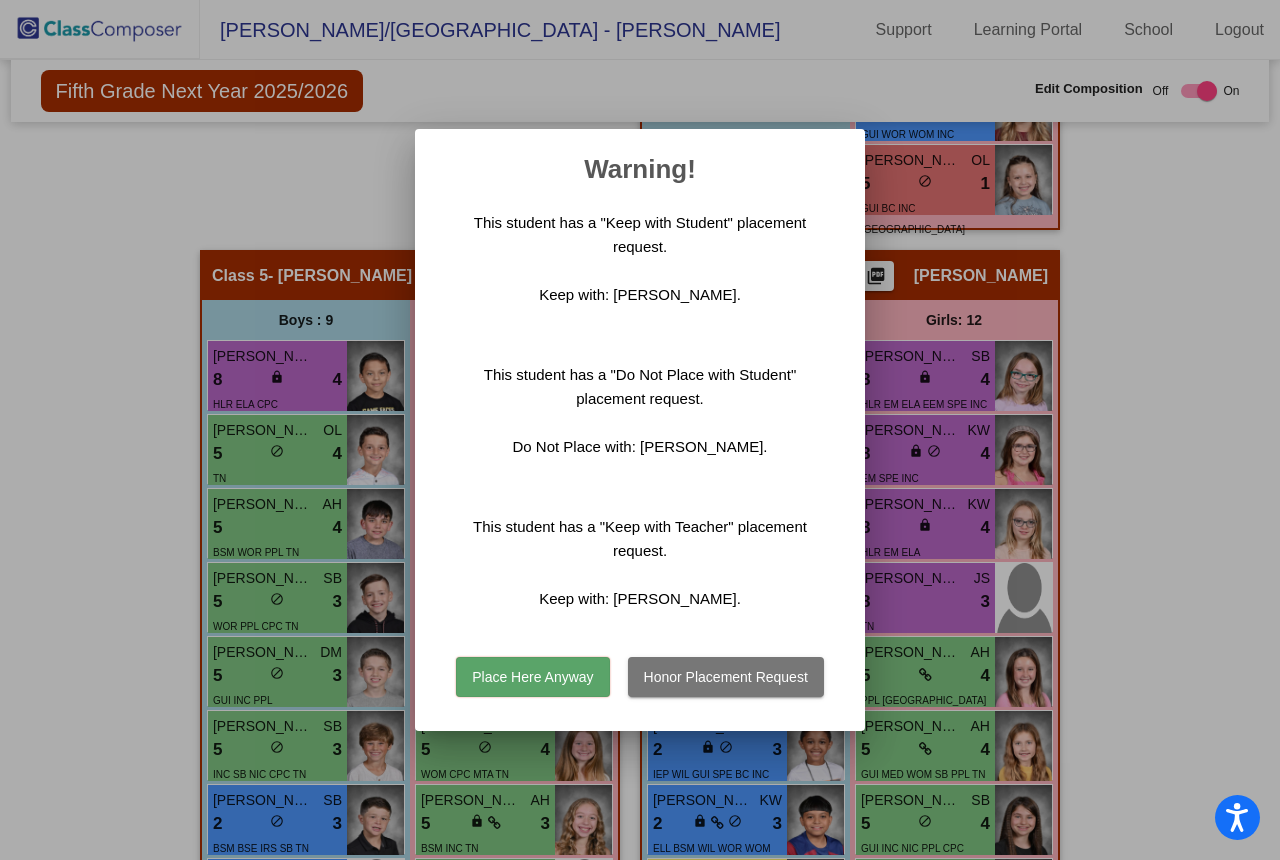 click on "Honor Placement Request" at bounding box center (726, 677) 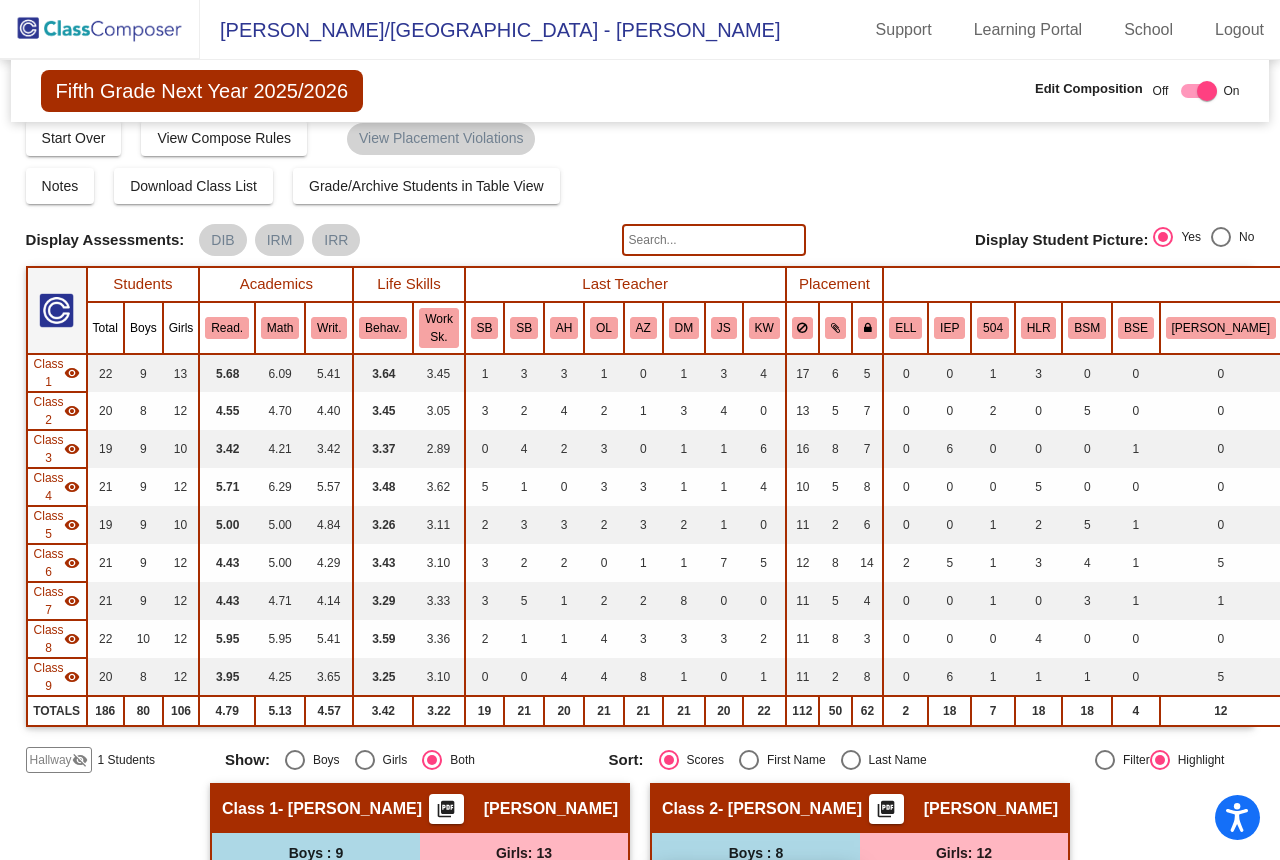 scroll, scrollTop: 378, scrollLeft: 0, axis: vertical 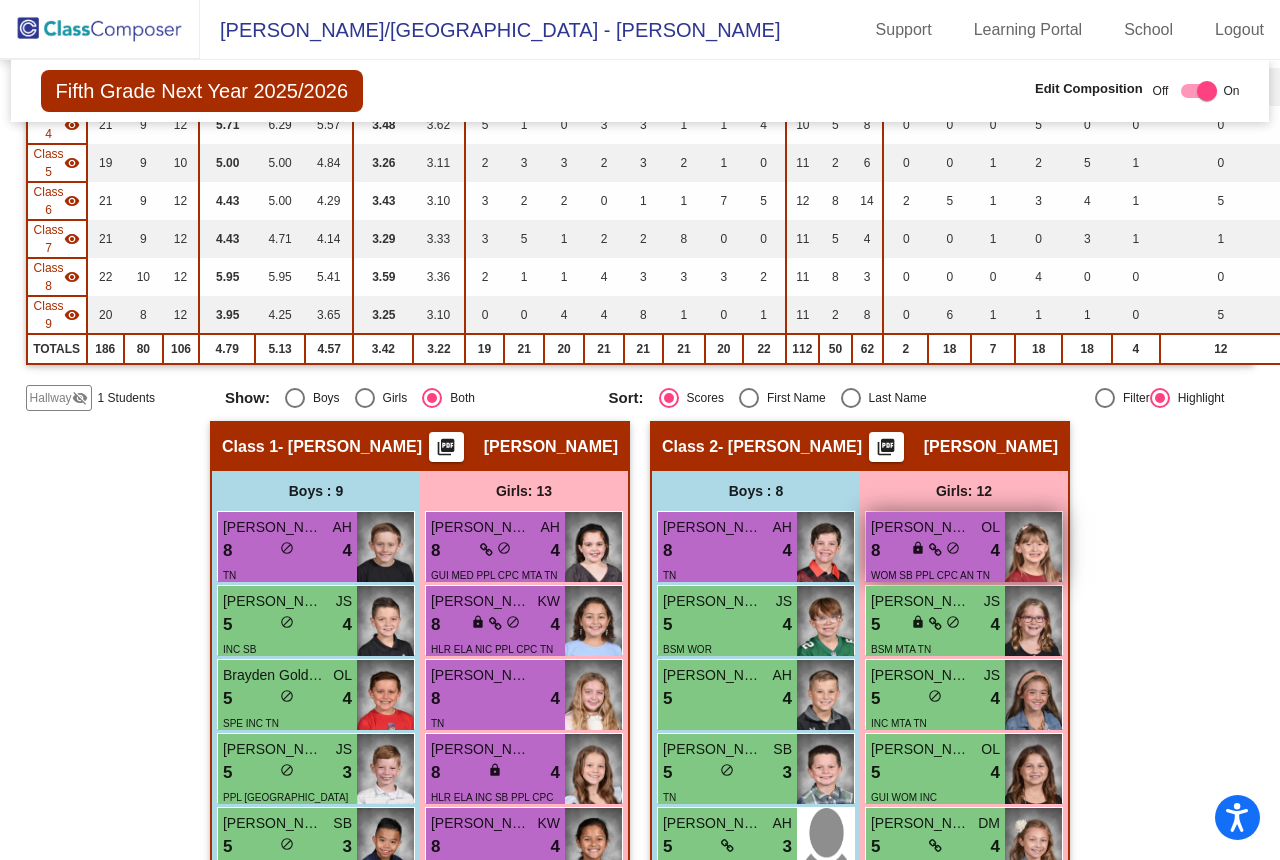click on "Joy McAteer" at bounding box center [921, 527] 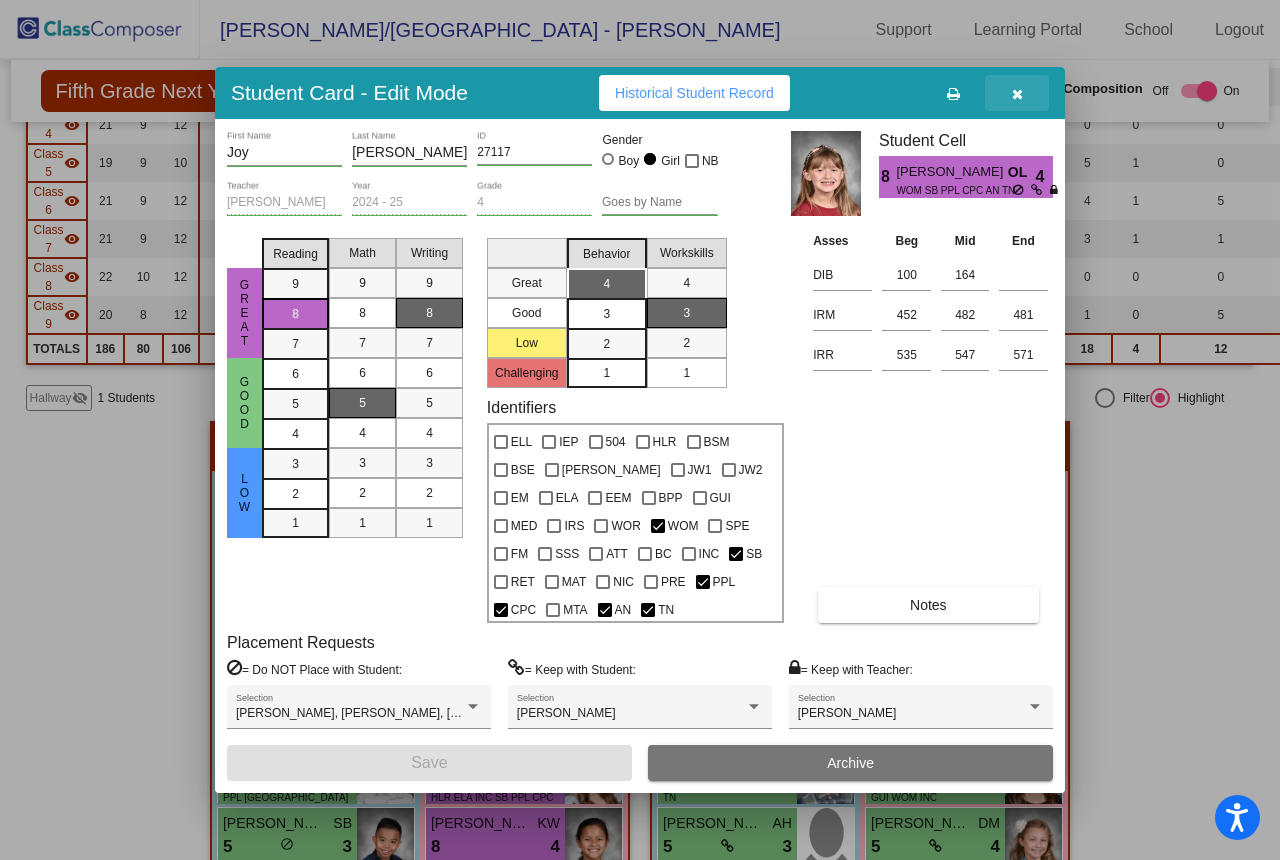 click at bounding box center [1017, 94] 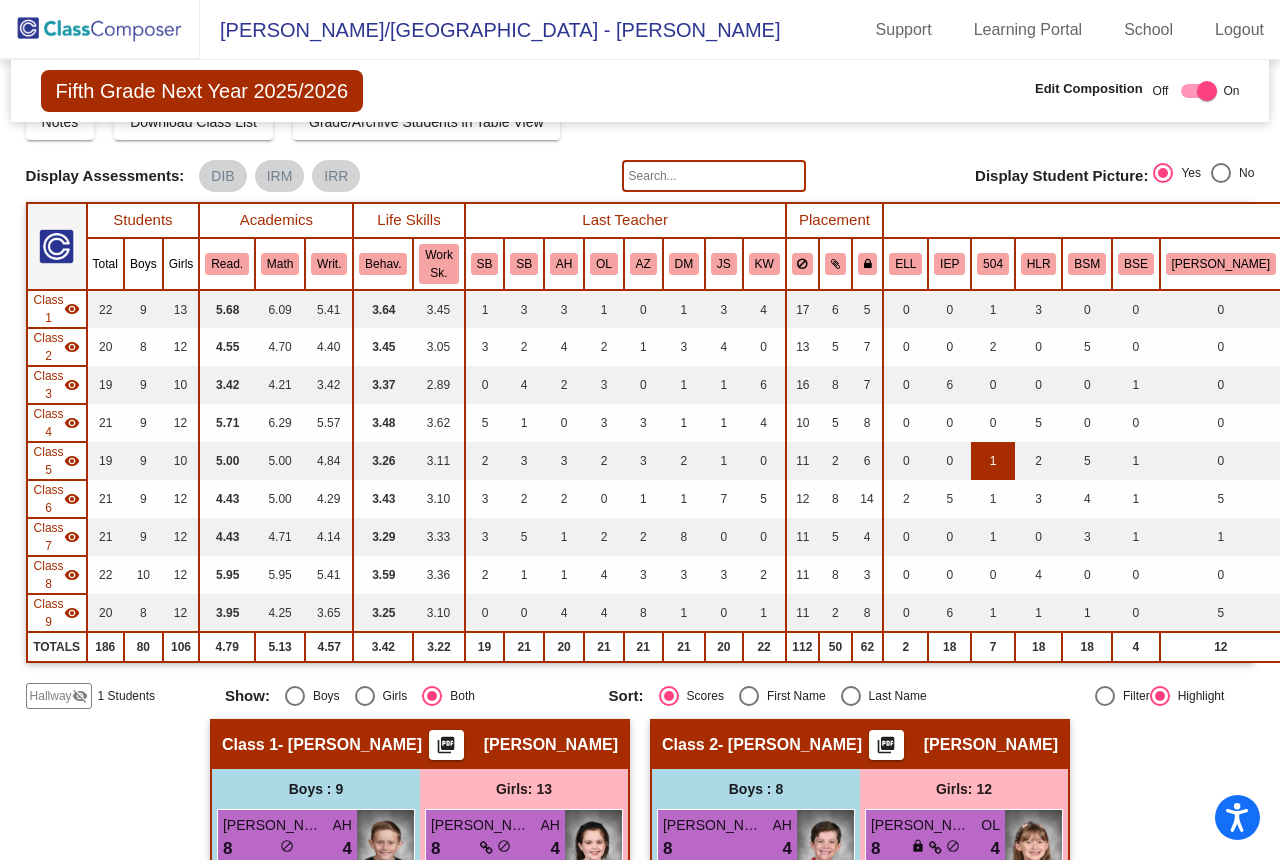 scroll, scrollTop: 502, scrollLeft: 0, axis: vertical 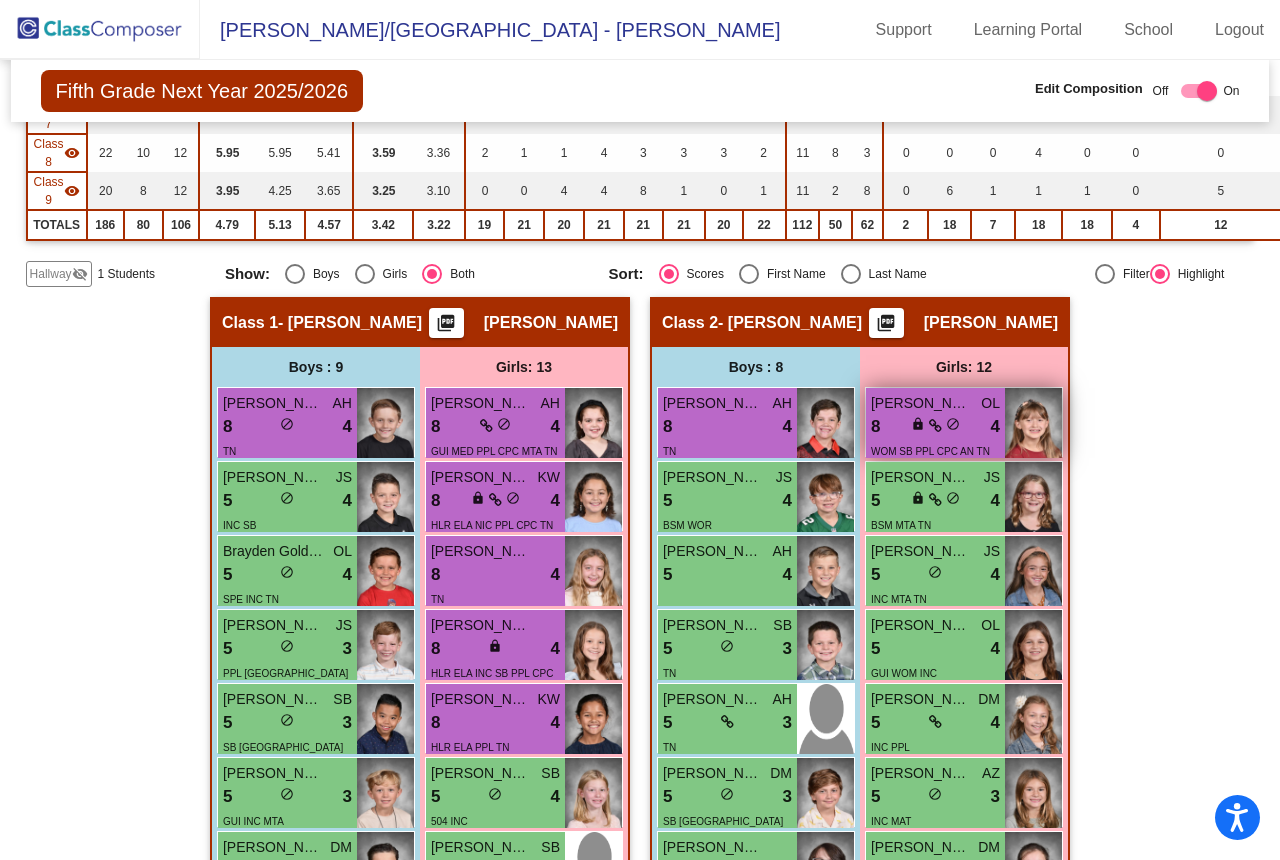 click on "8 lock do_not_disturb_alt 4" at bounding box center [935, 427] 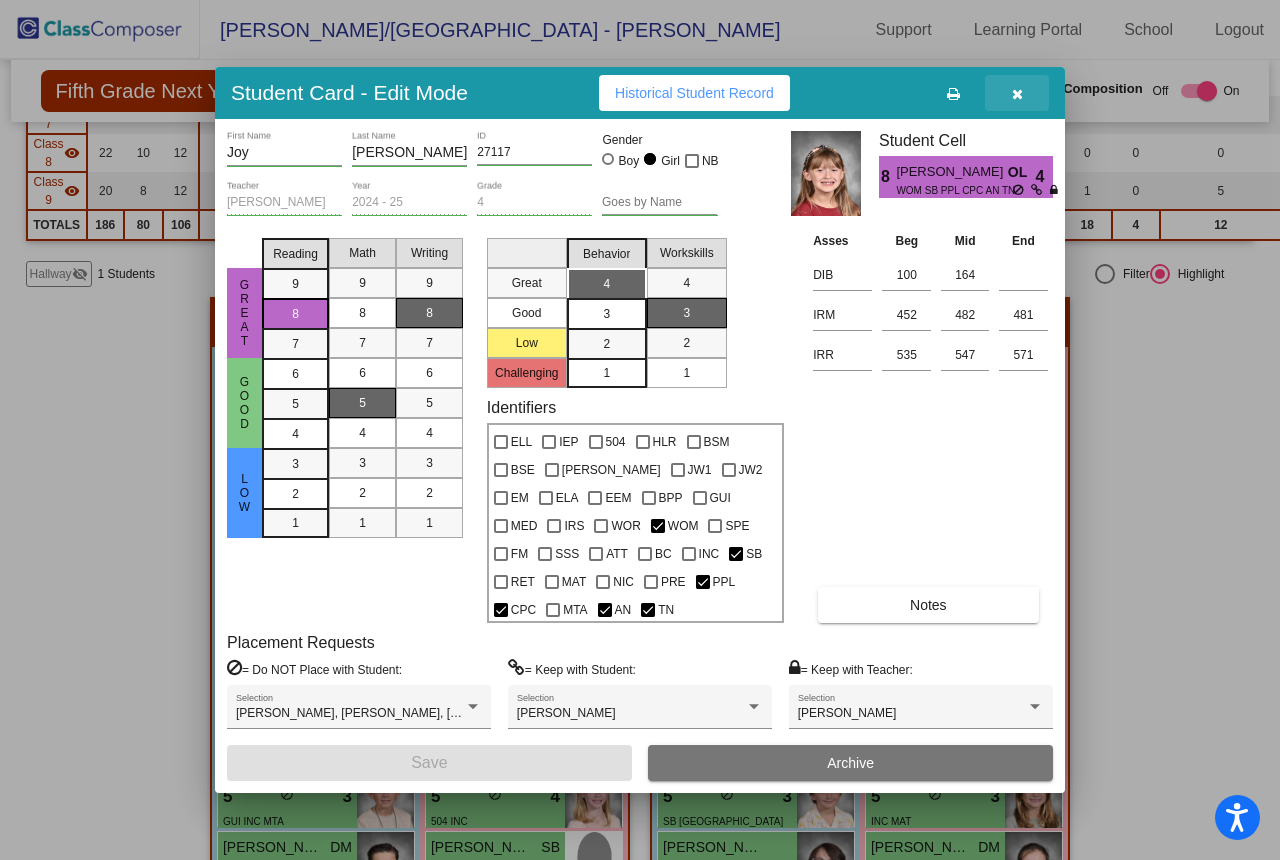 click at bounding box center [1017, 93] 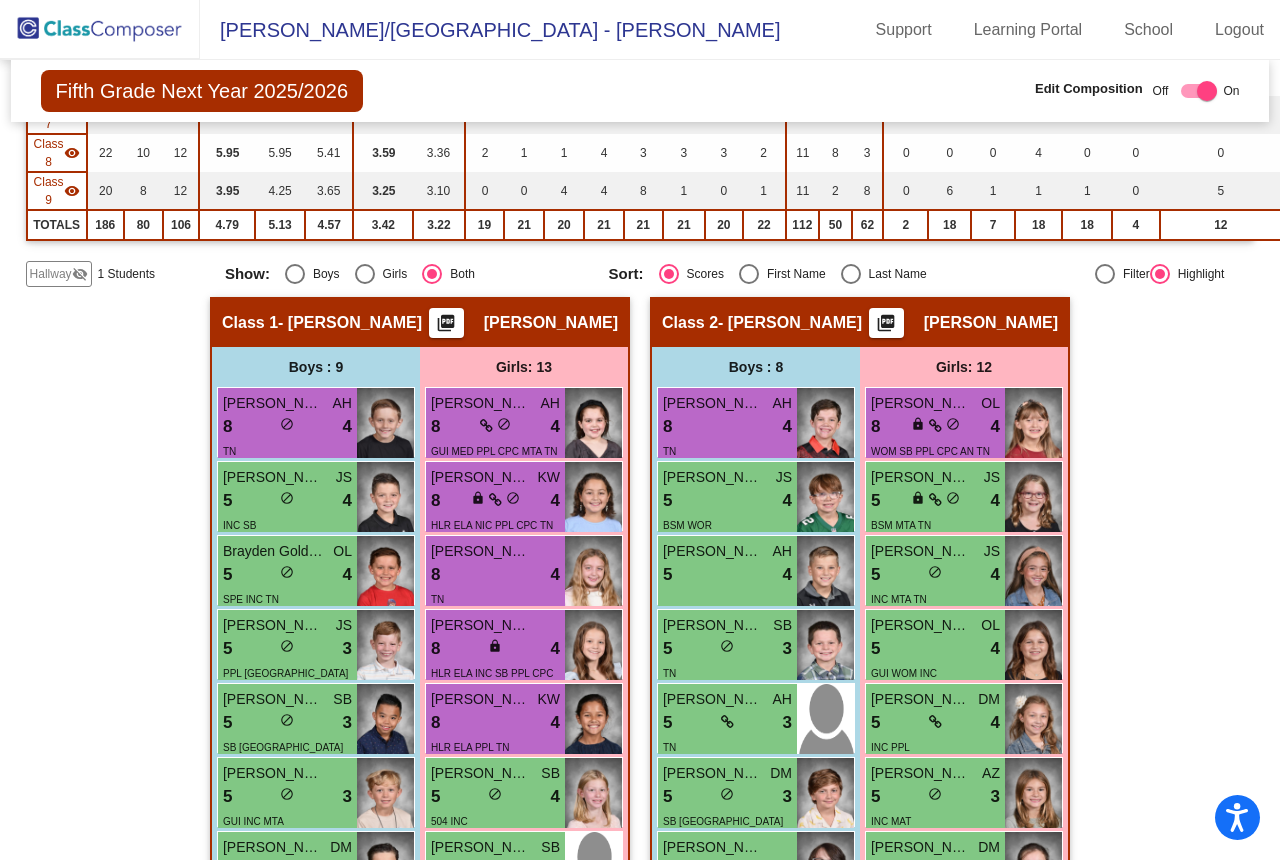 scroll, scrollTop: 76, scrollLeft: 0, axis: vertical 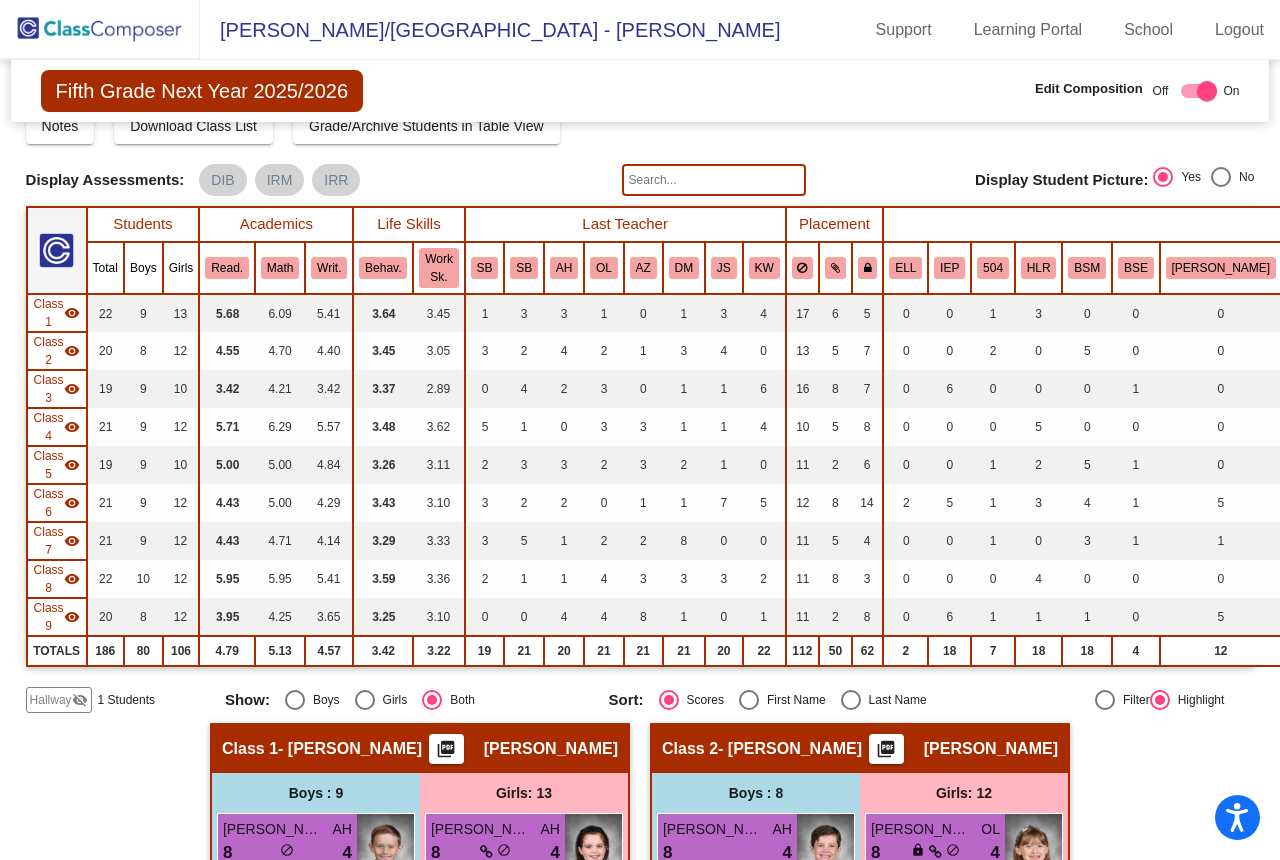 click 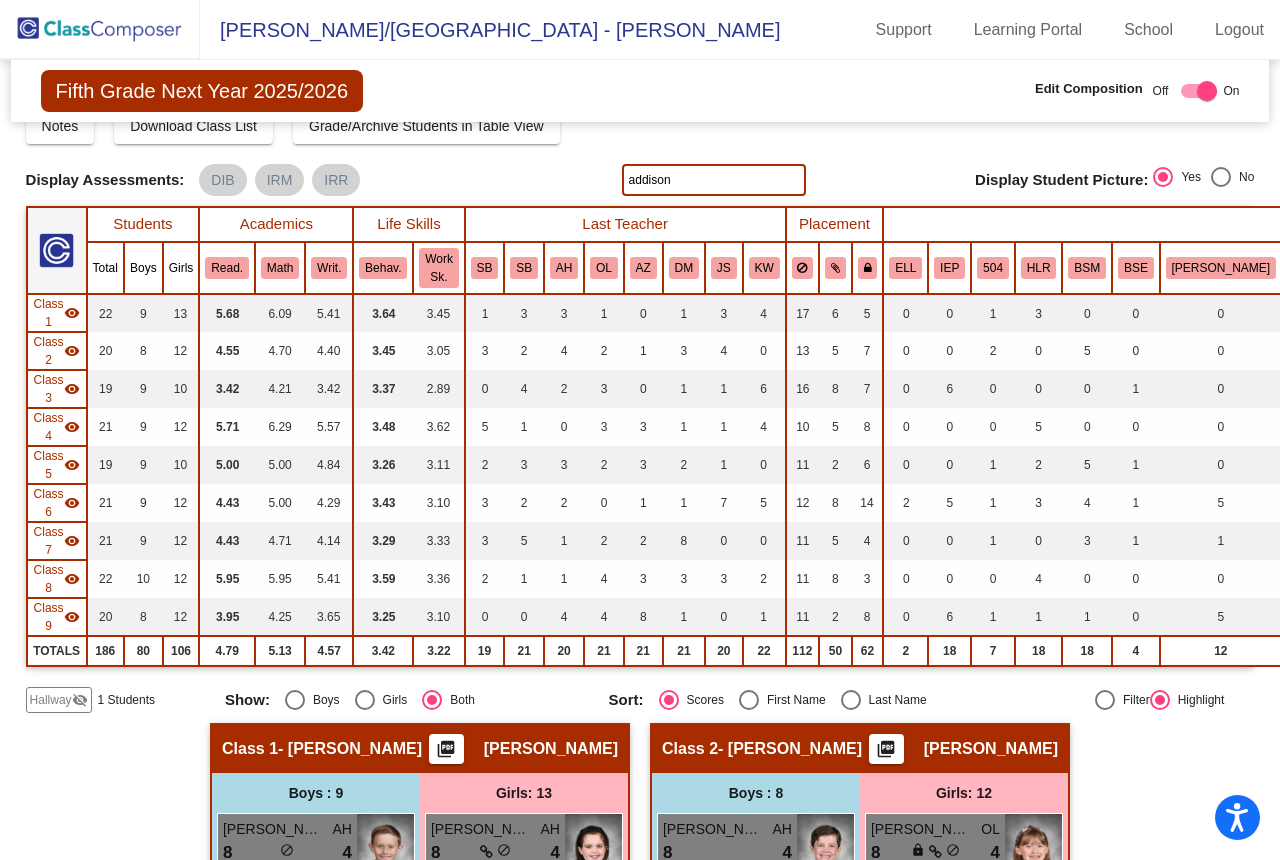 type on "addison" 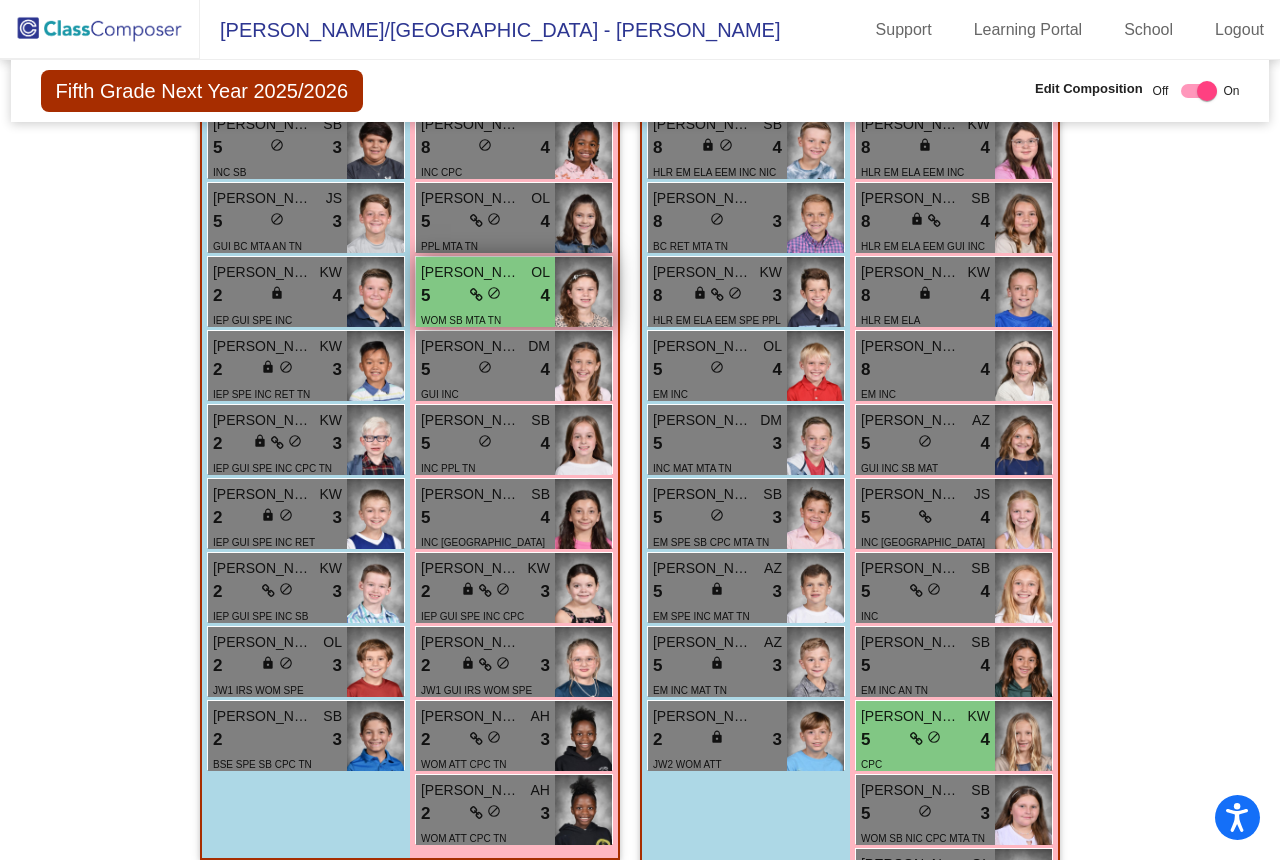 scroll, scrollTop: 1704, scrollLeft: 0, axis: vertical 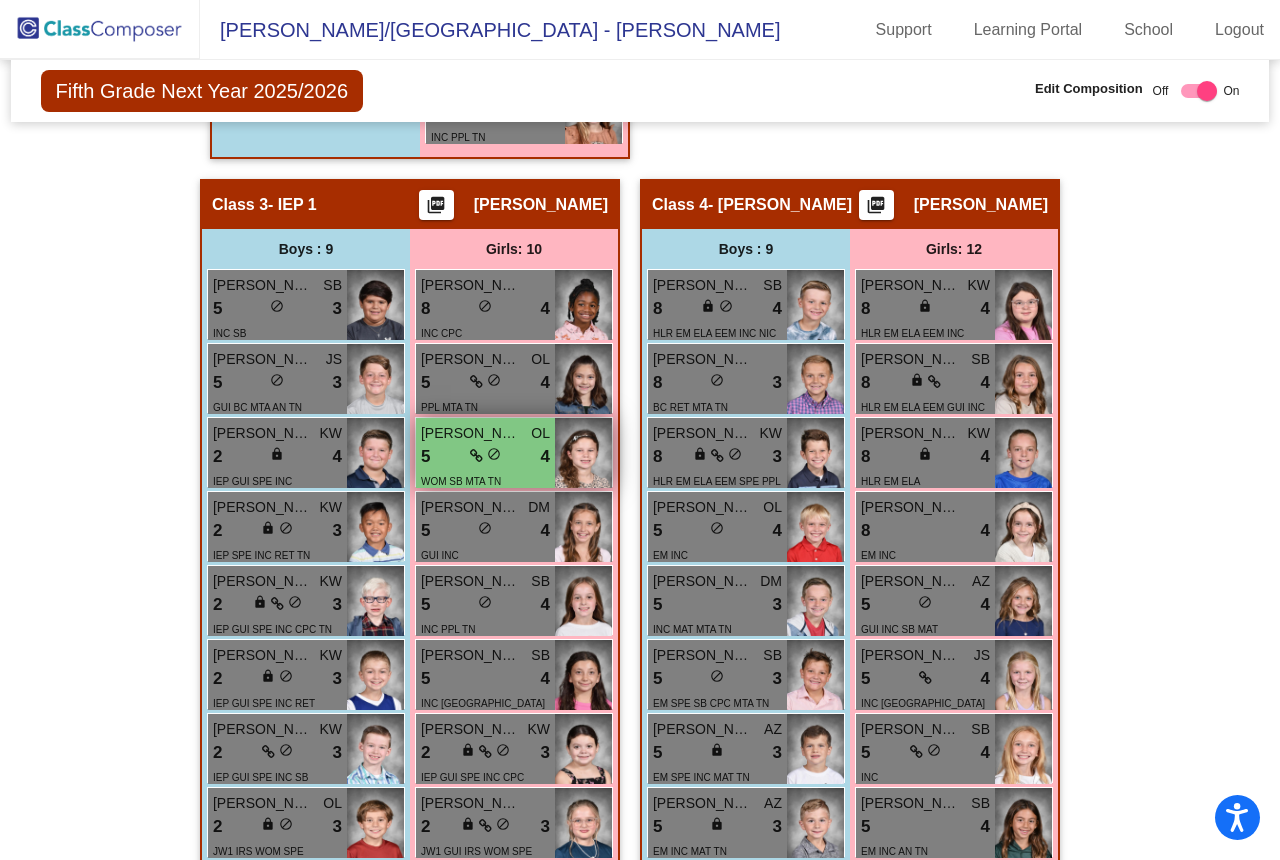 click on "Addison Gundelach" at bounding box center (471, 433) 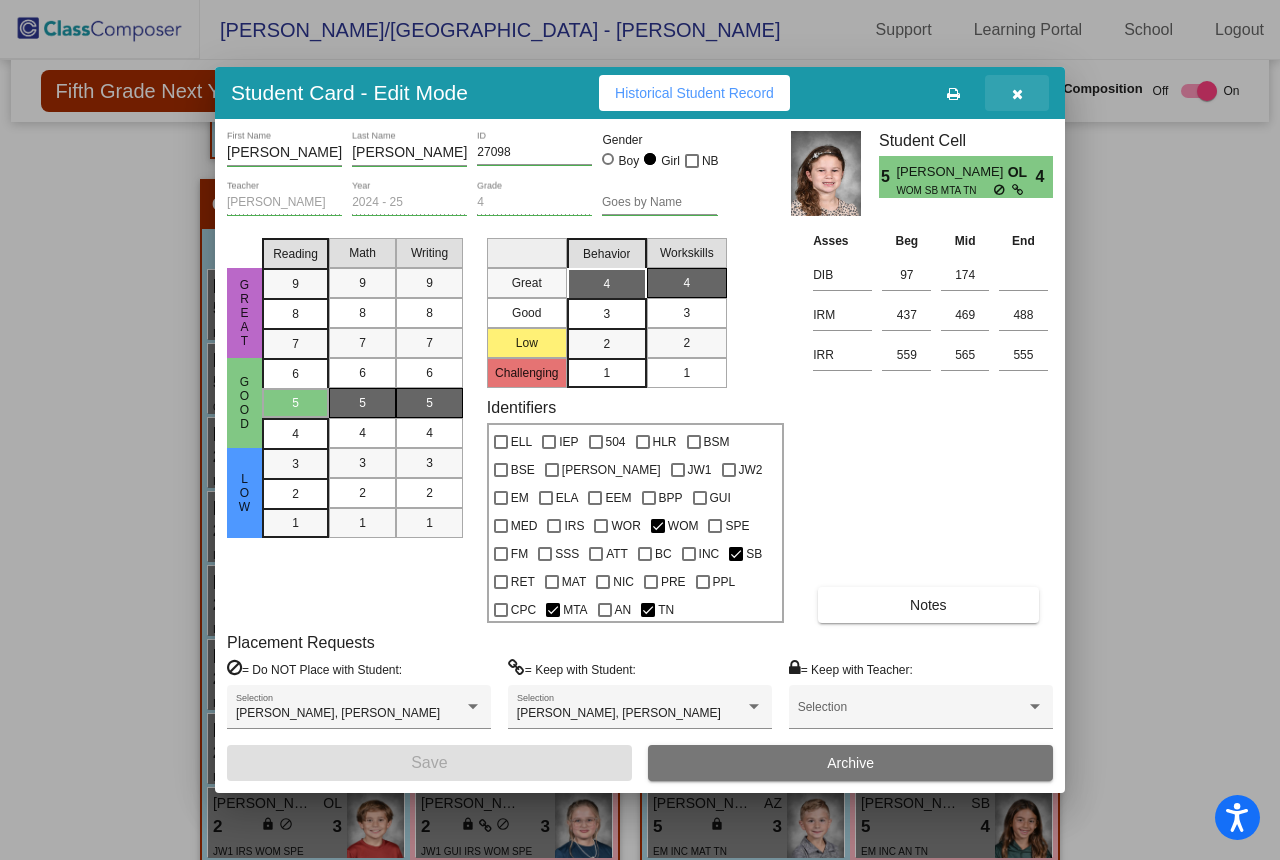 click at bounding box center (1017, 93) 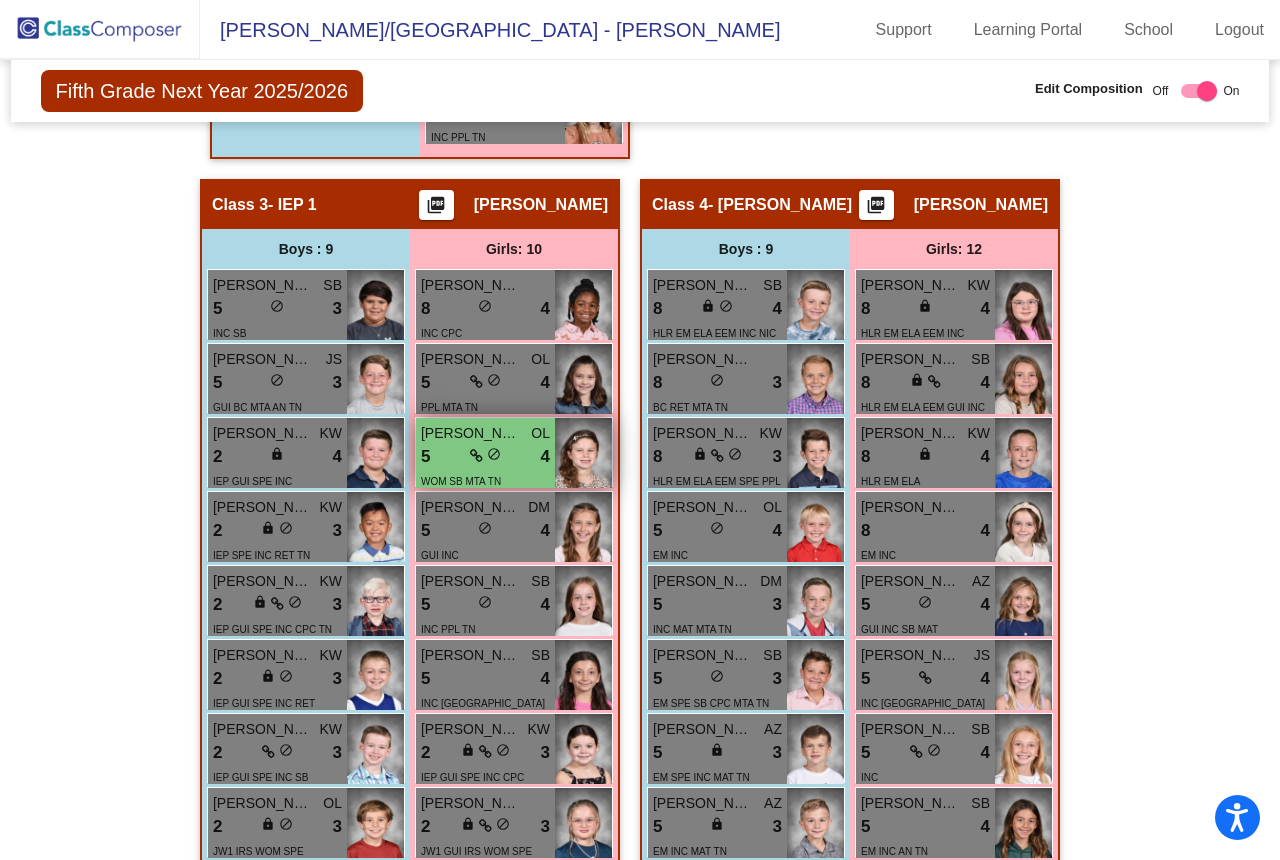 click on "5 lock do_not_disturb_alt 4" at bounding box center [485, 457] 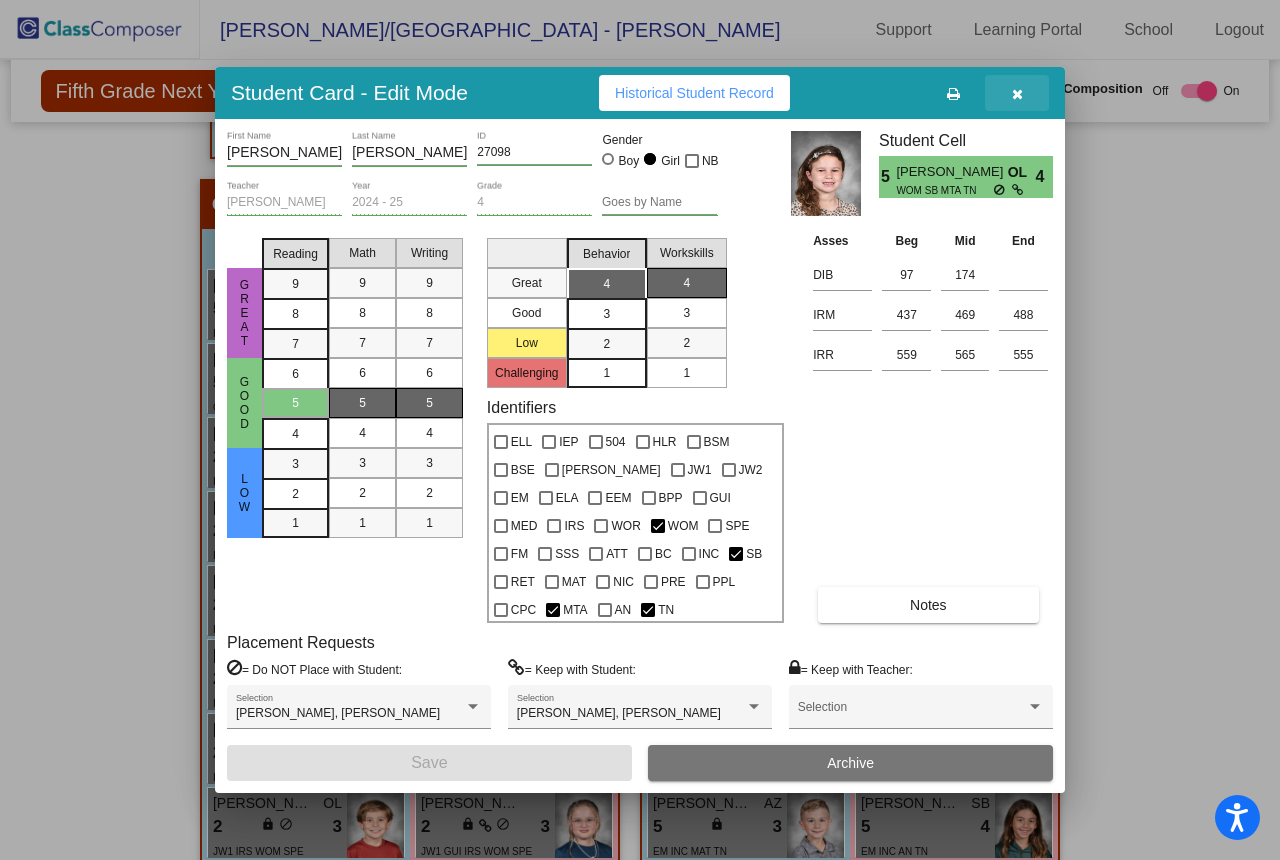 click at bounding box center [1017, 94] 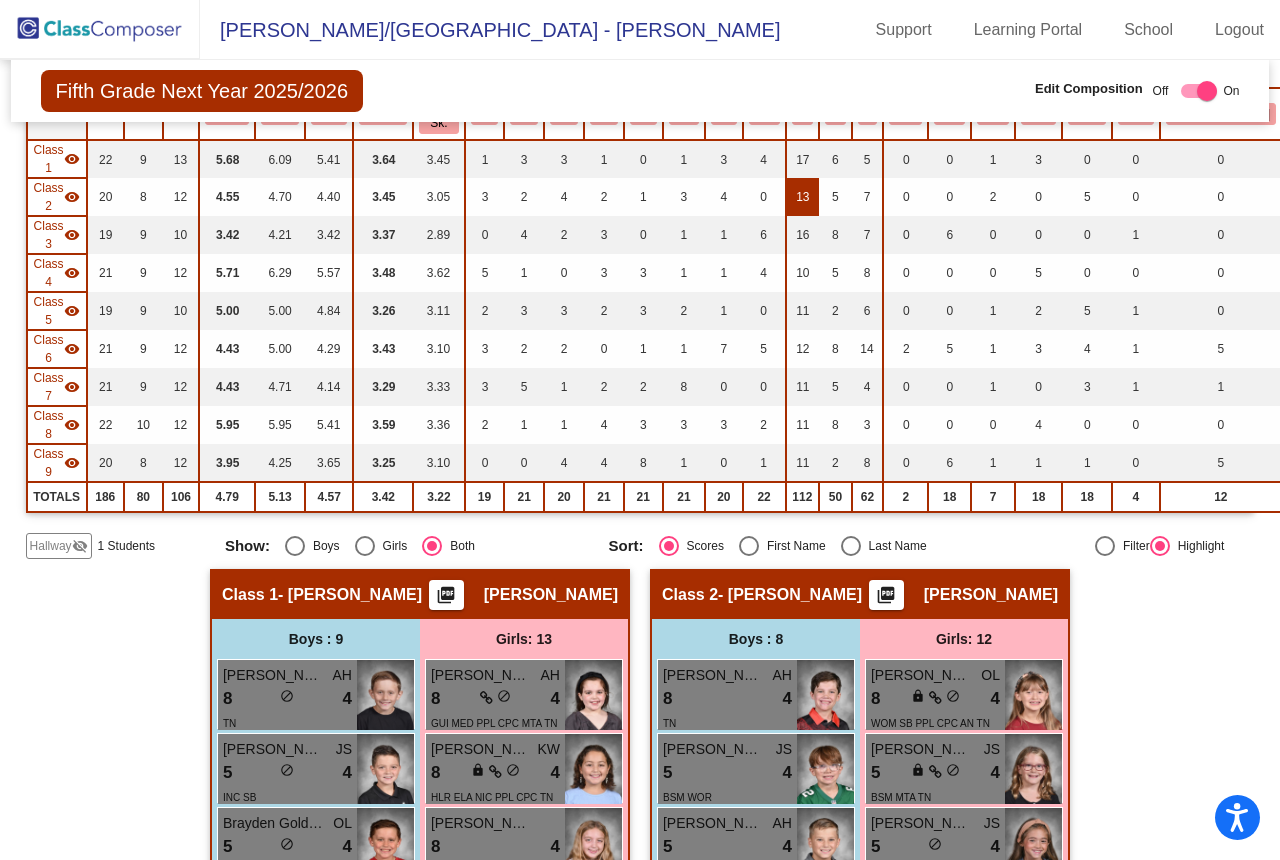 scroll, scrollTop: 54, scrollLeft: 0, axis: vertical 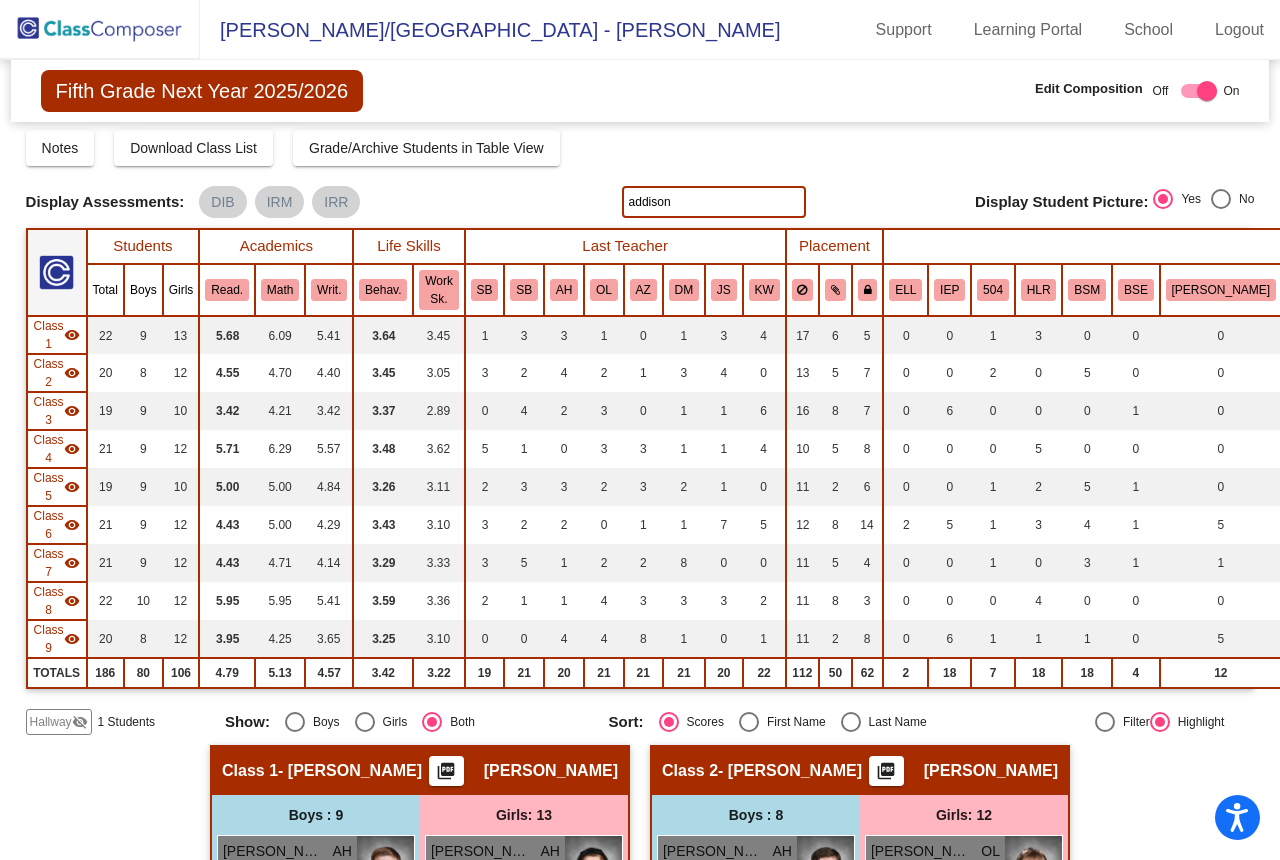 drag, startPoint x: 741, startPoint y: 200, endPoint x: 588, endPoint y: 200, distance: 153 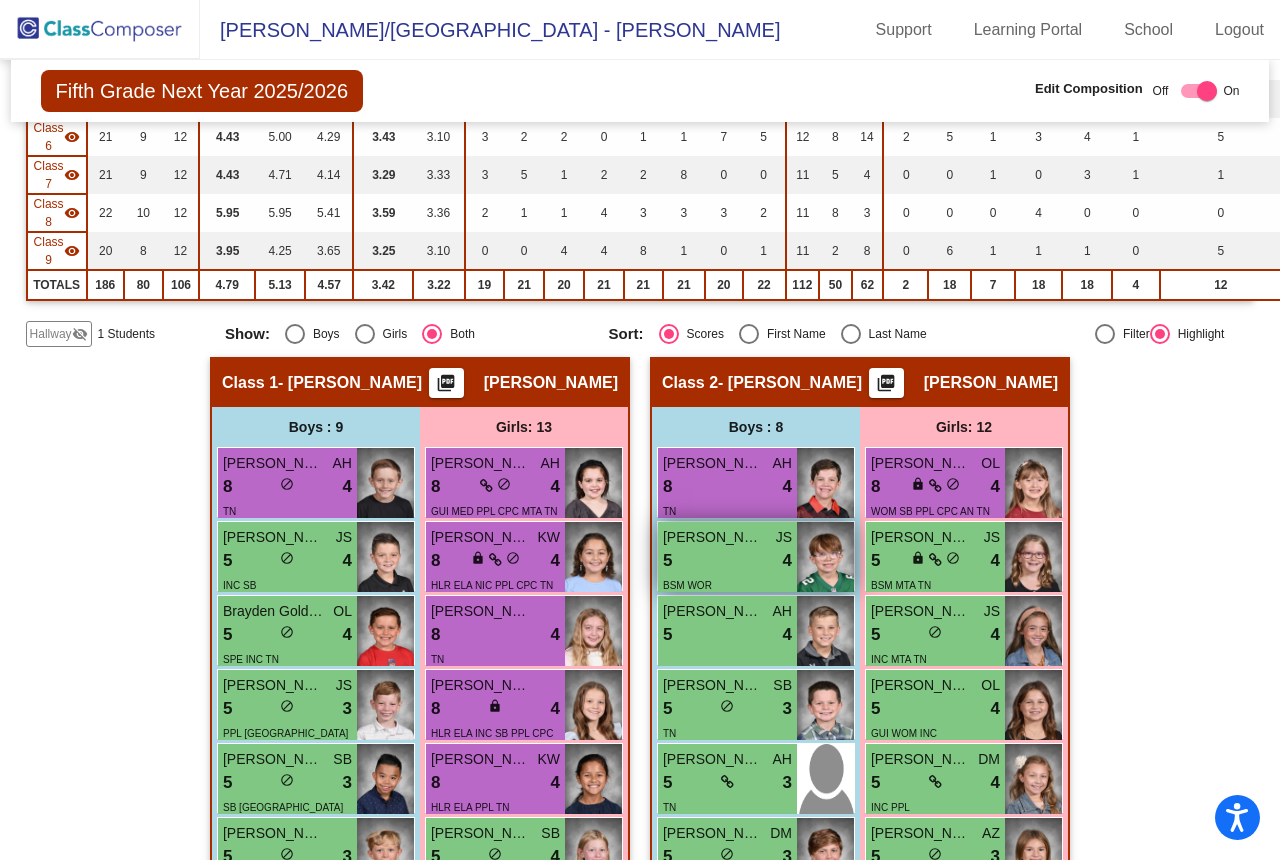scroll, scrollTop: 797, scrollLeft: 0, axis: vertical 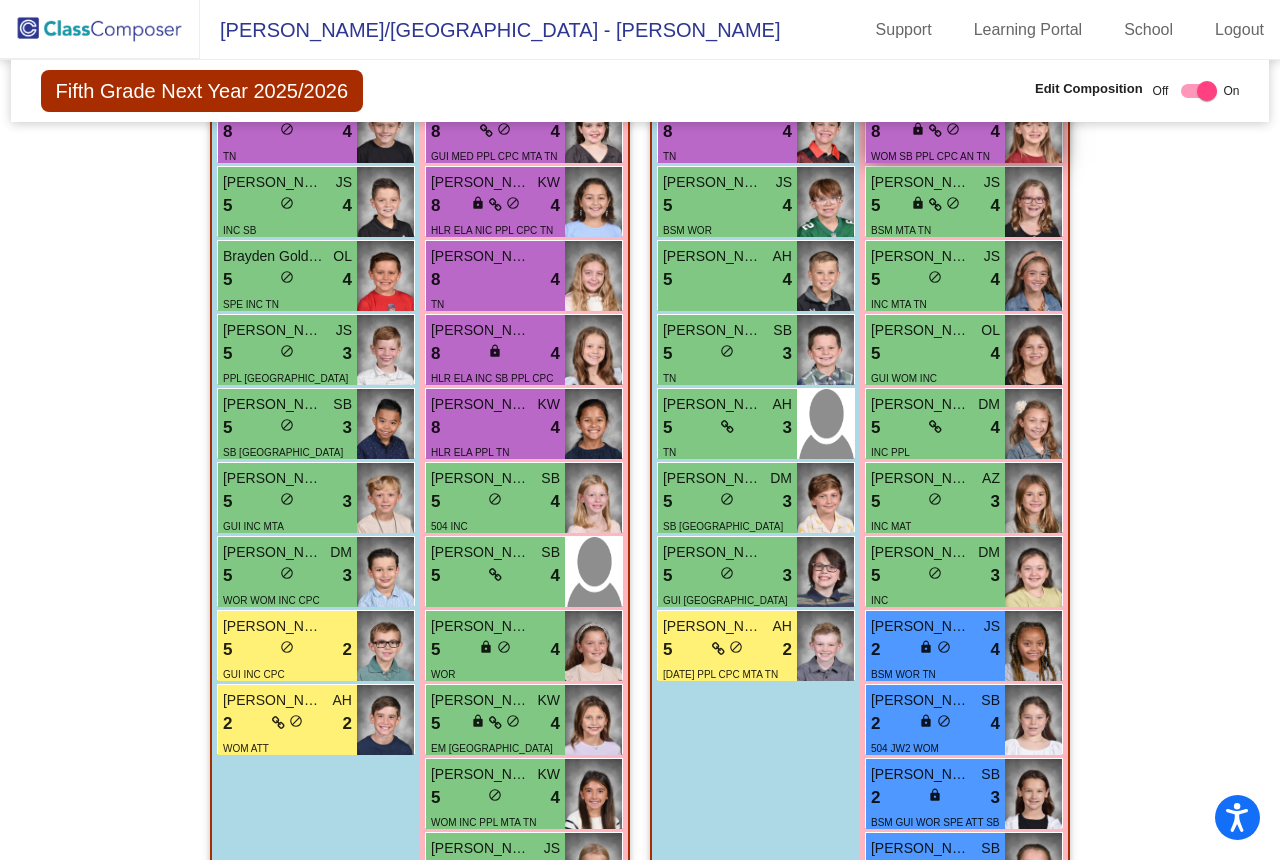 type 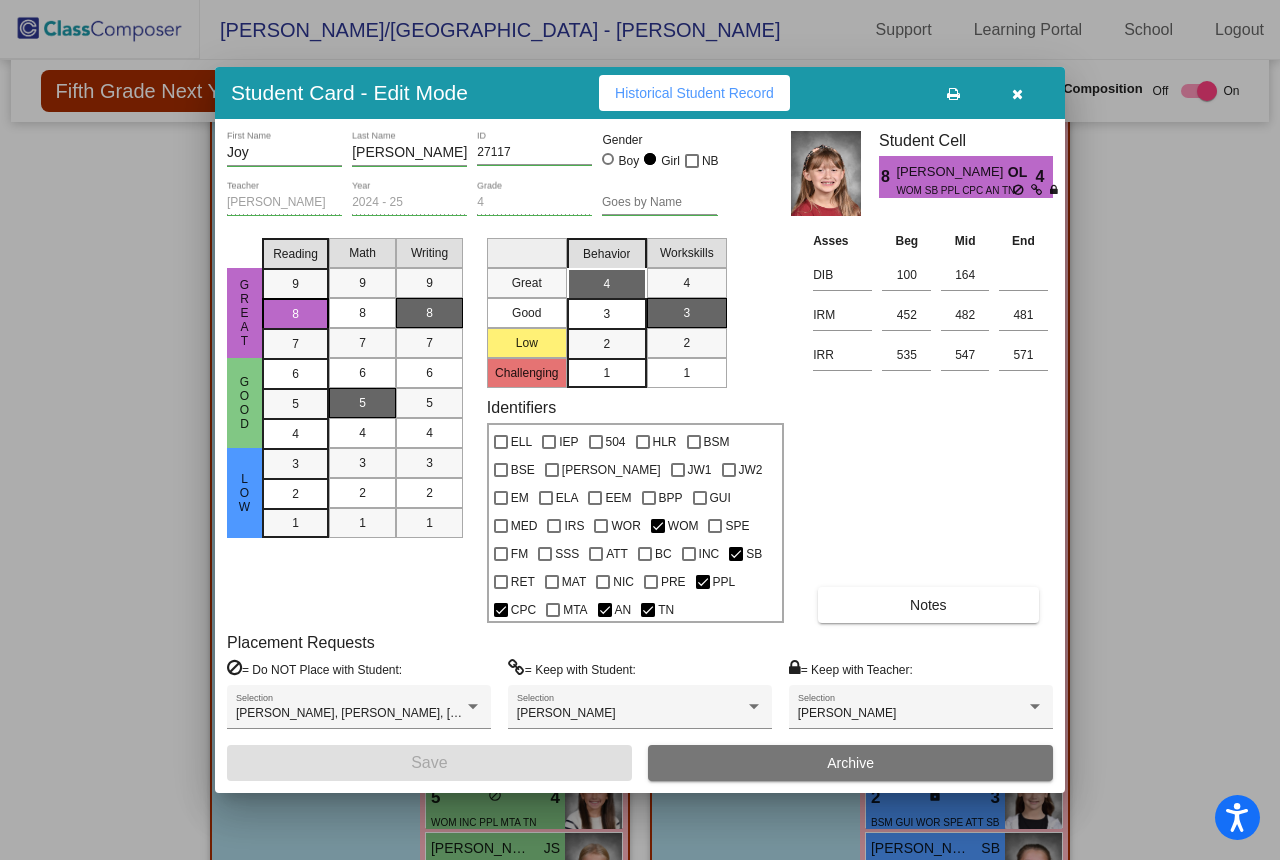 click at bounding box center (640, 430) 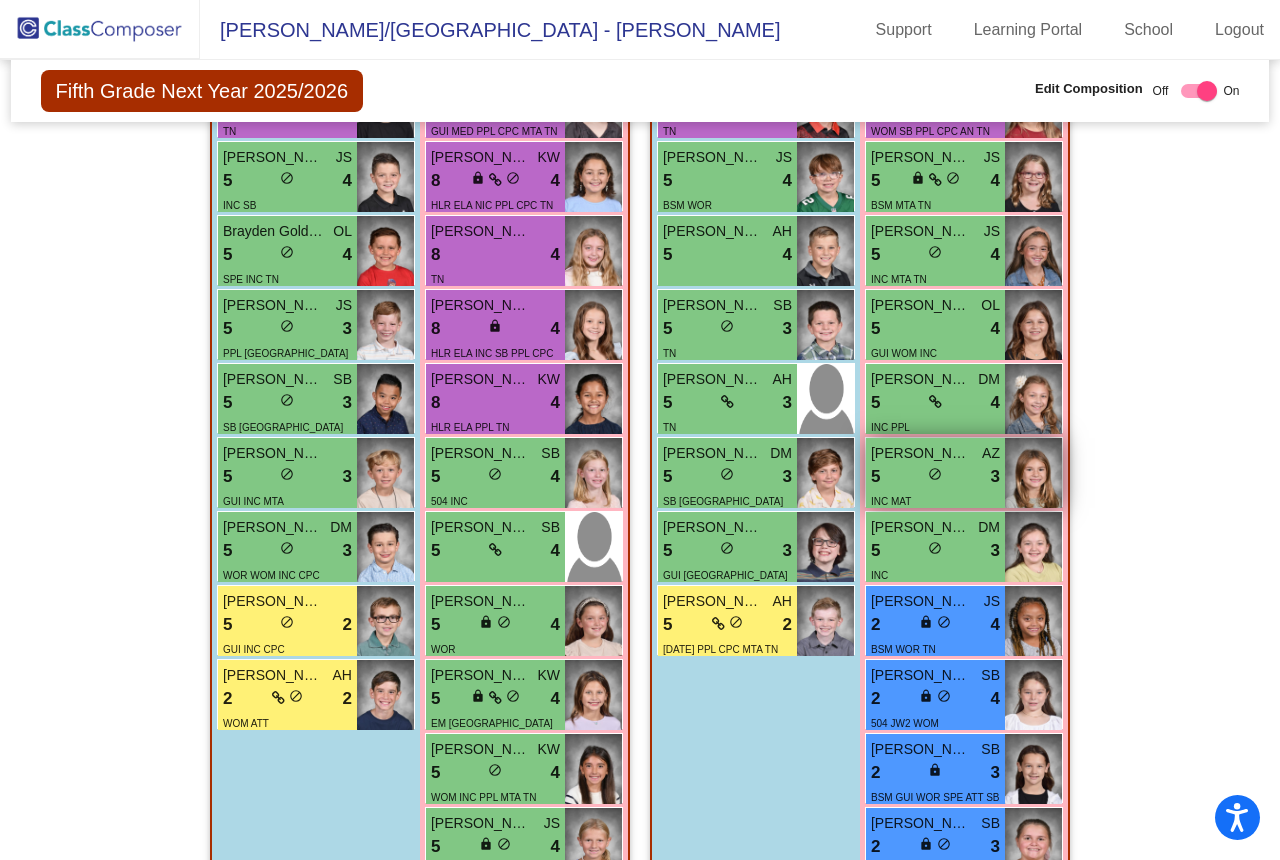 scroll, scrollTop: 415, scrollLeft: 0, axis: vertical 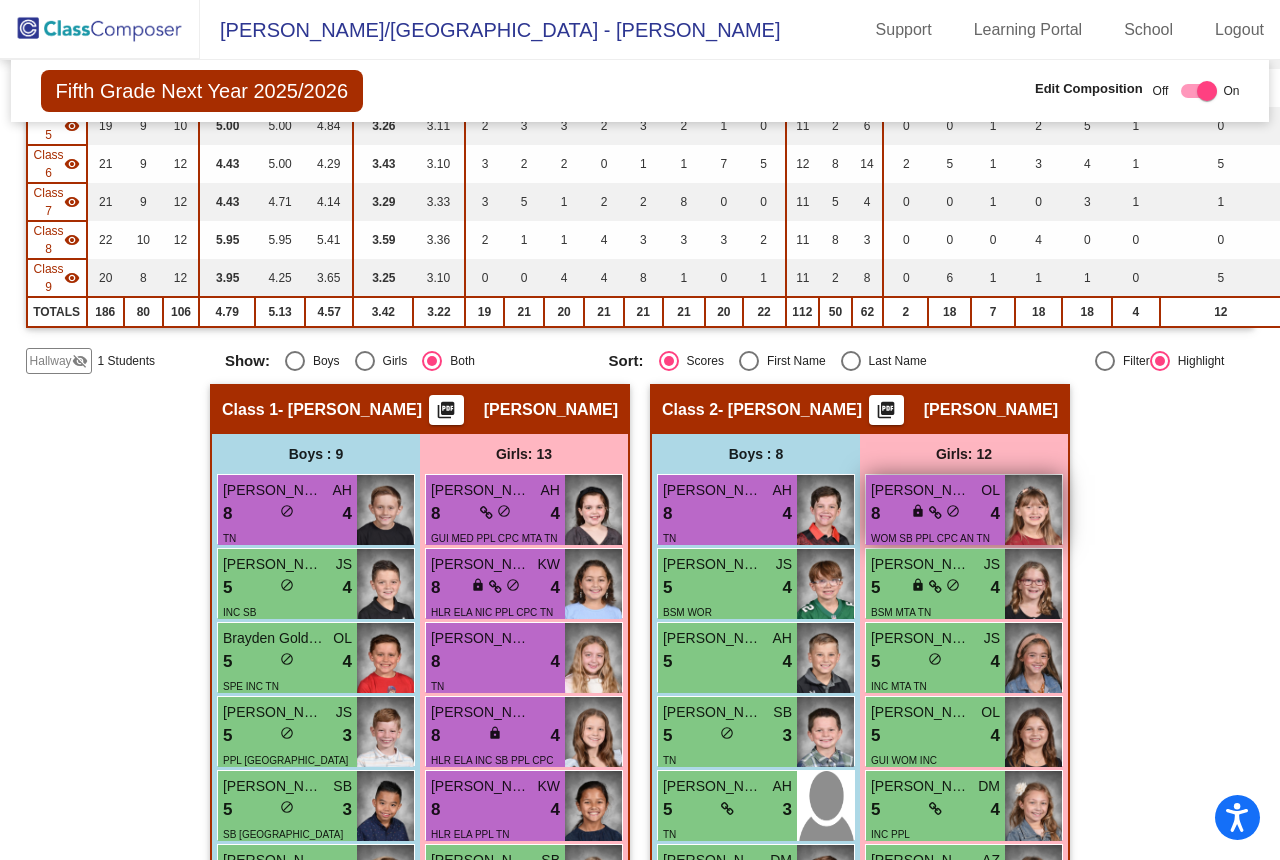 click on "8 lock do_not_disturb_alt 4" at bounding box center [935, 514] 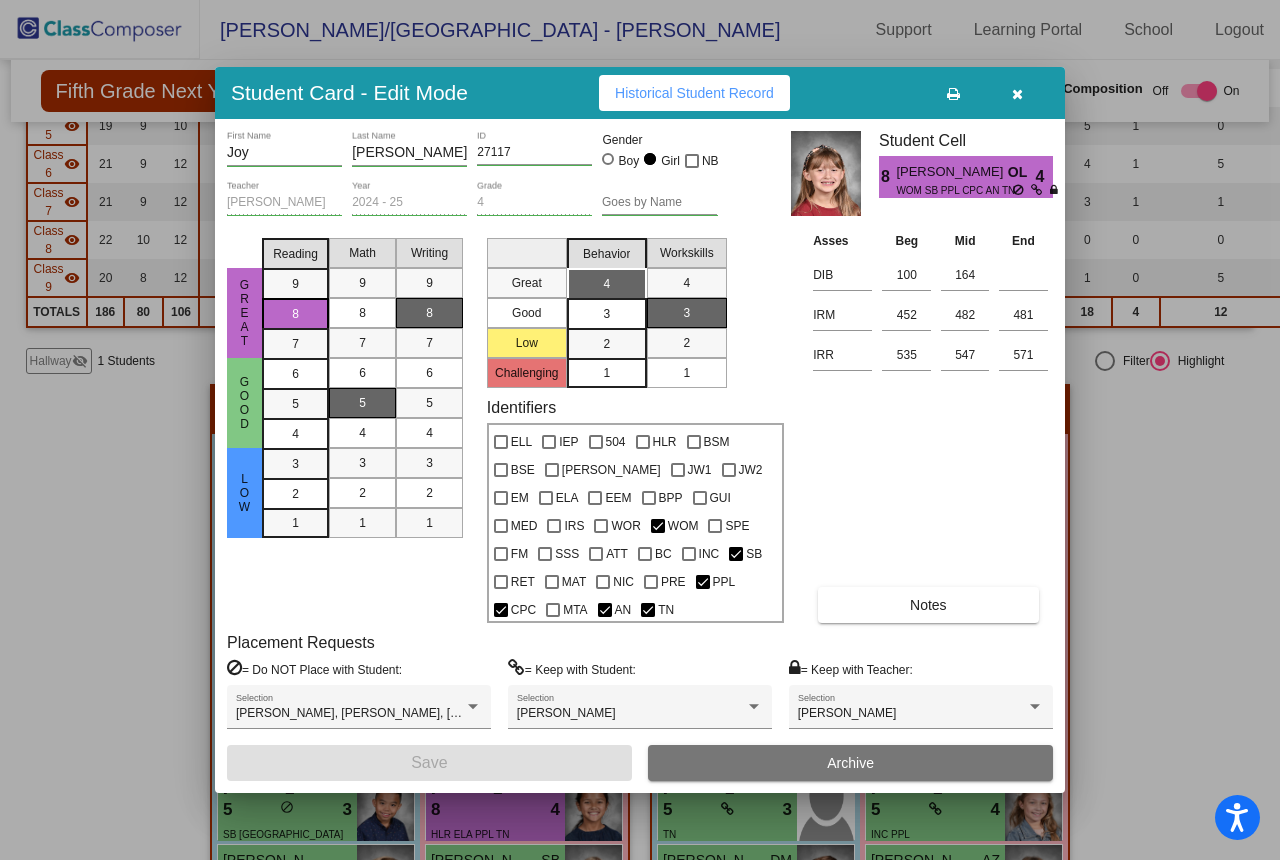 click at bounding box center [1017, 93] 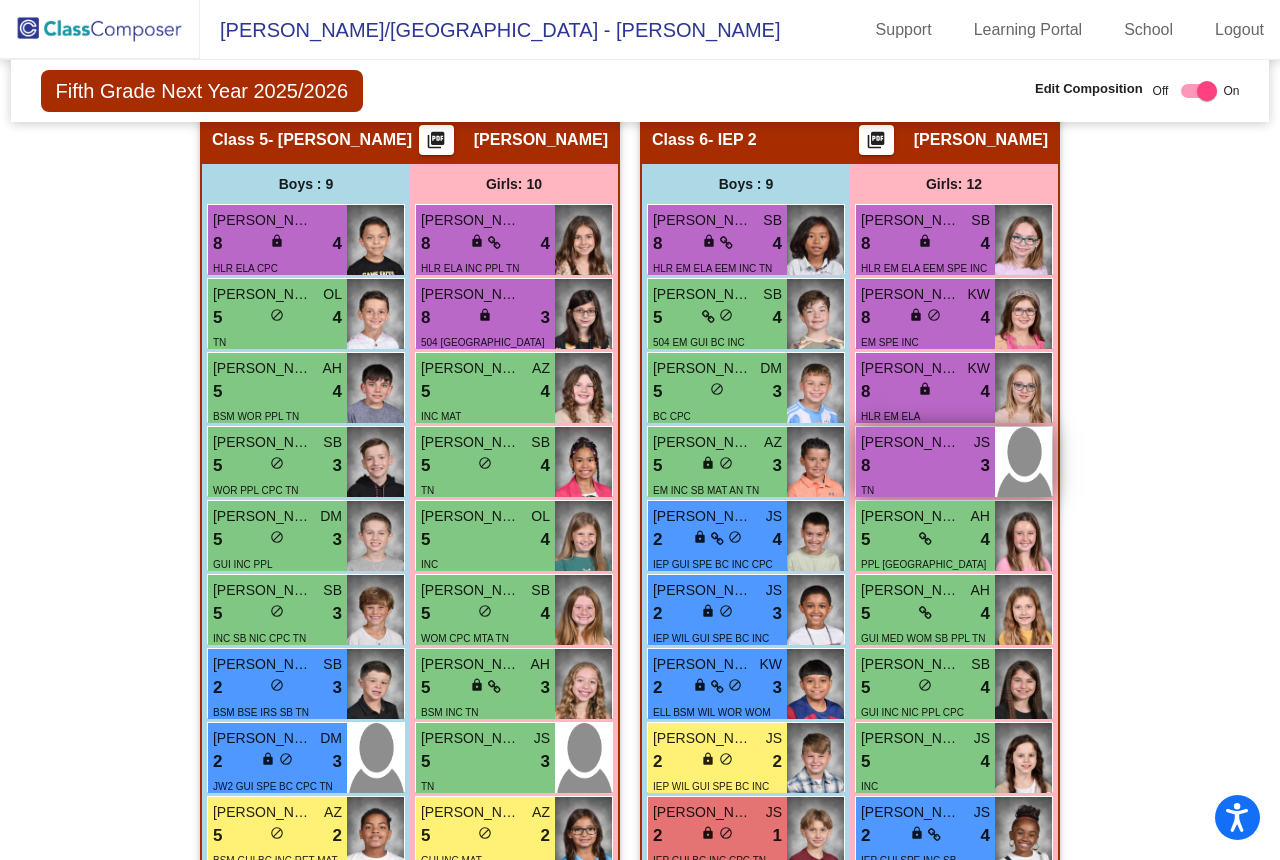 scroll, scrollTop: 3209, scrollLeft: 0, axis: vertical 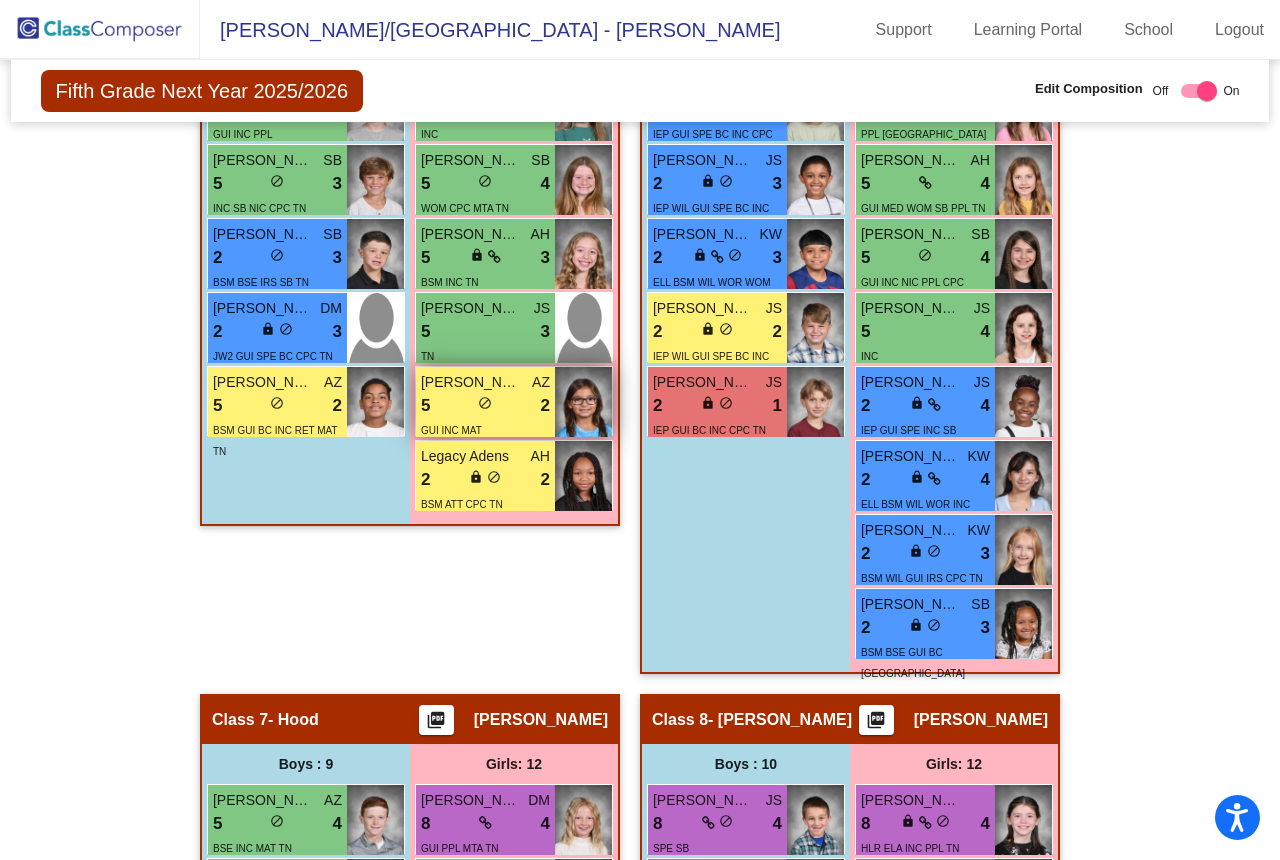 click on "5 lock do_not_disturb_alt 2" at bounding box center (485, 406) 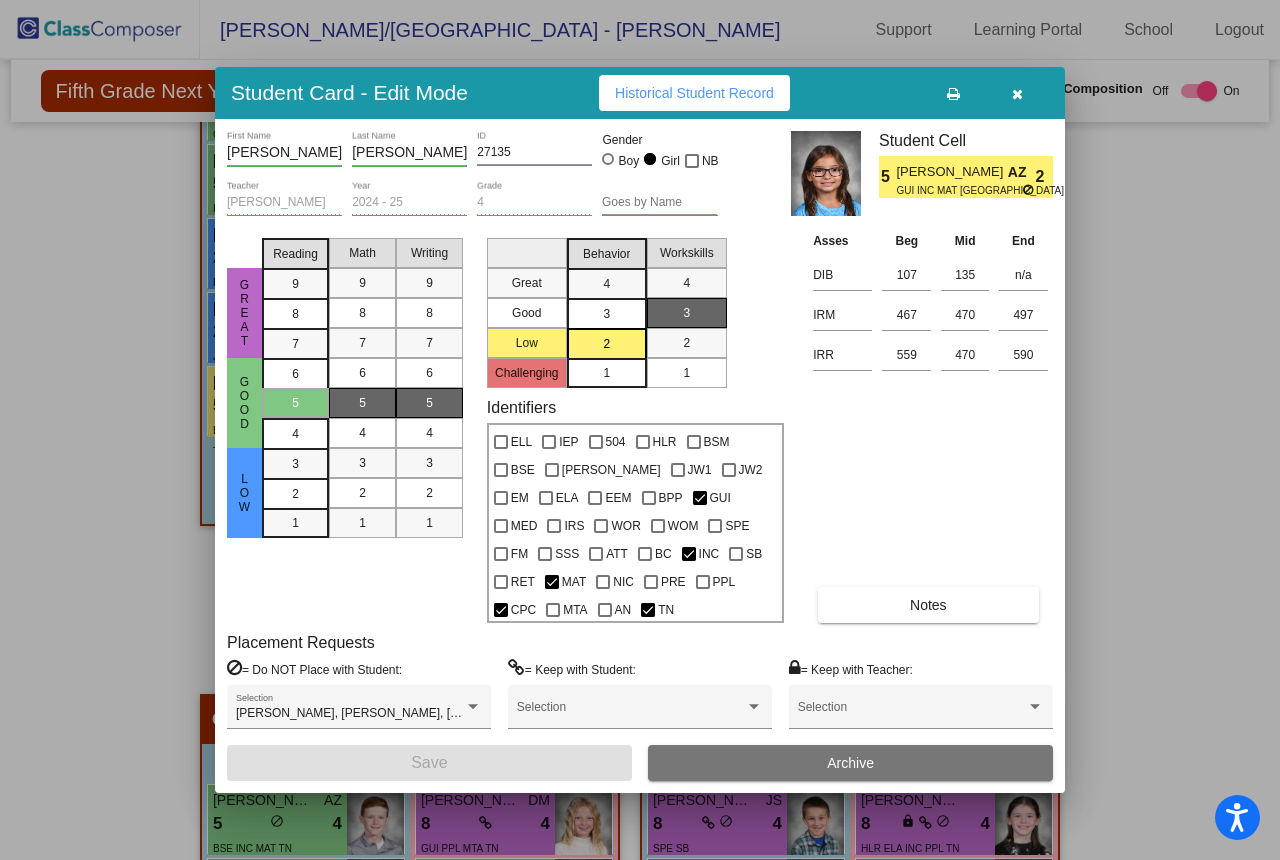 click at bounding box center (1017, 93) 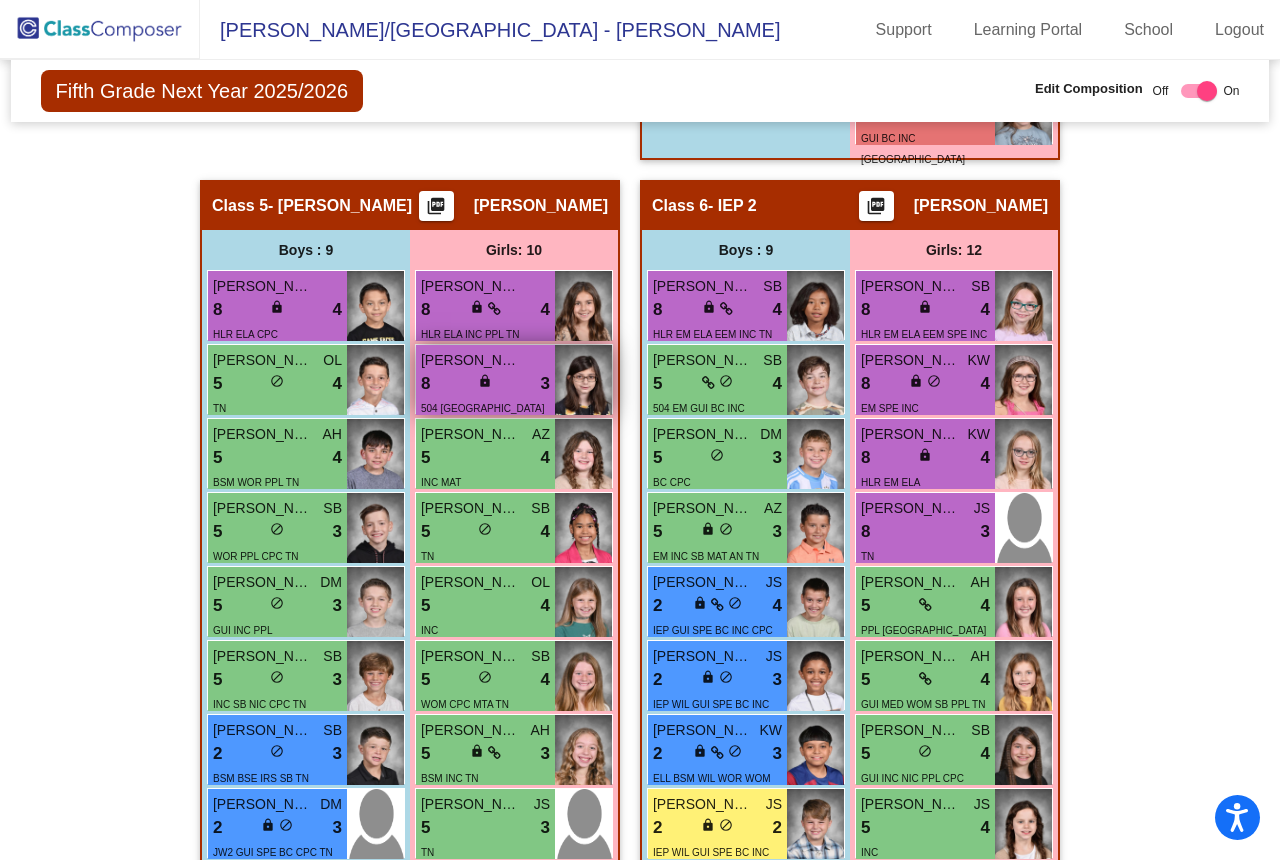 scroll, scrollTop: 3143, scrollLeft: 0, axis: vertical 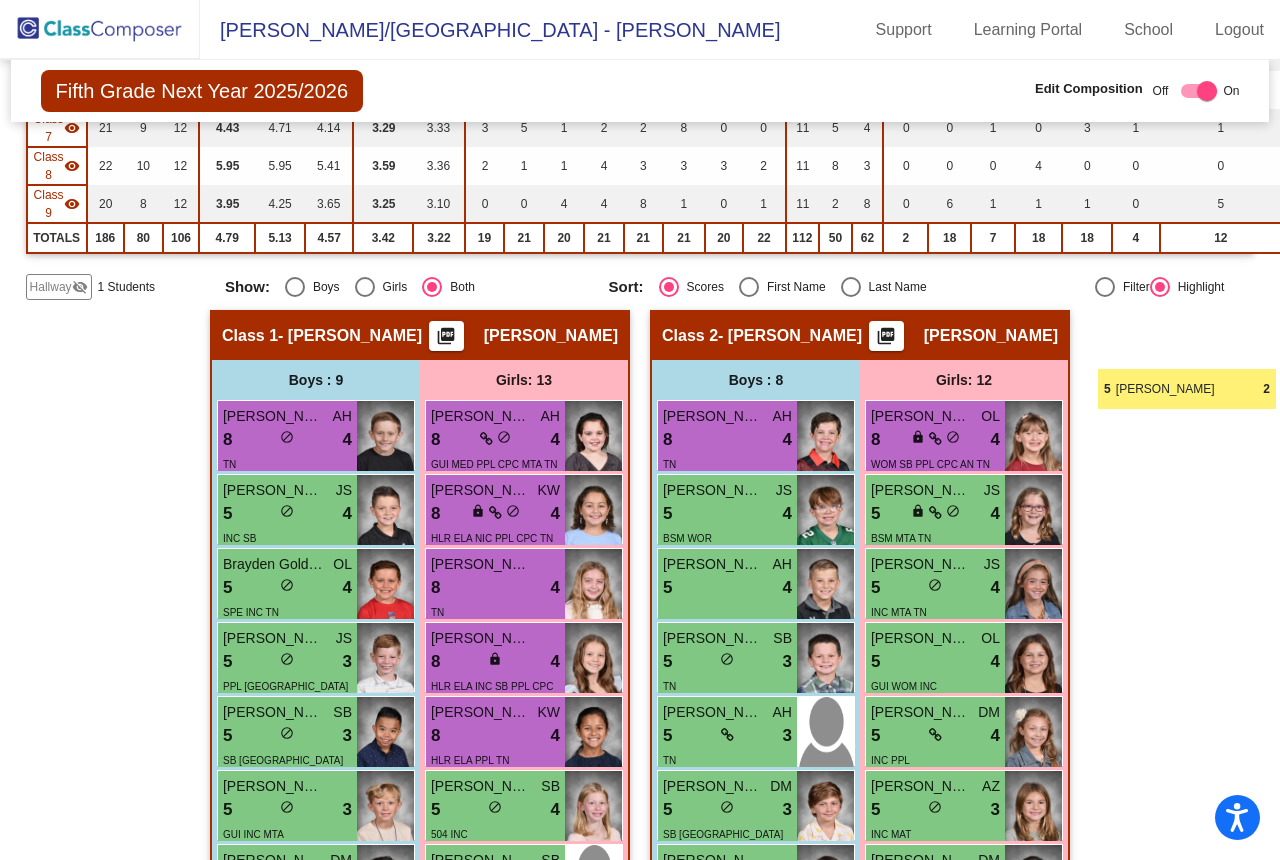 drag, startPoint x: 501, startPoint y: 468, endPoint x: 1097, endPoint y: 368, distance: 604.33105 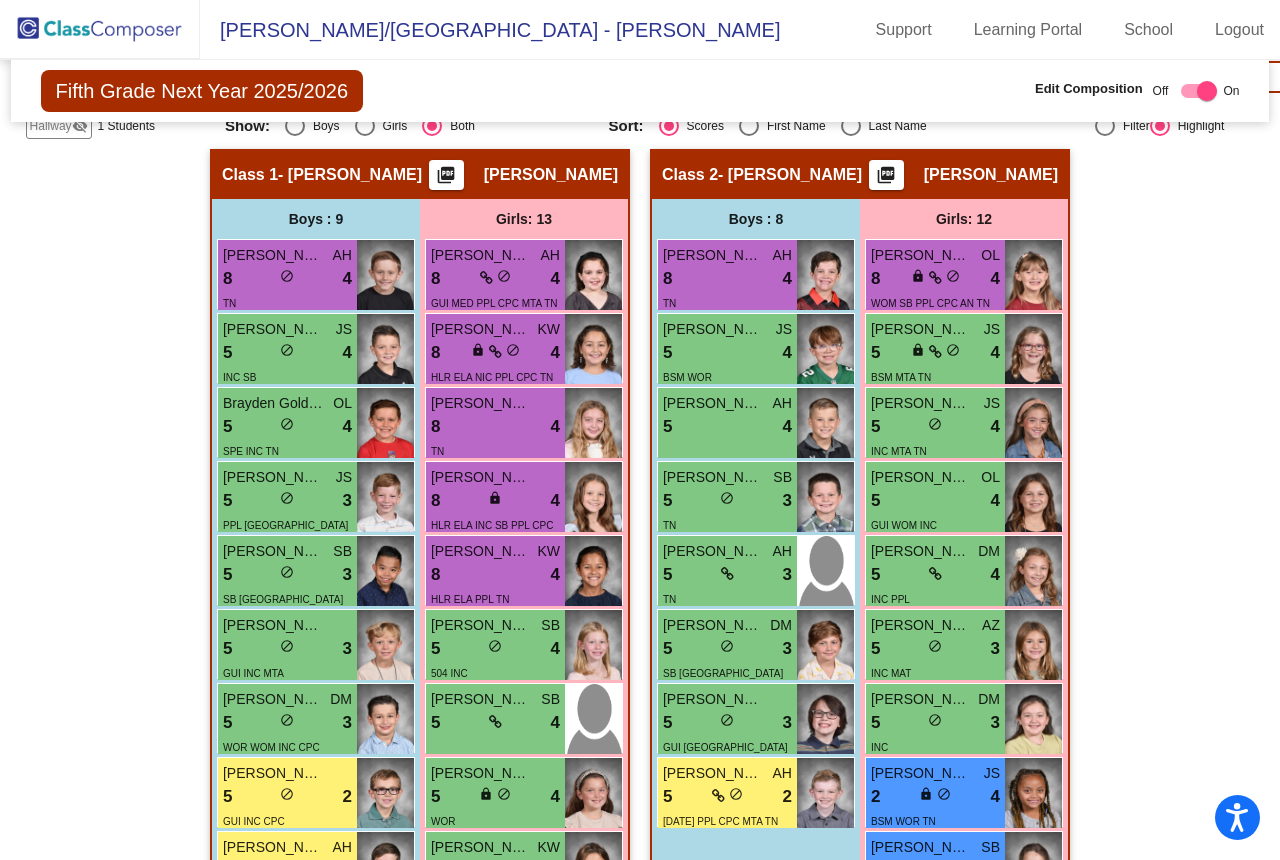 scroll, scrollTop: 1329, scrollLeft: 0, axis: vertical 